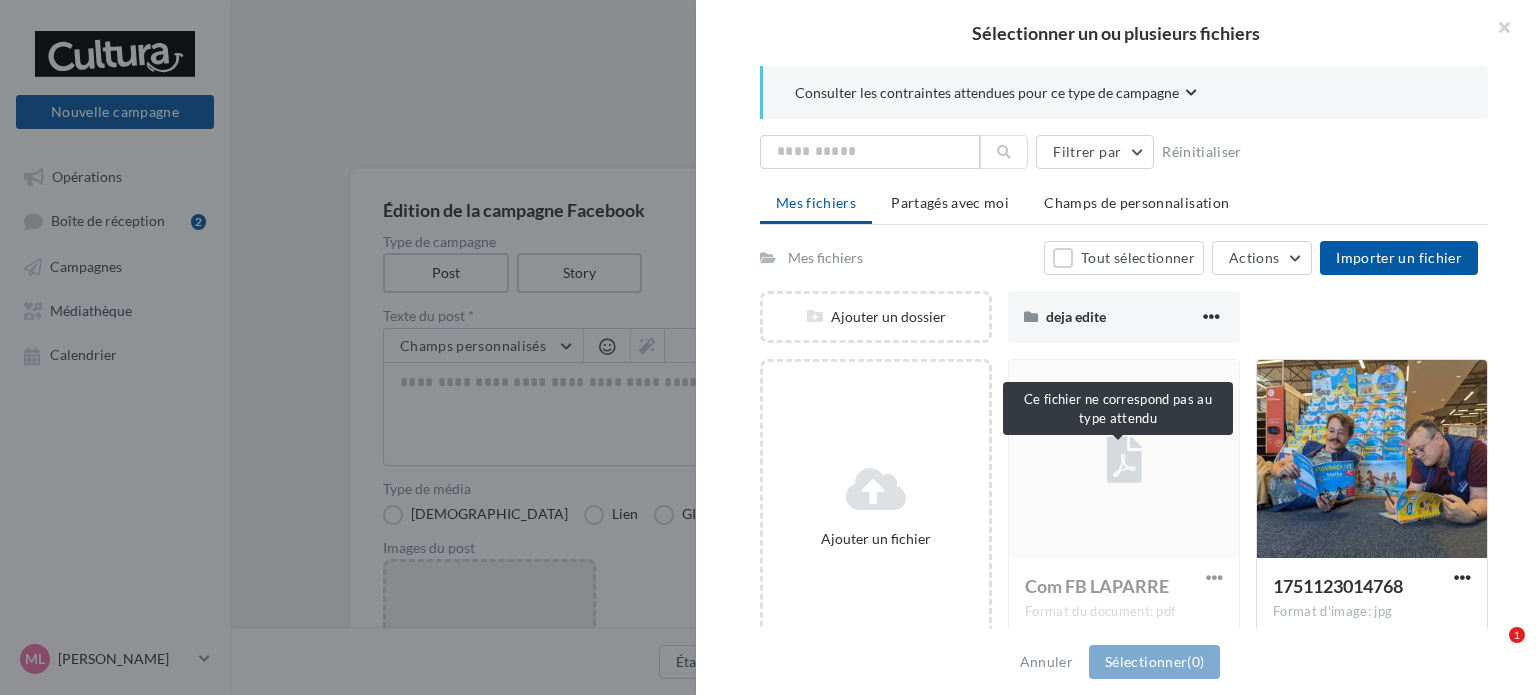 scroll, scrollTop: 87, scrollLeft: 0, axis: vertical 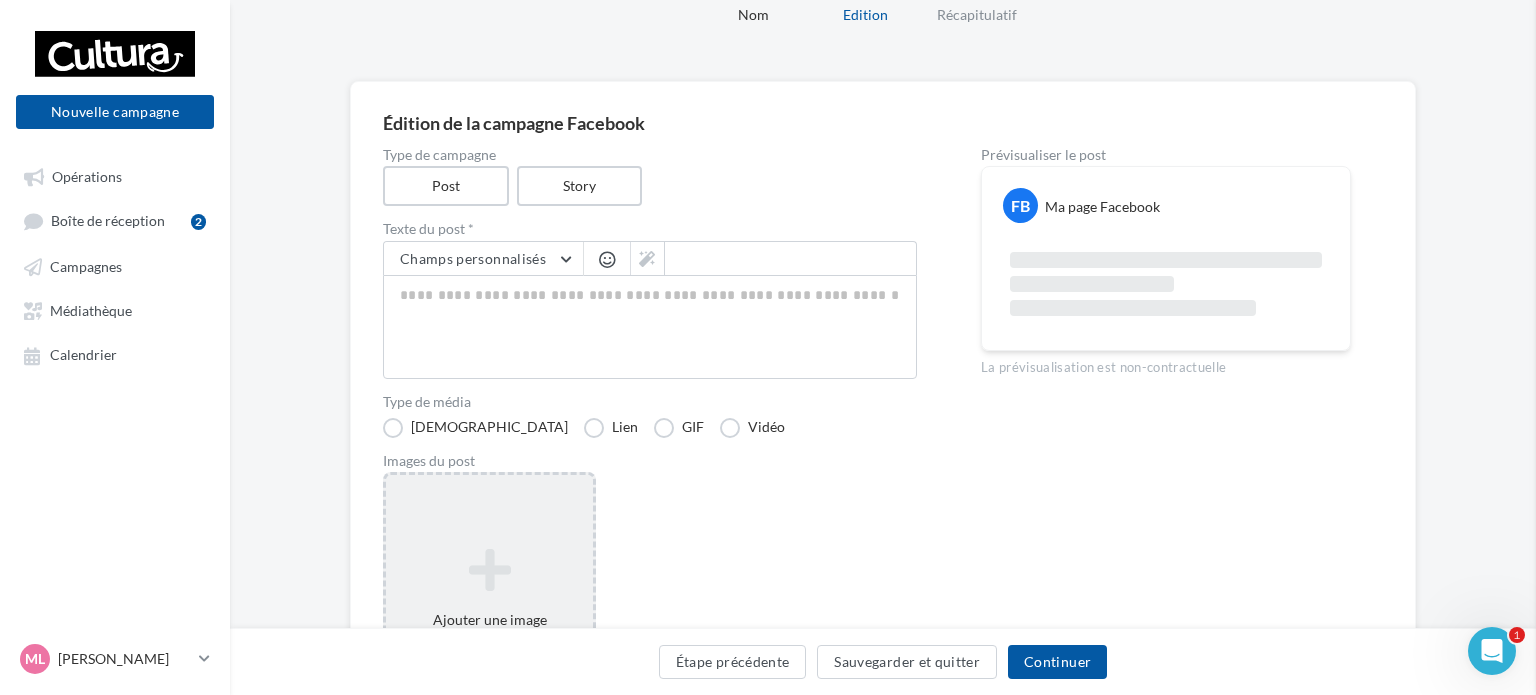 click at bounding box center (2304, 347) 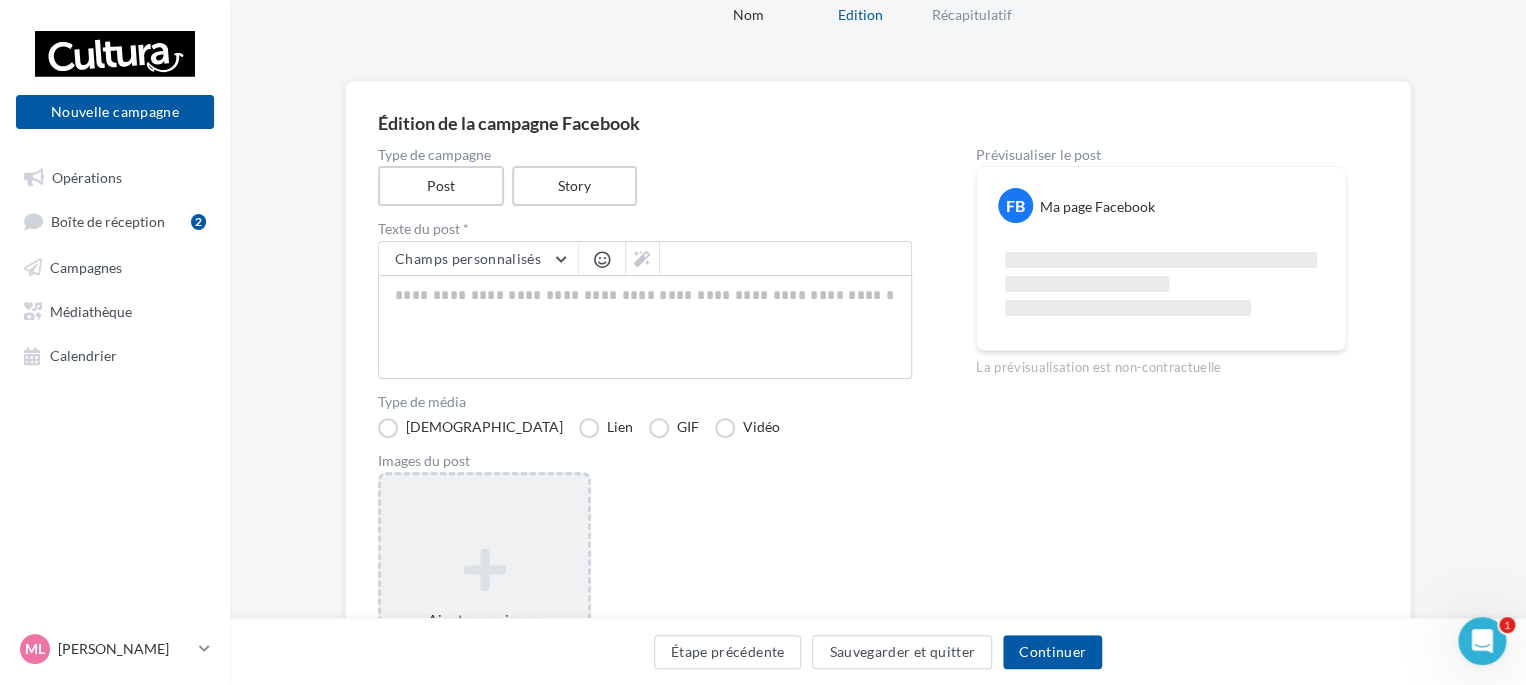click on "Ajouter une image     Format: png, jpg" at bounding box center [484, 602] 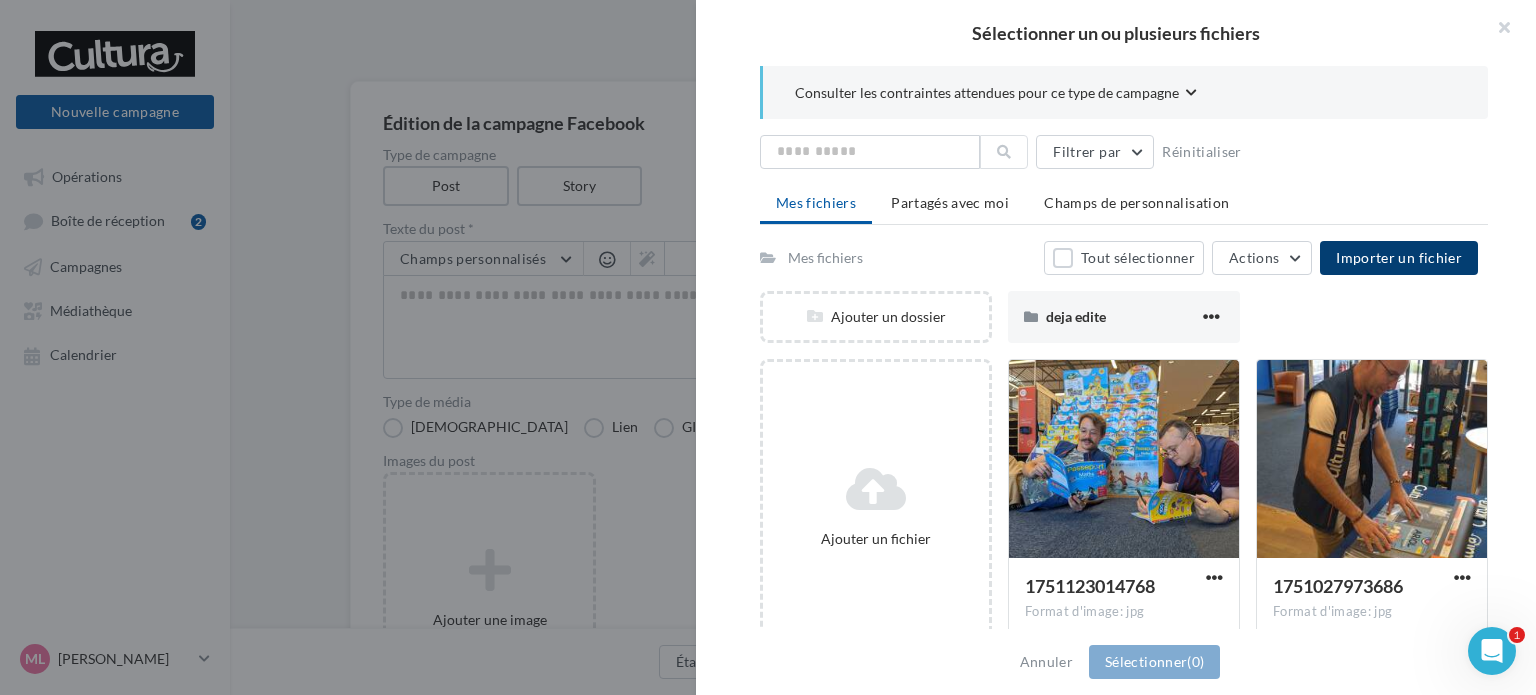 click on "Importer un fichier" at bounding box center (1399, 258) 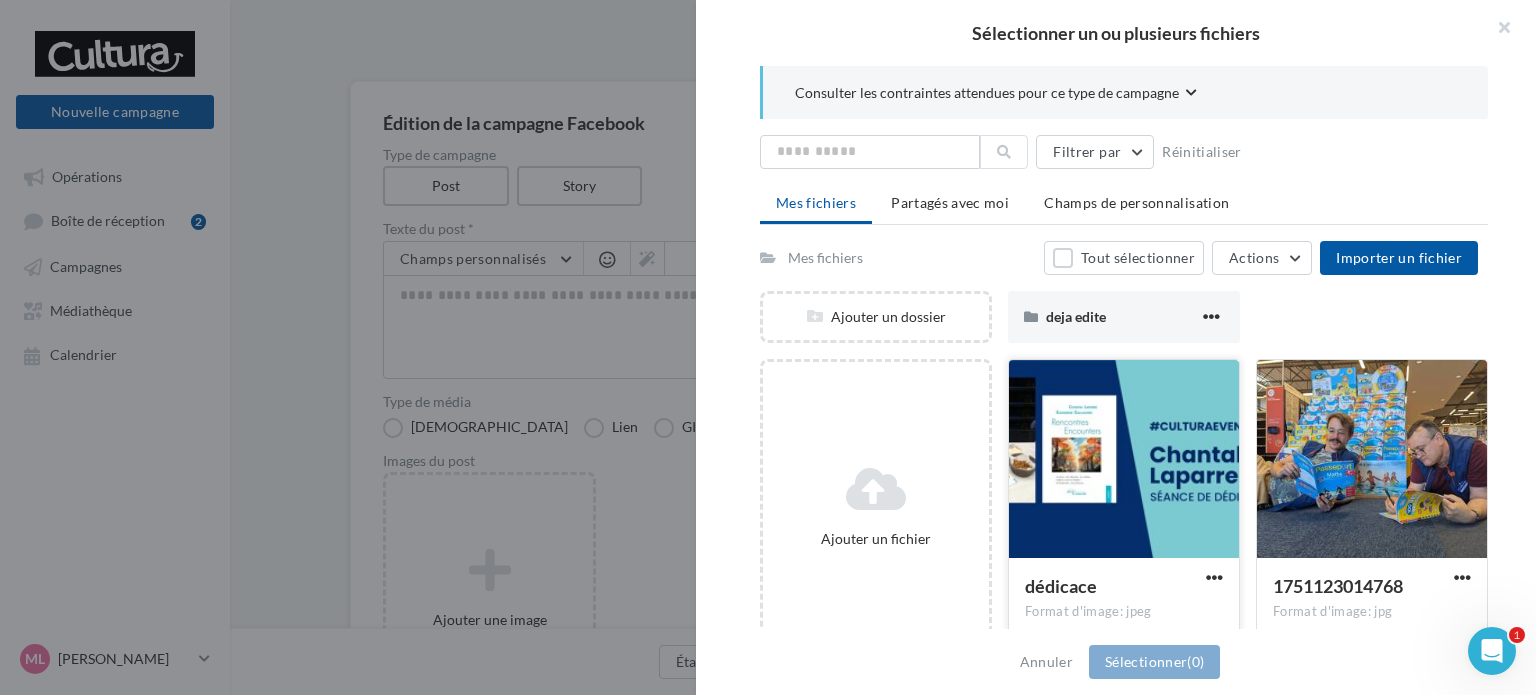 click at bounding box center (1124, 460) 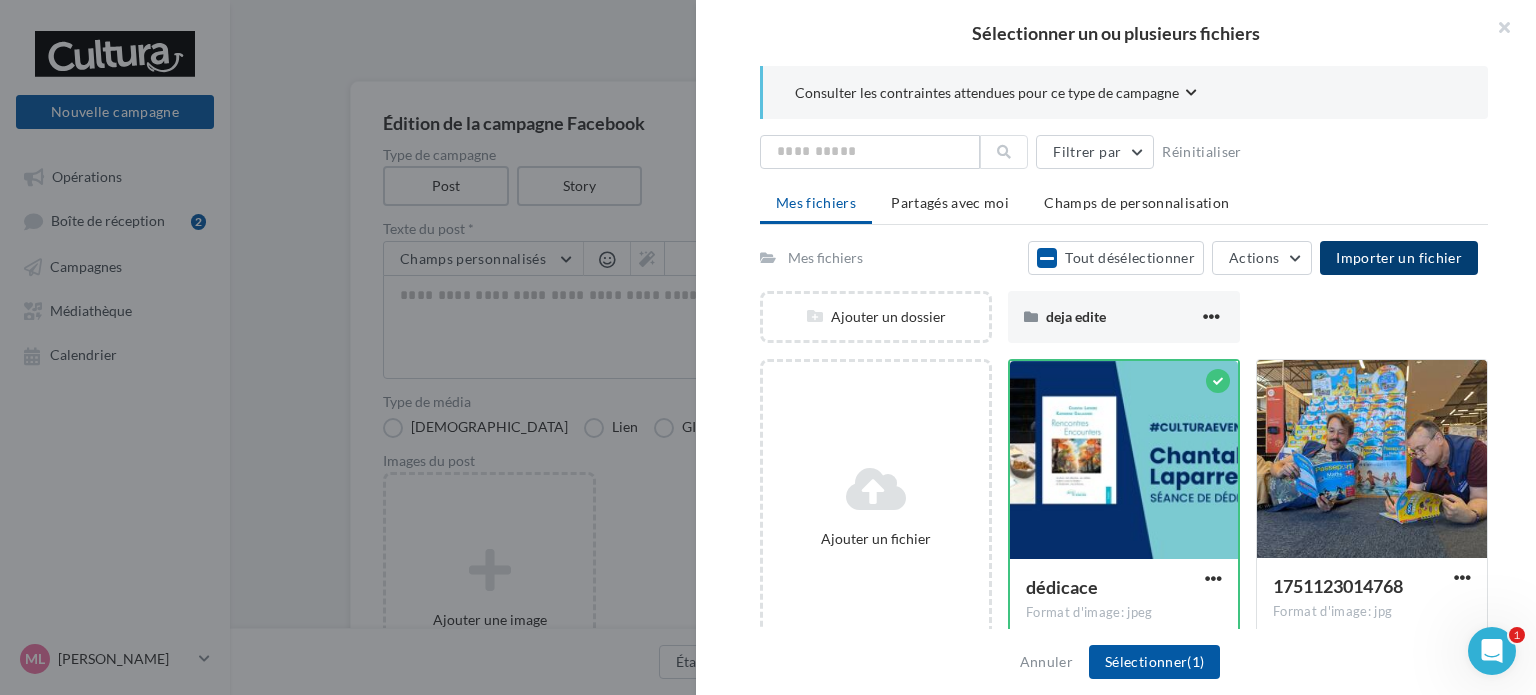 click on "Importer un fichier" at bounding box center [1399, 258] 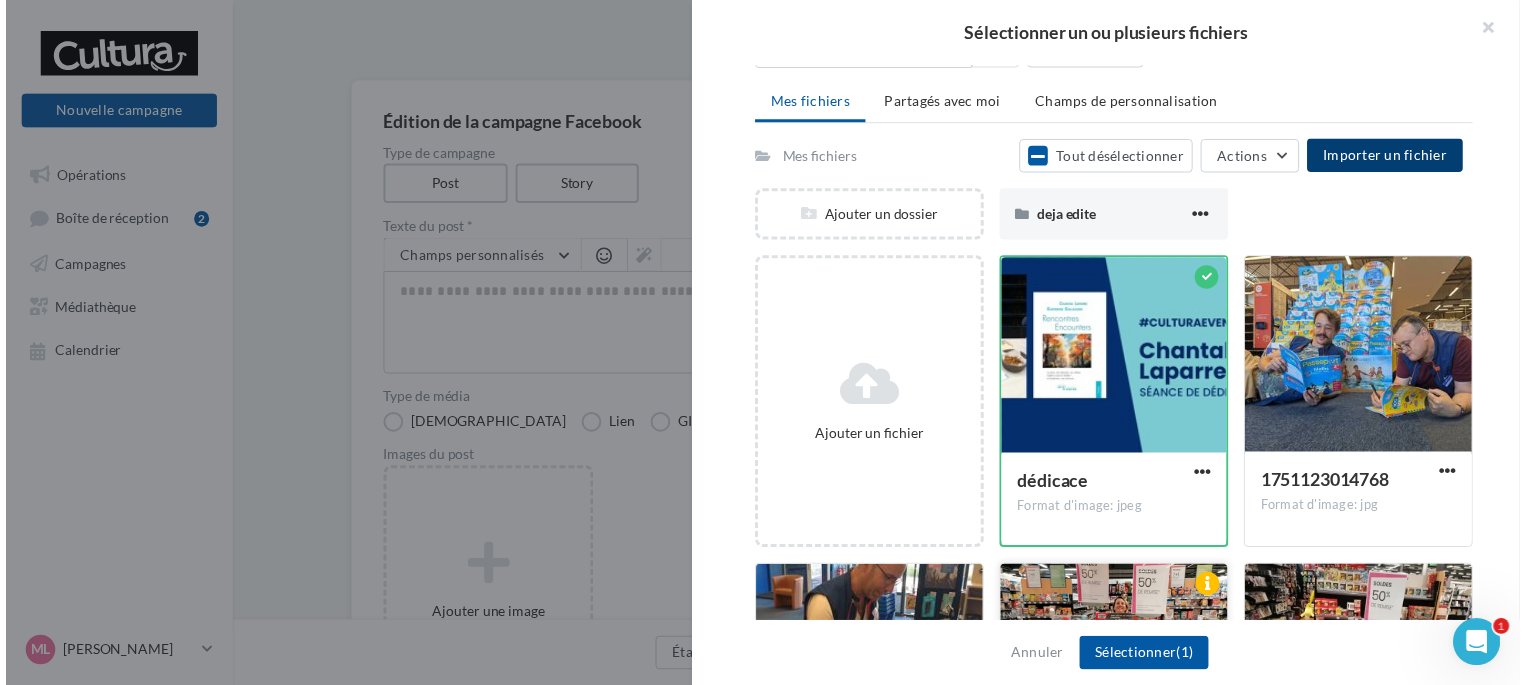 scroll, scrollTop: 0, scrollLeft: 0, axis: both 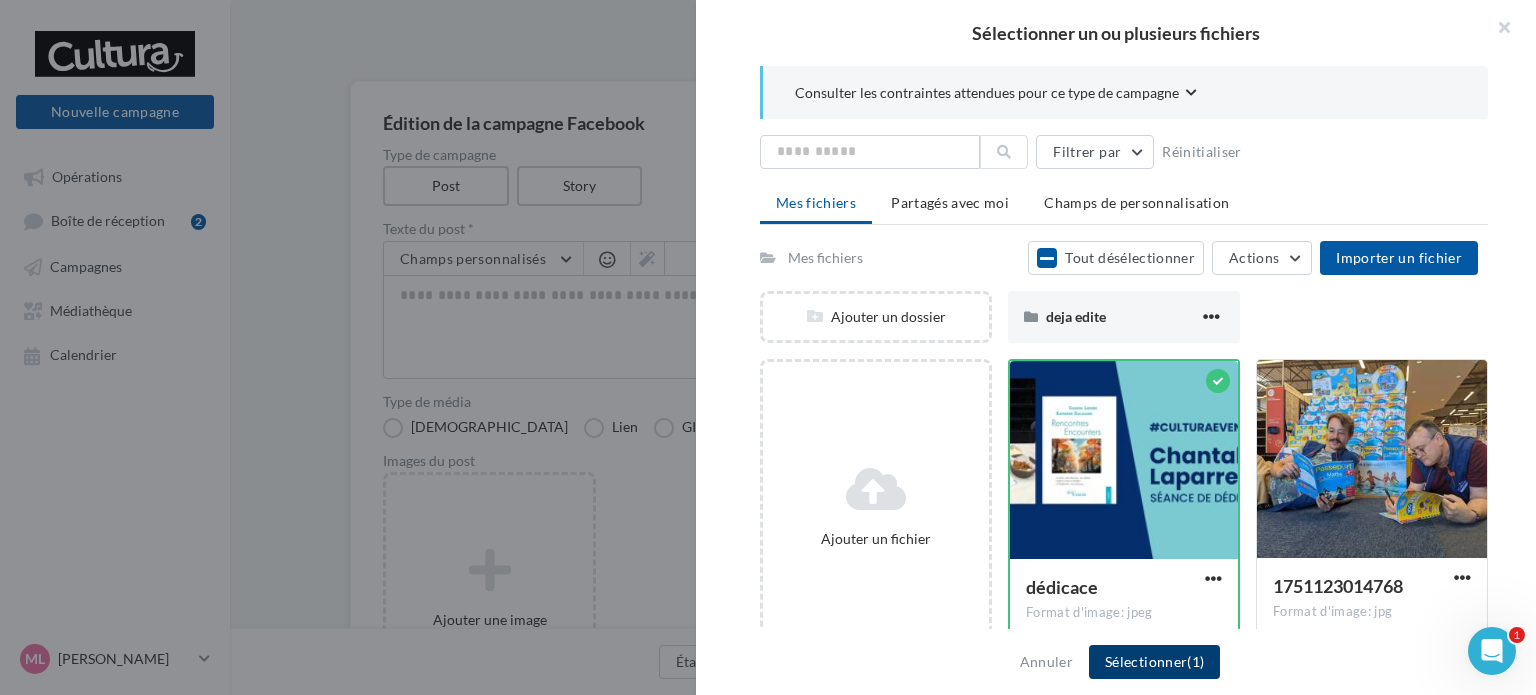 click on "Sélectionner   (1)" at bounding box center [1154, 662] 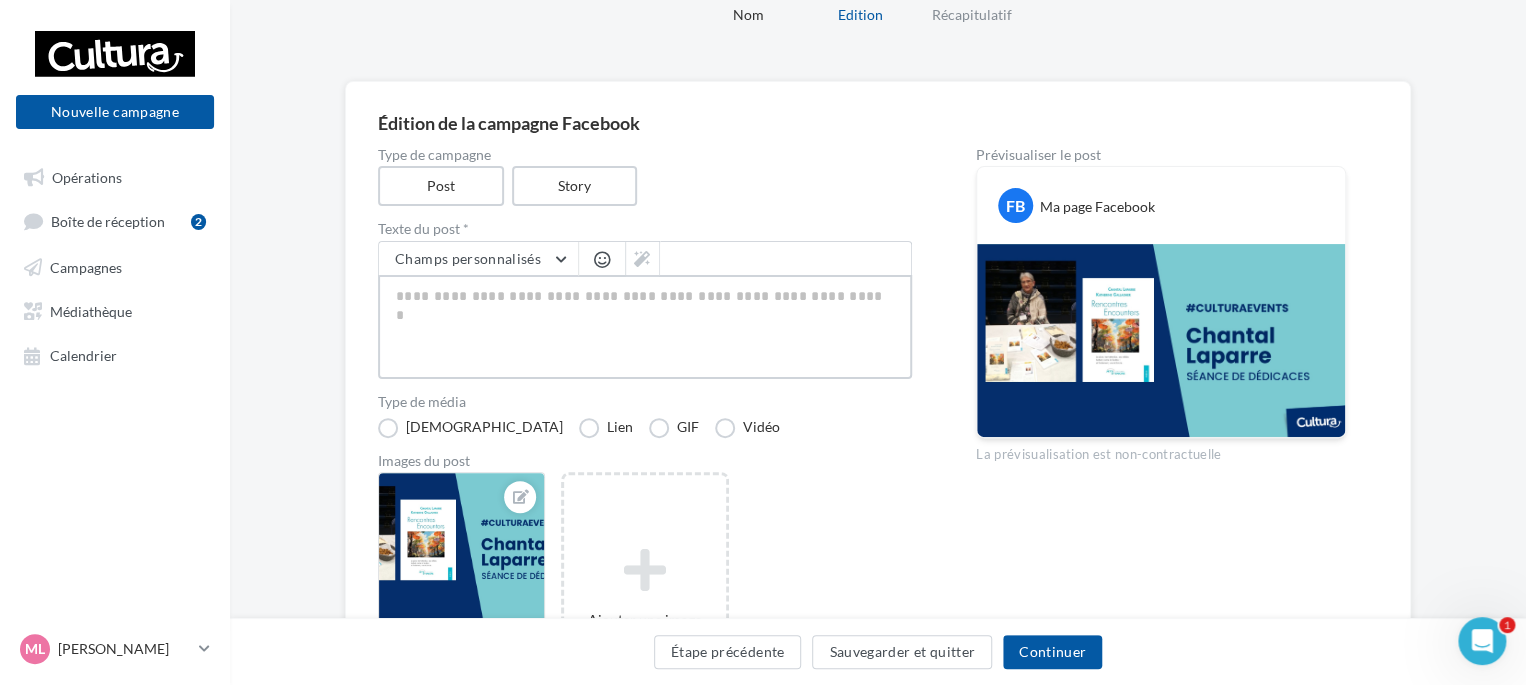 click at bounding box center (645, 327) 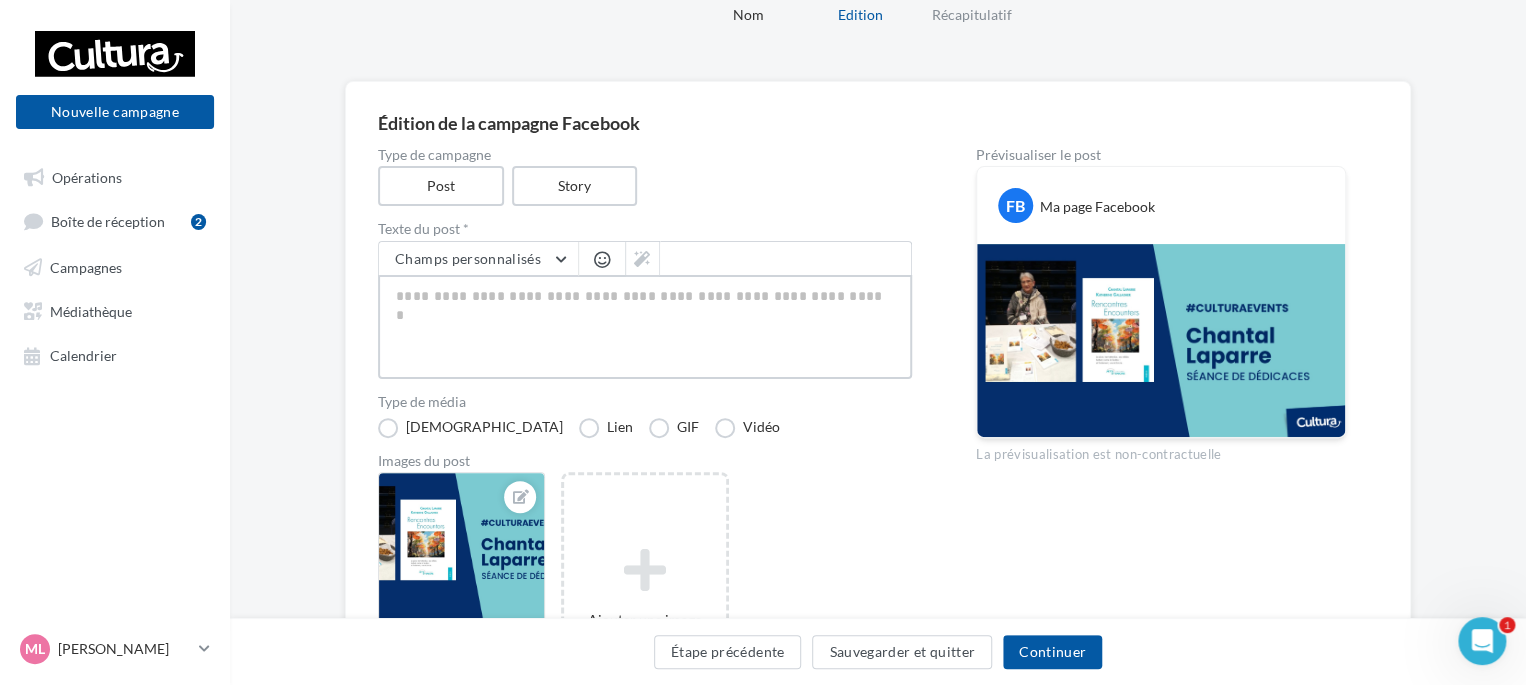 type on "*" 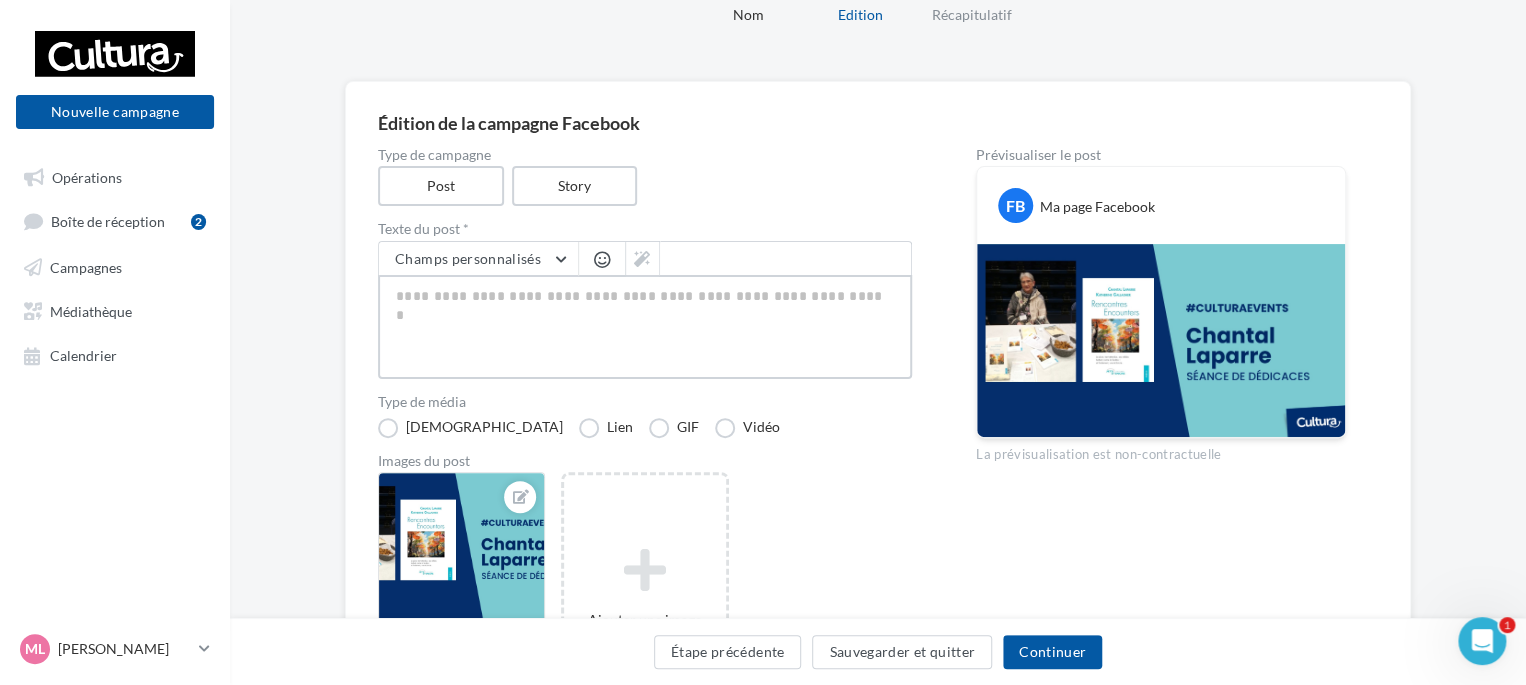 type on "*" 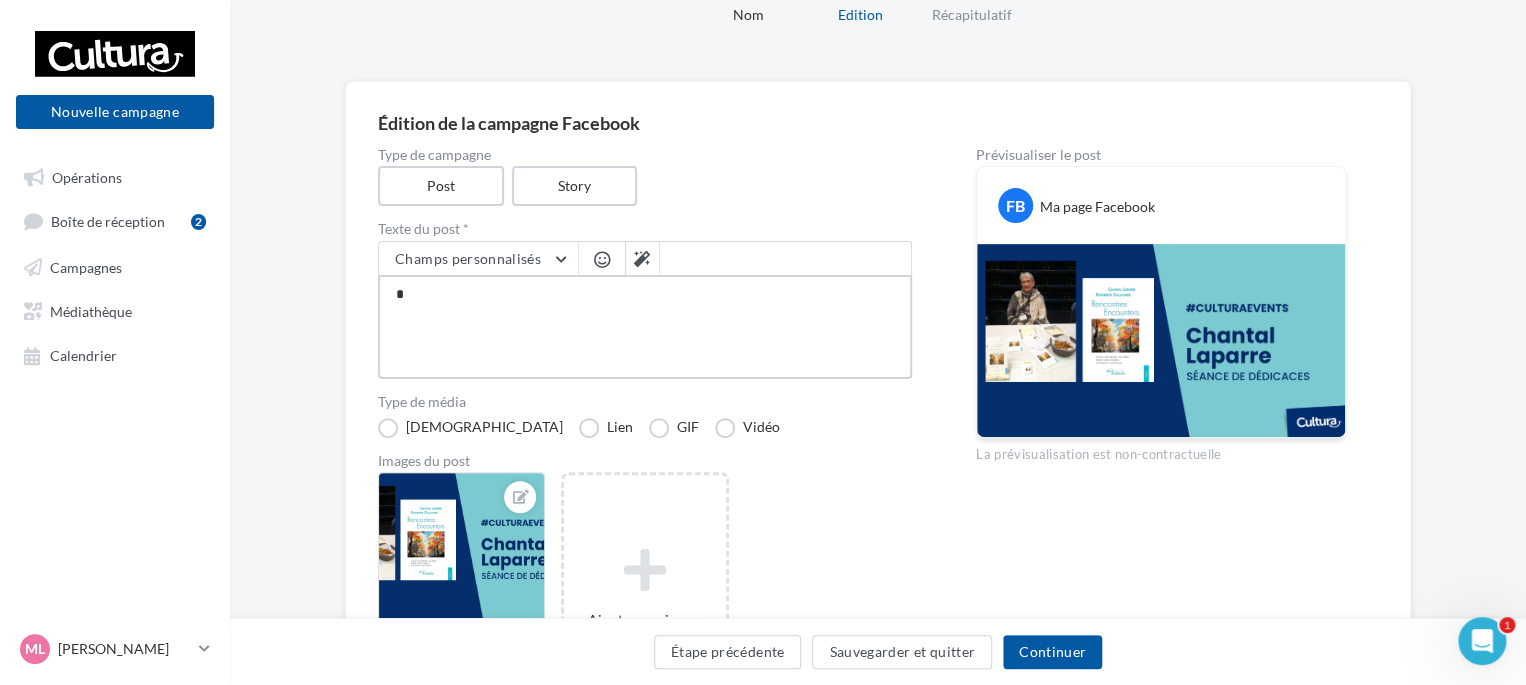 type on "**" 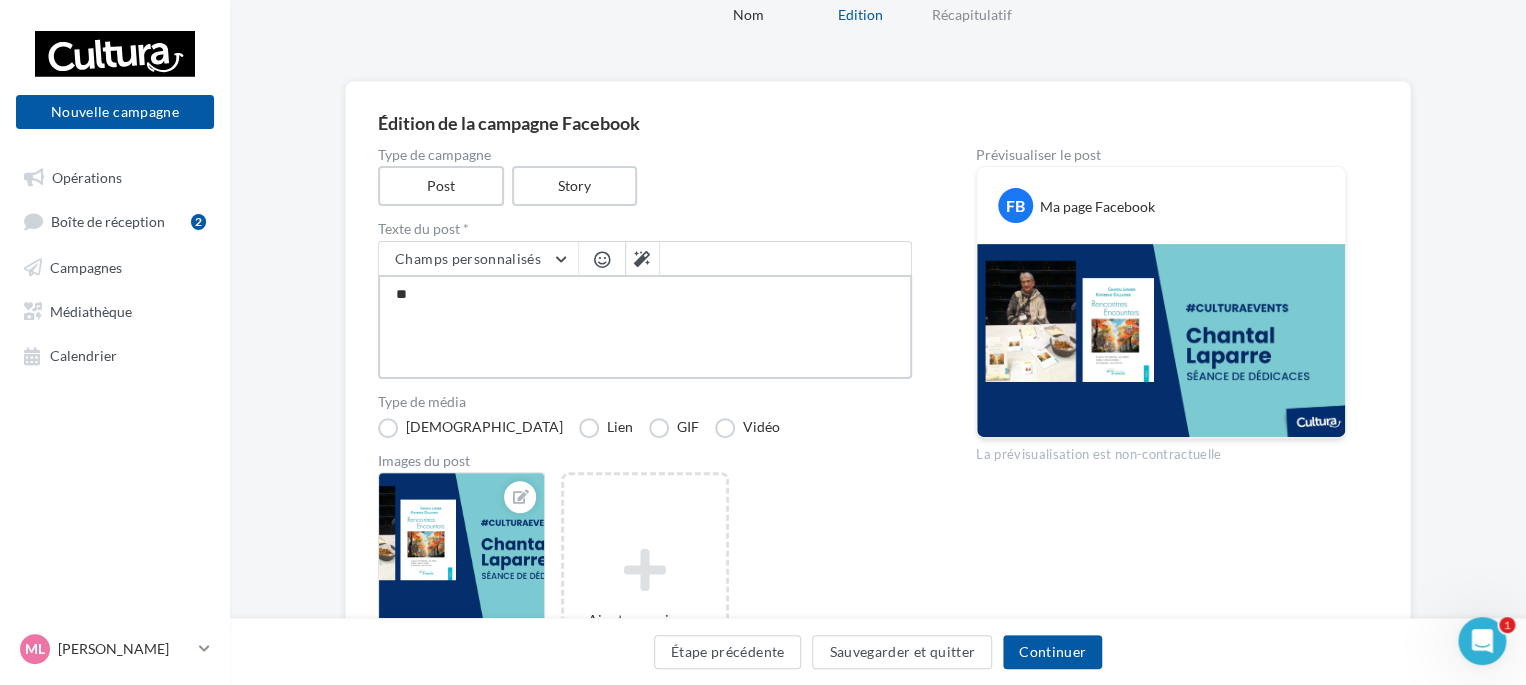 type on "***" 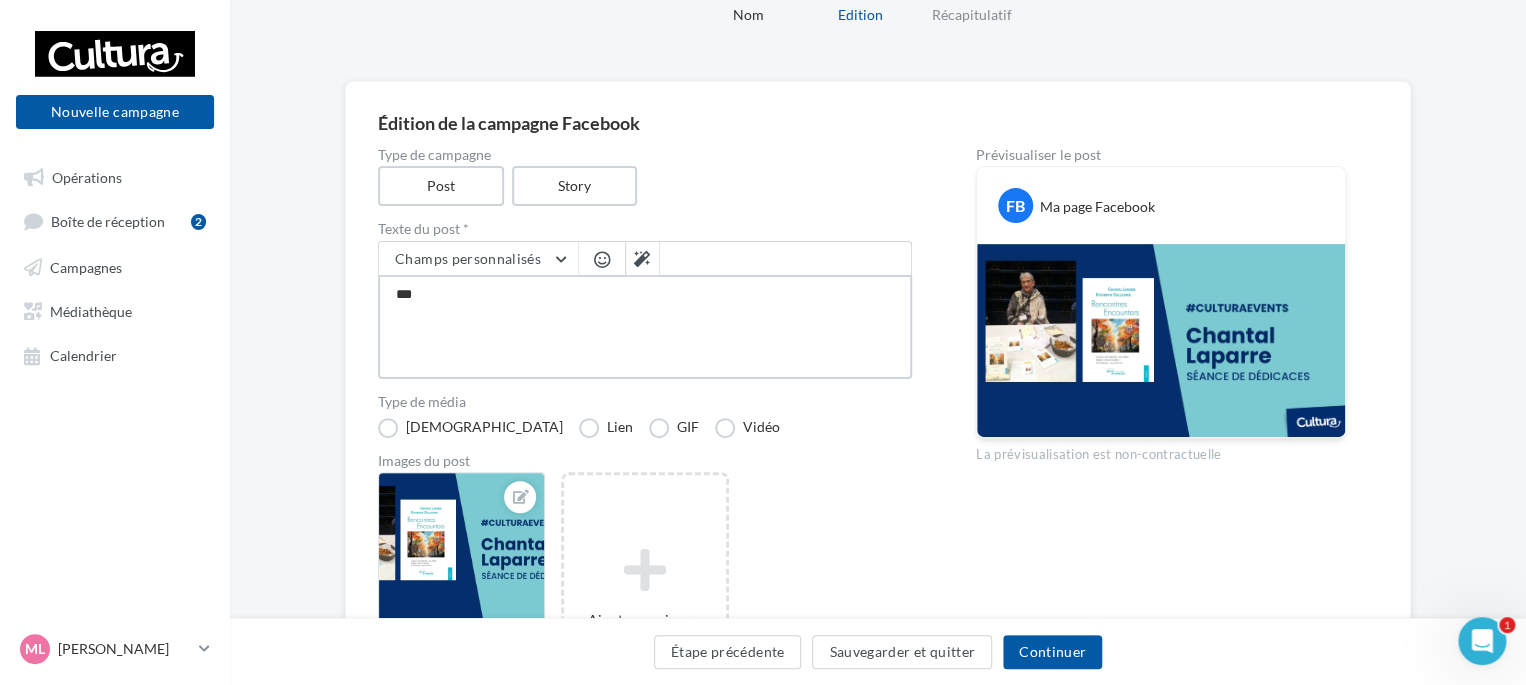 type on "****" 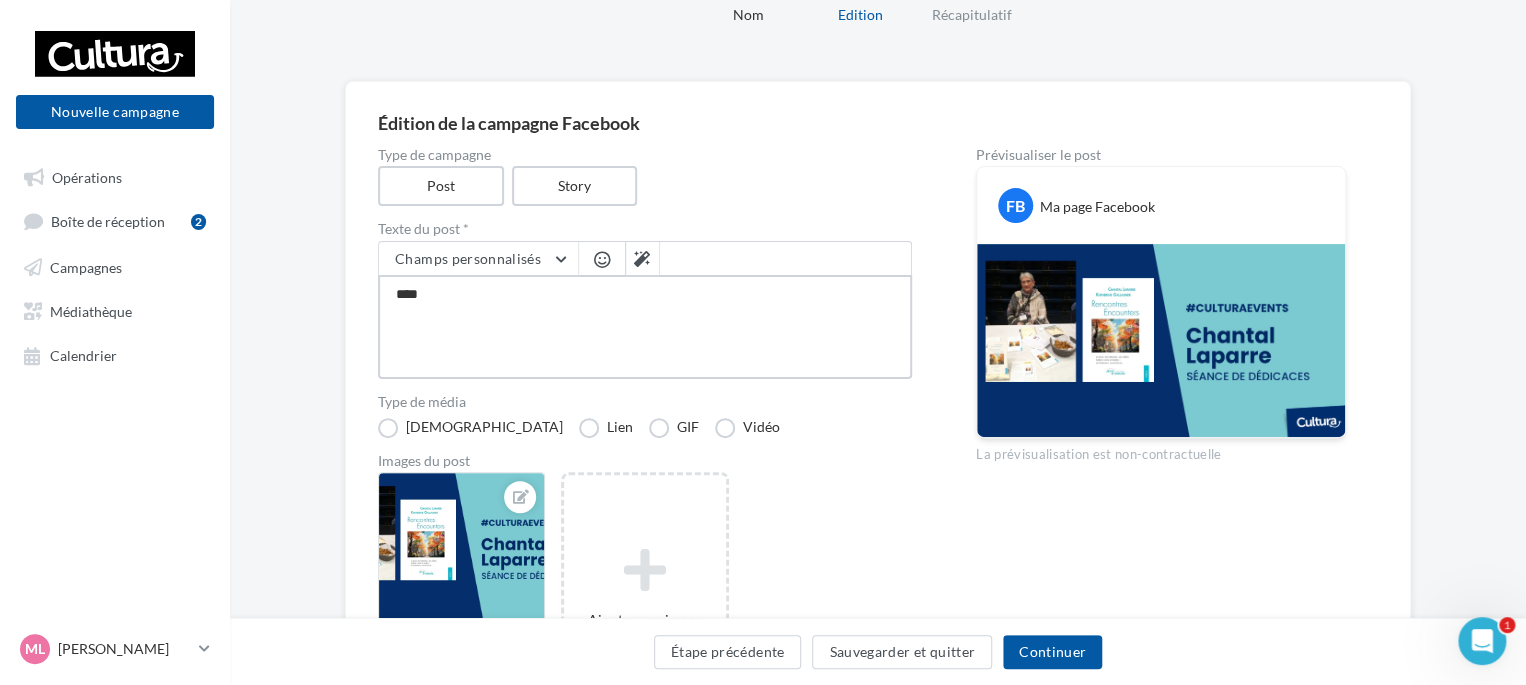 type on "*****" 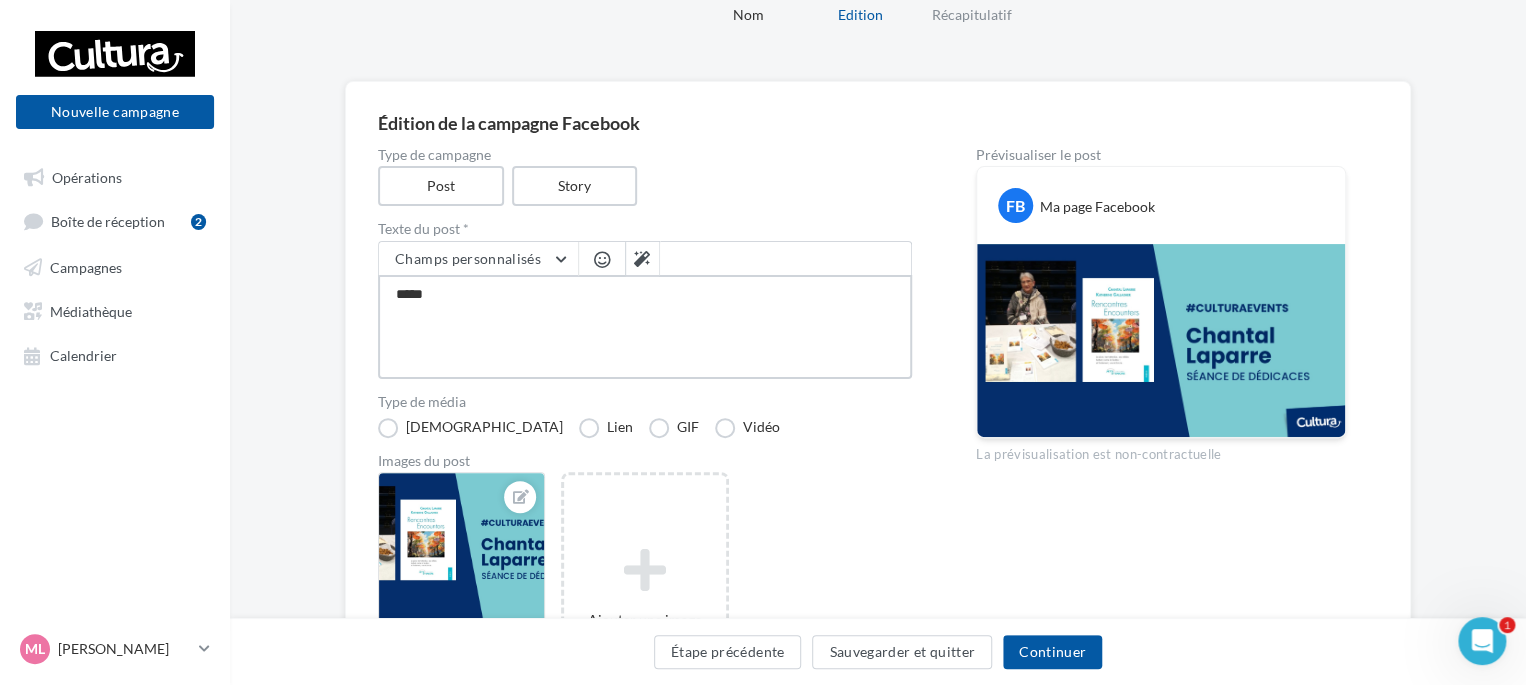 type on "******" 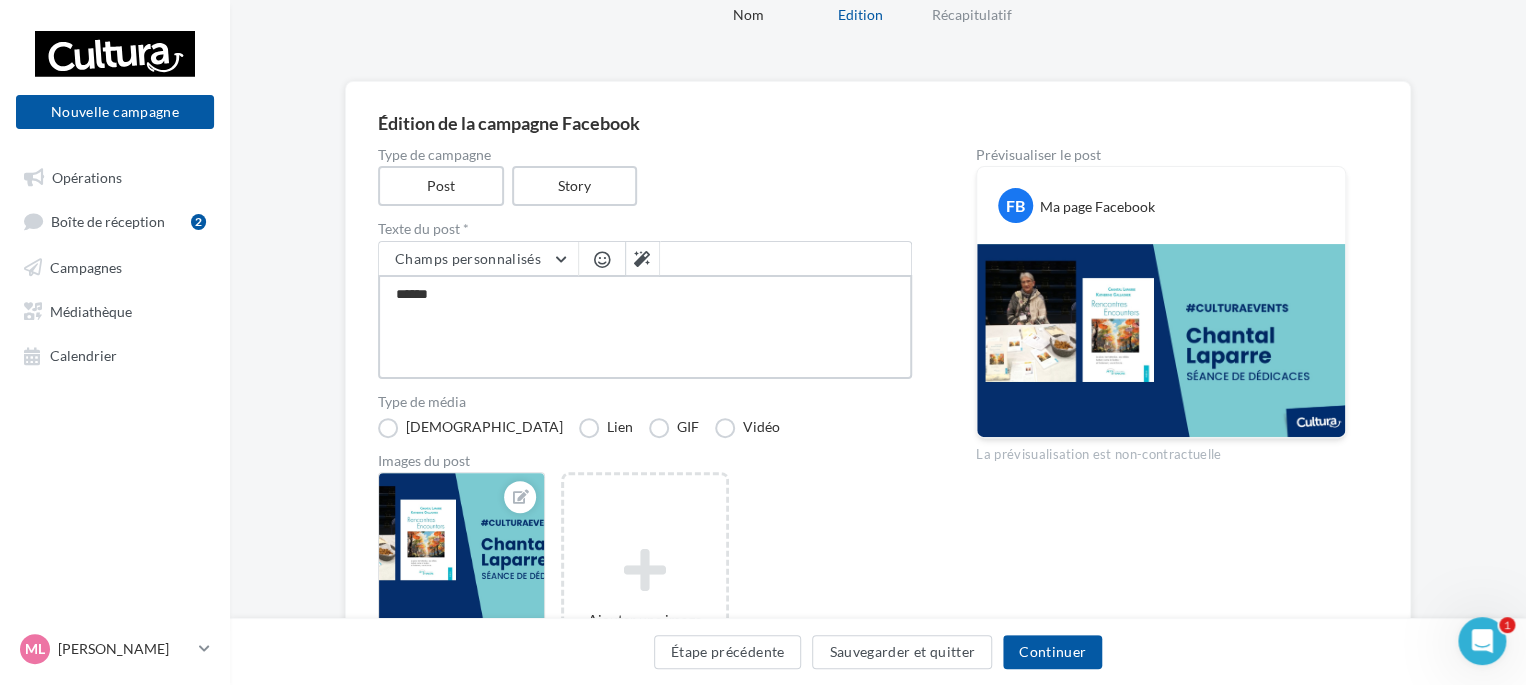 type on "*******" 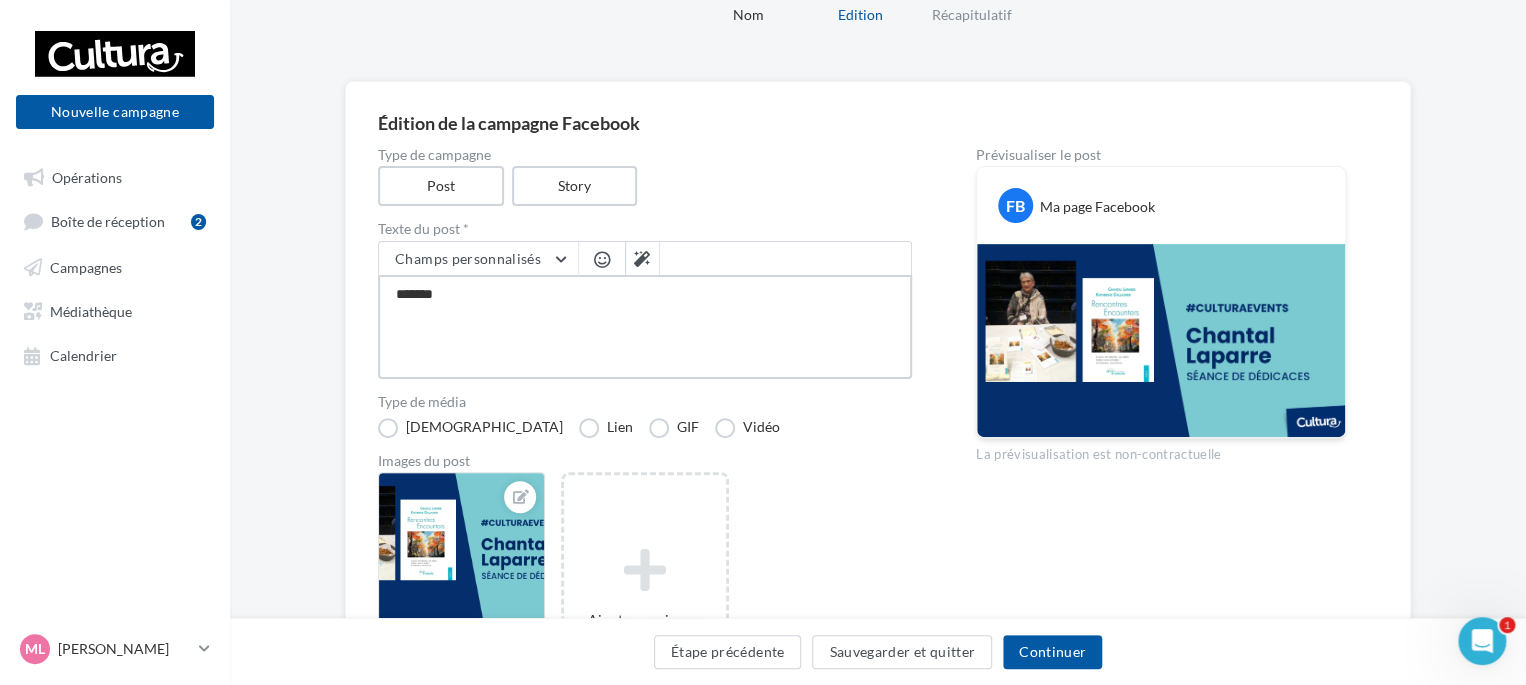 type on "*******" 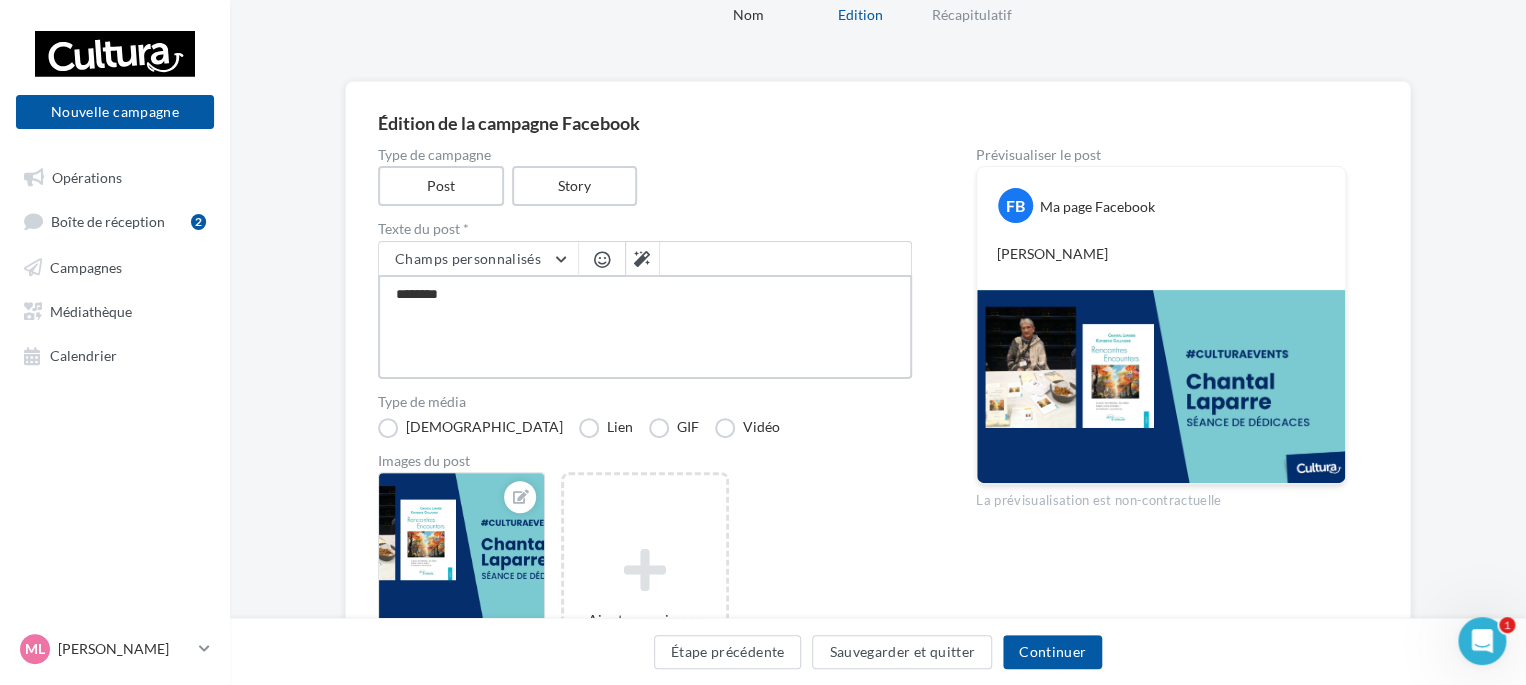 type on "*********" 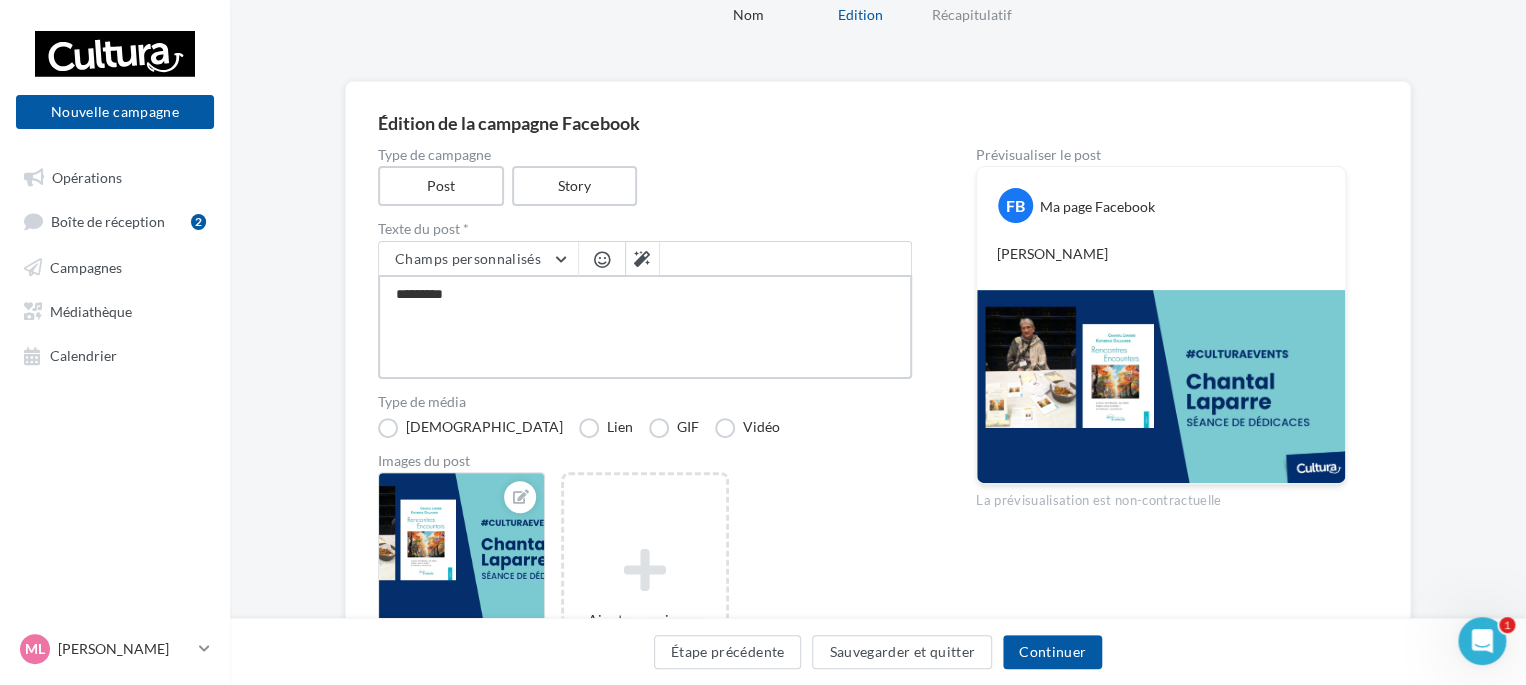 type on "**********" 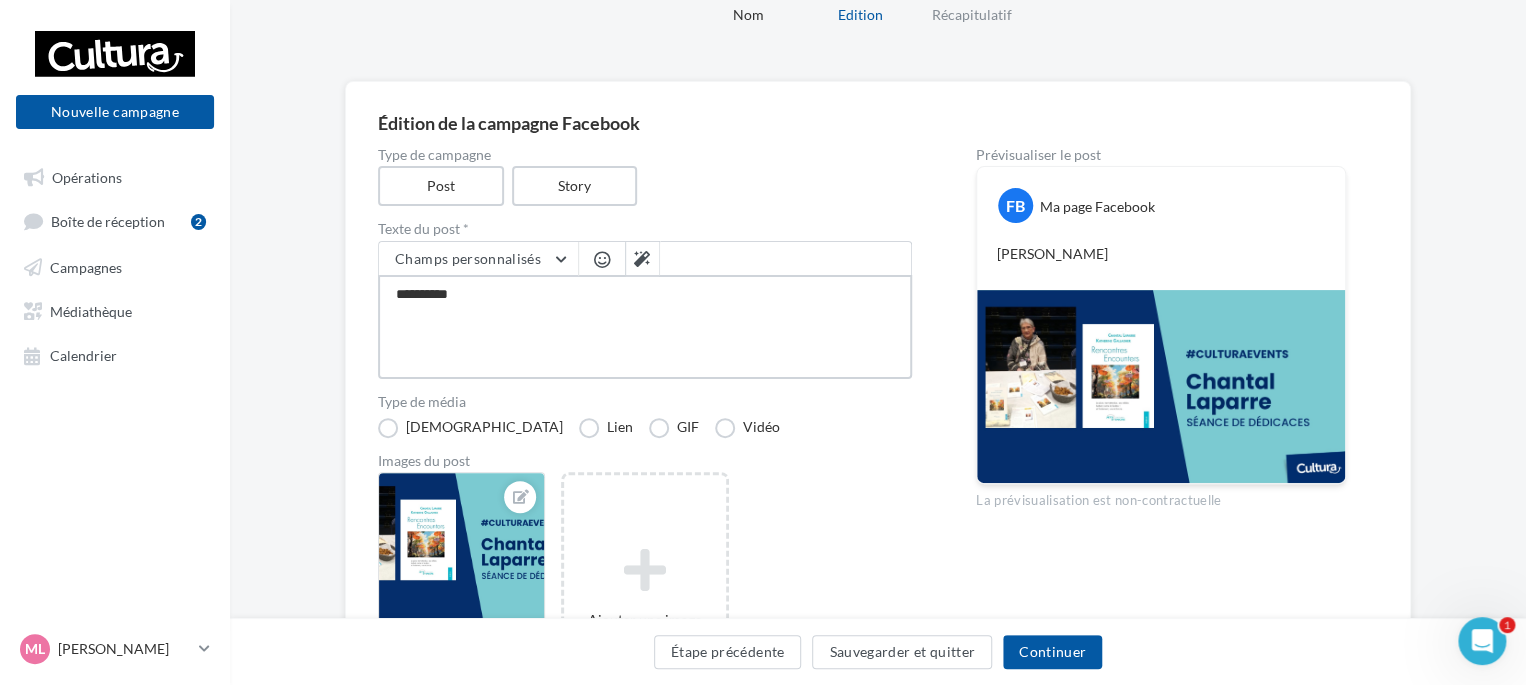 type on "**********" 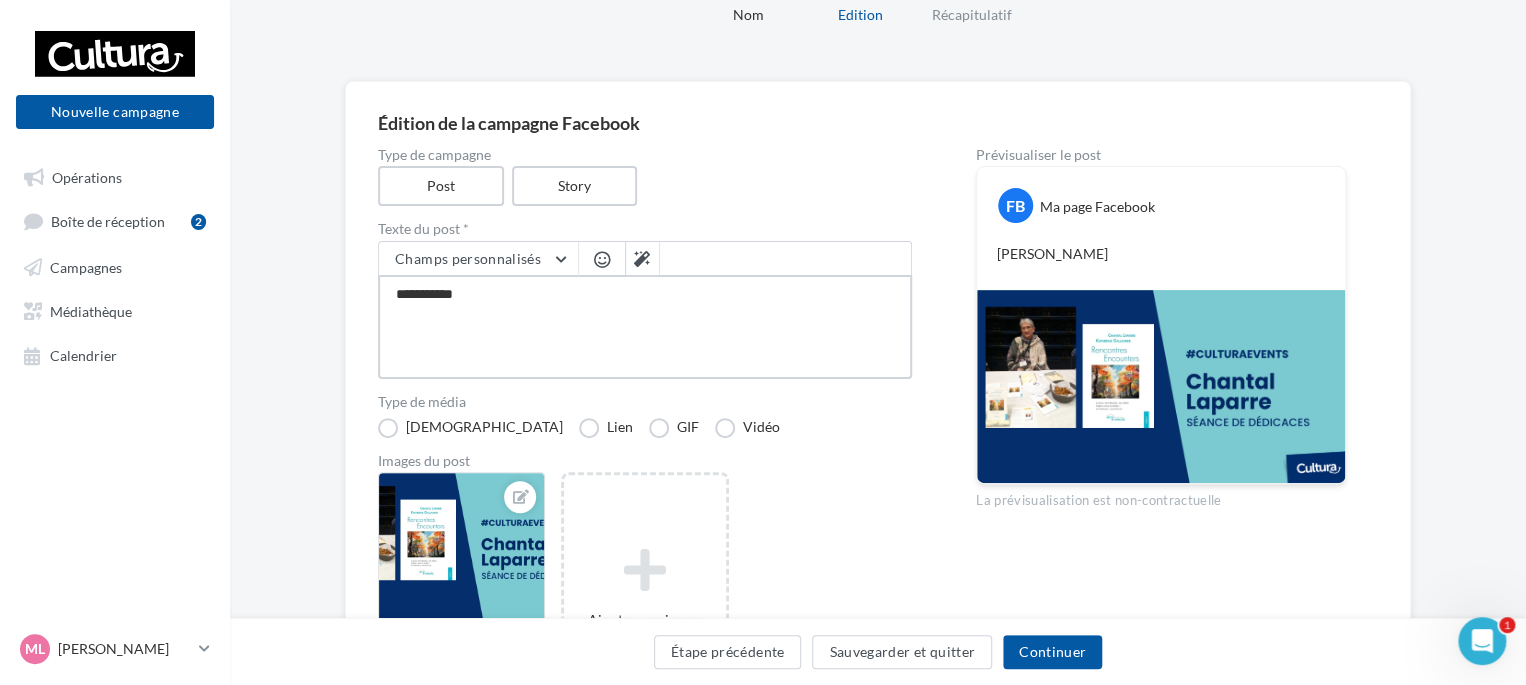 type on "**********" 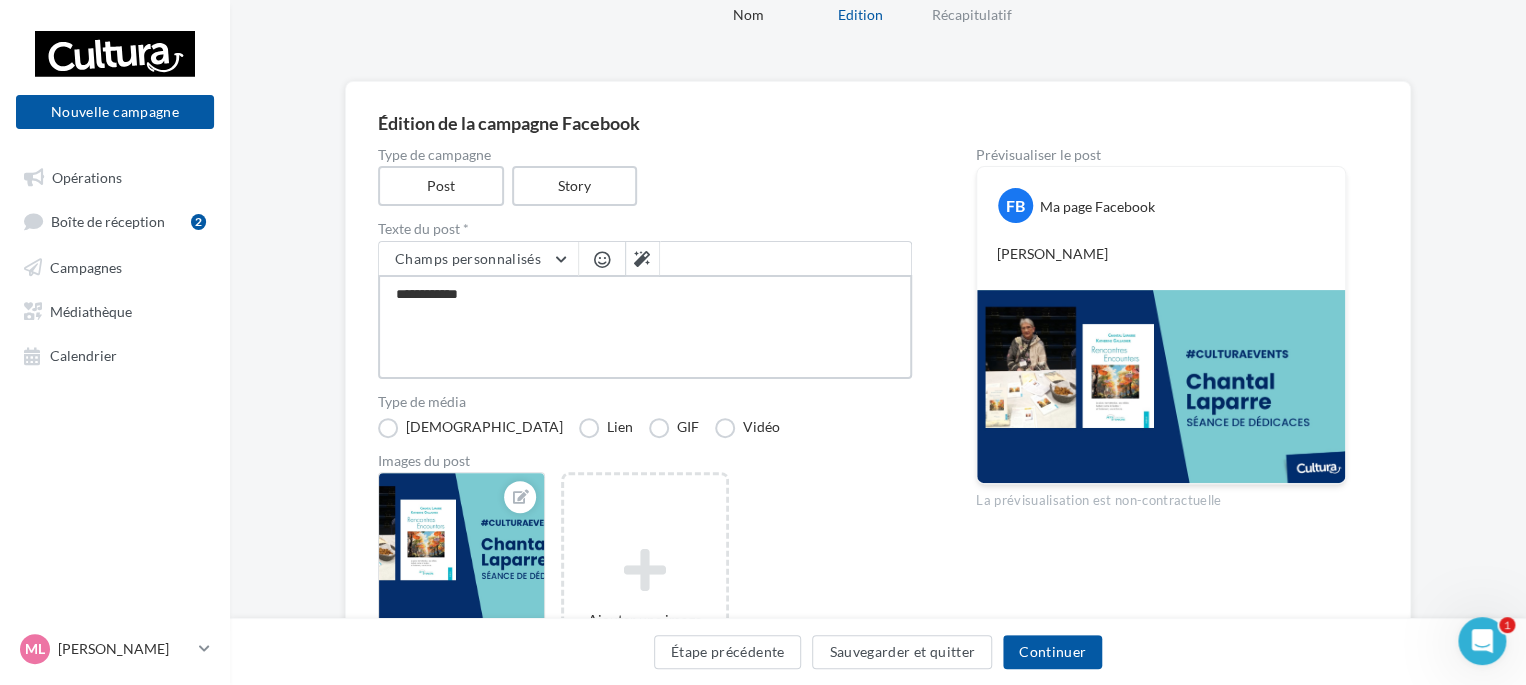 type on "**********" 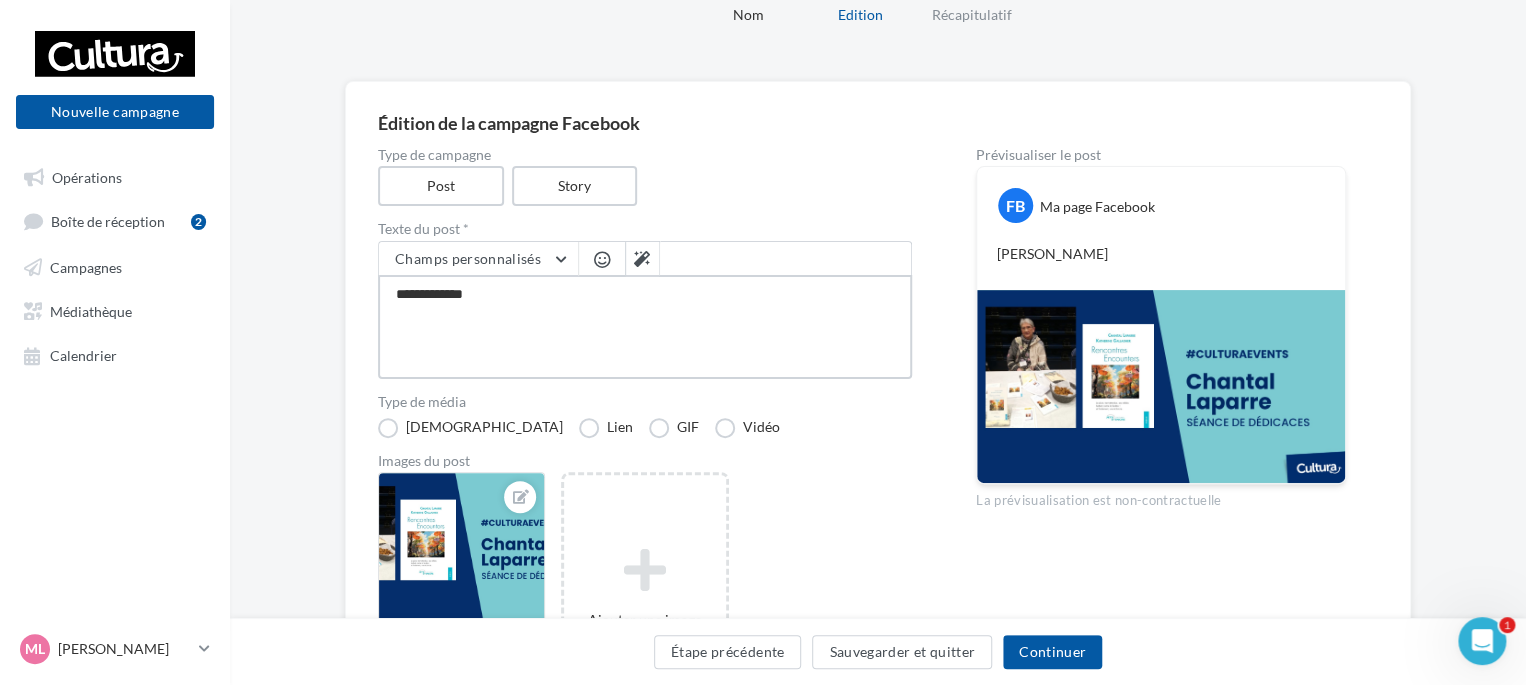 type on "**********" 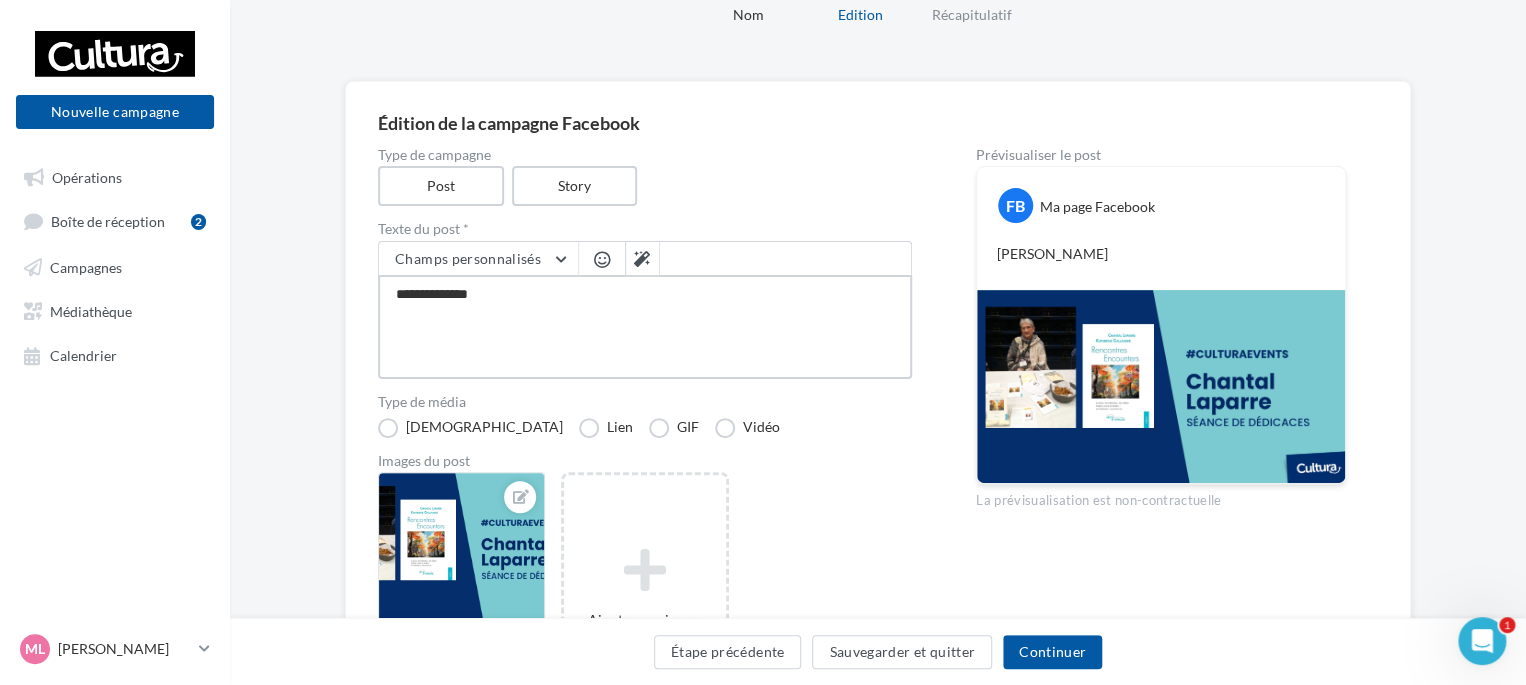 type on "**********" 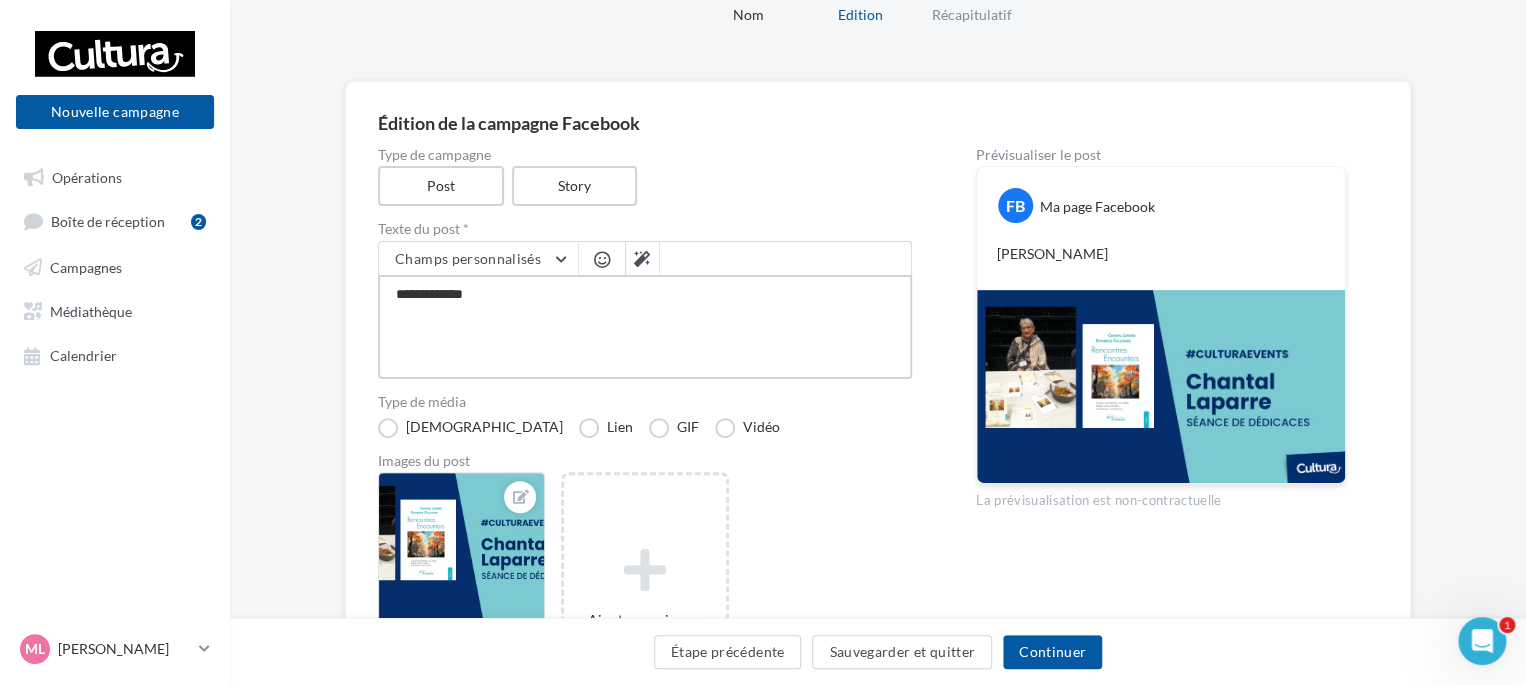 type on "**********" 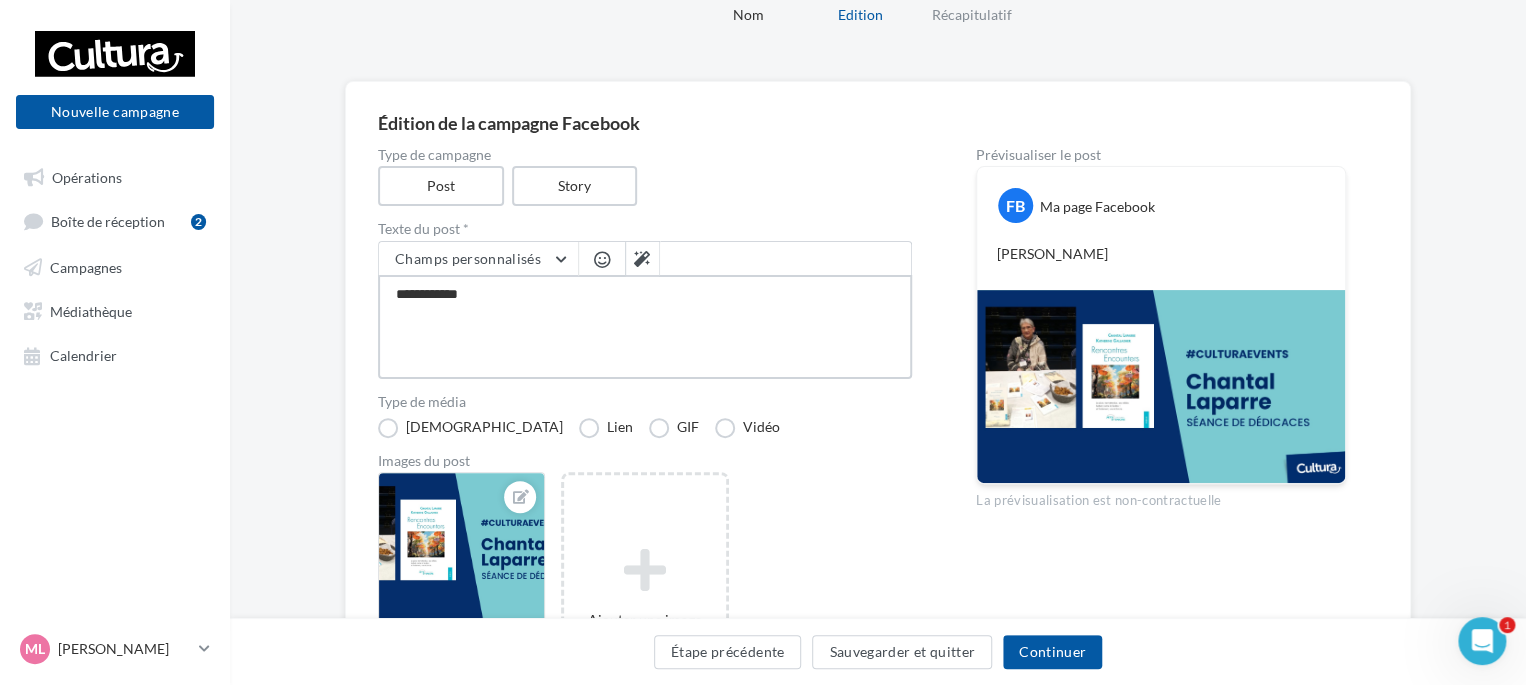 type on "**********" 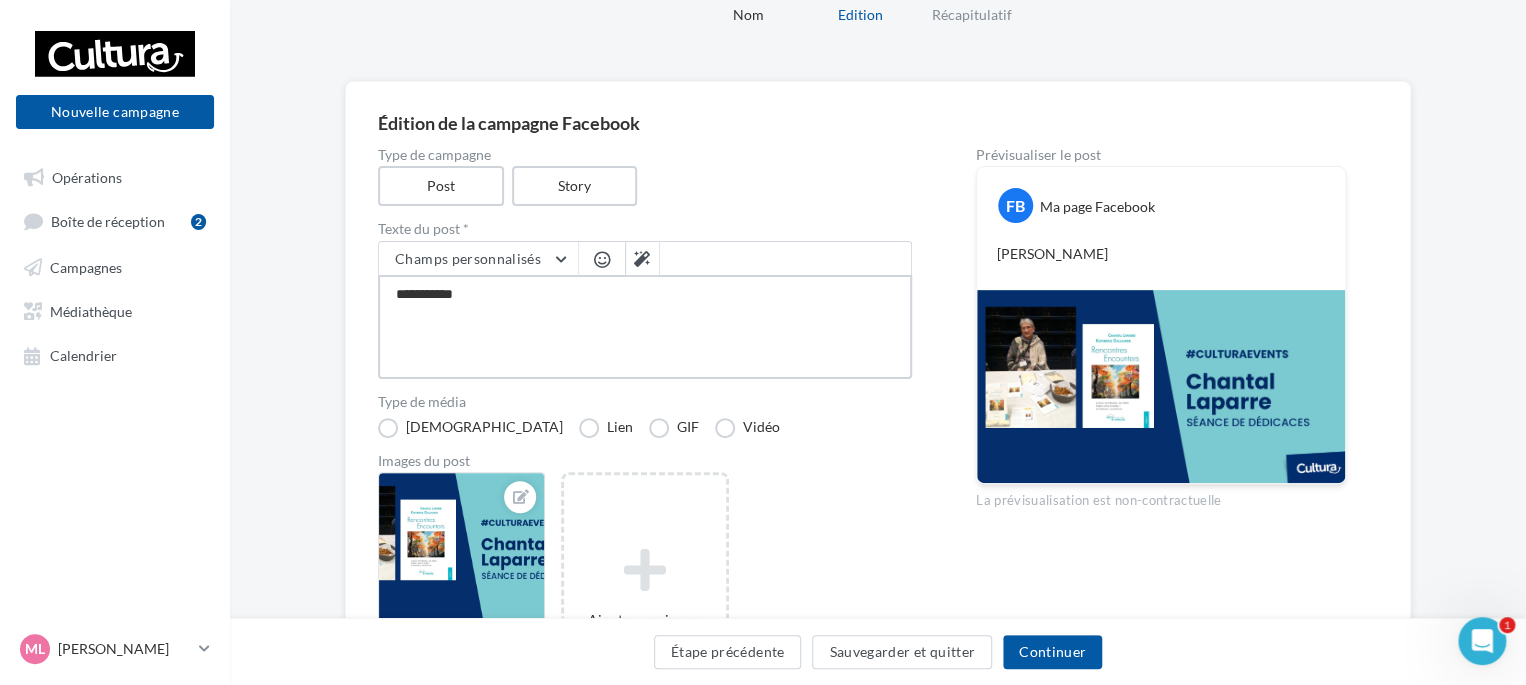 type on "**********" 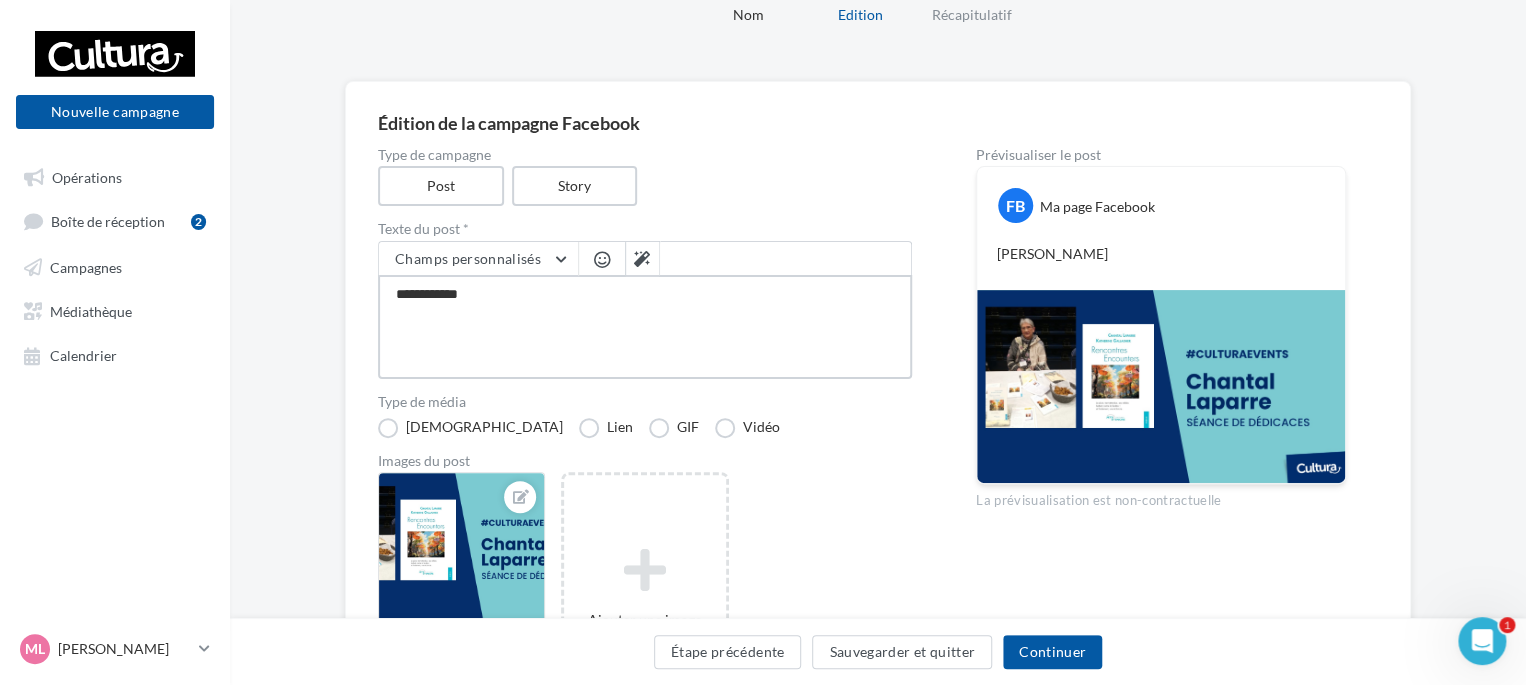 type on "**********" 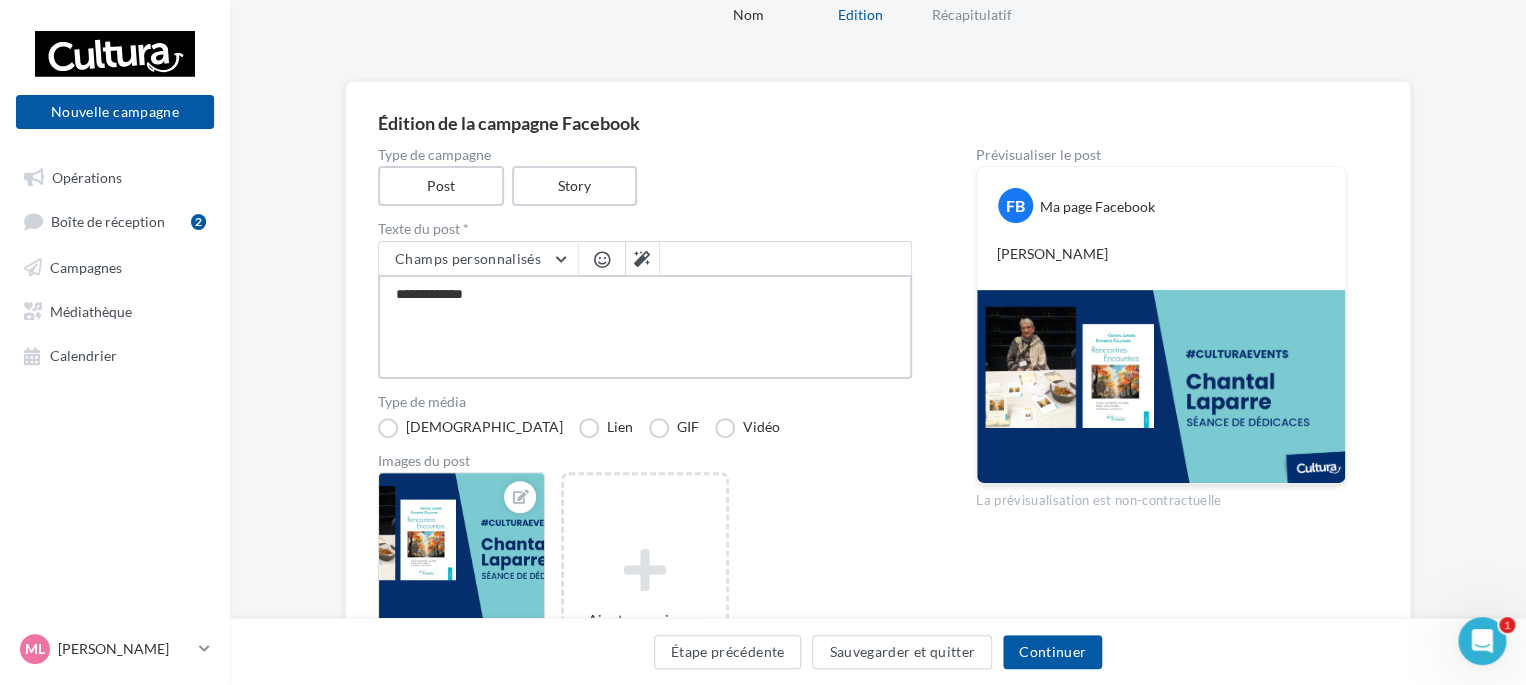 type on "**********" 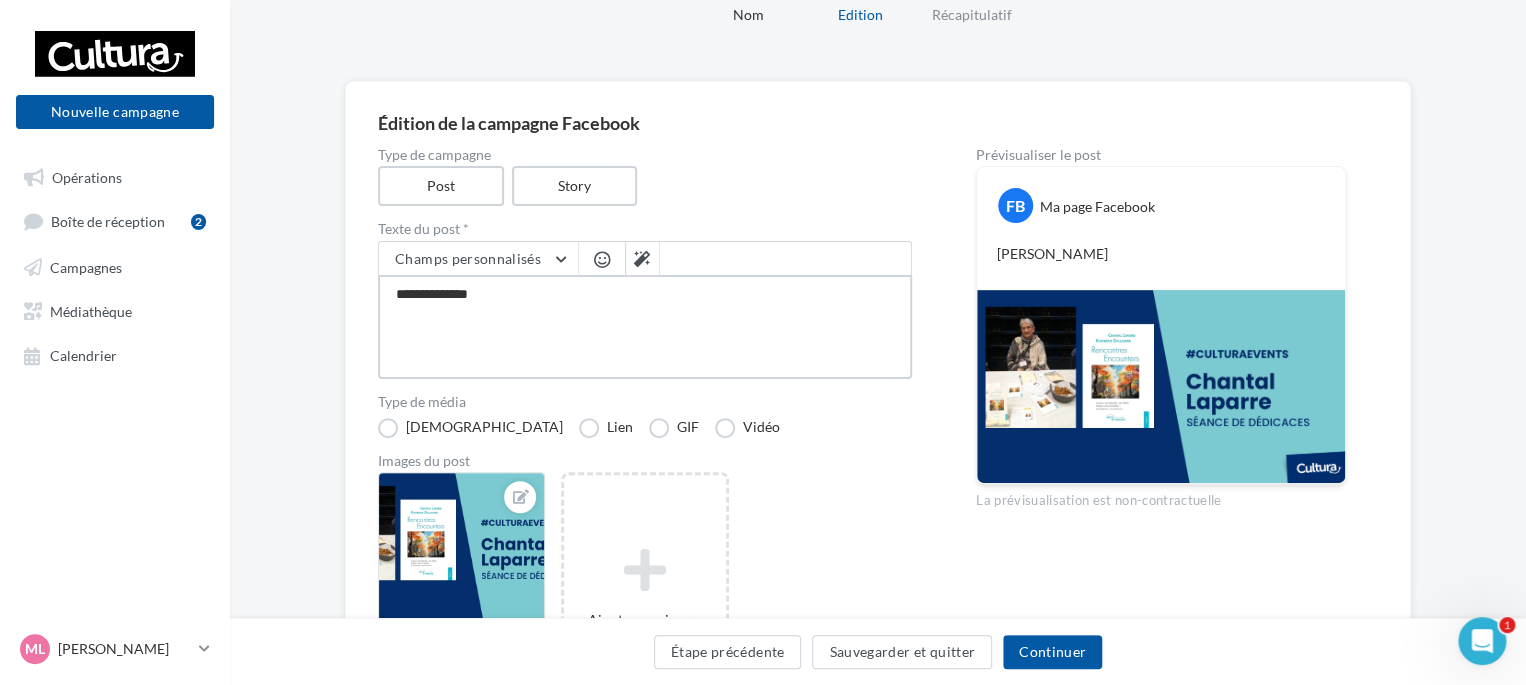 type on "**********" 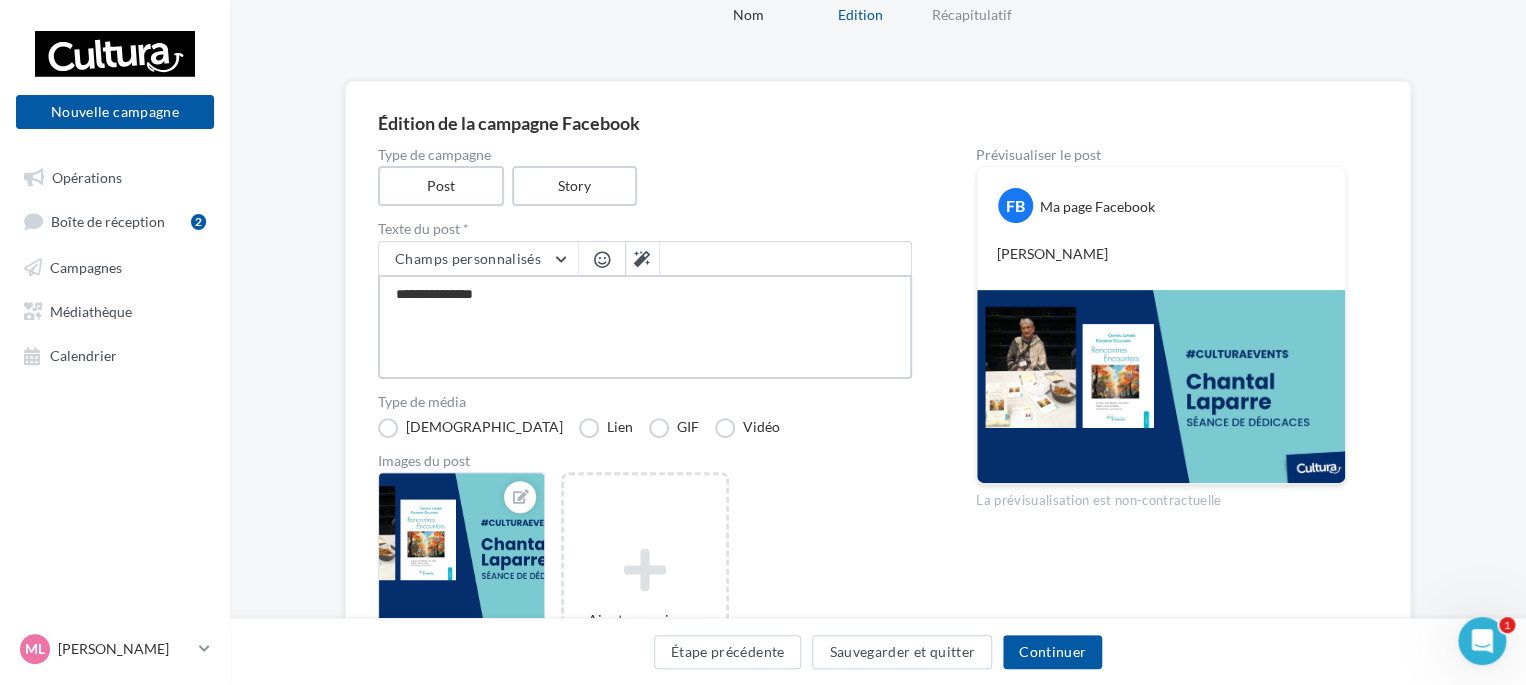 type on "**********" 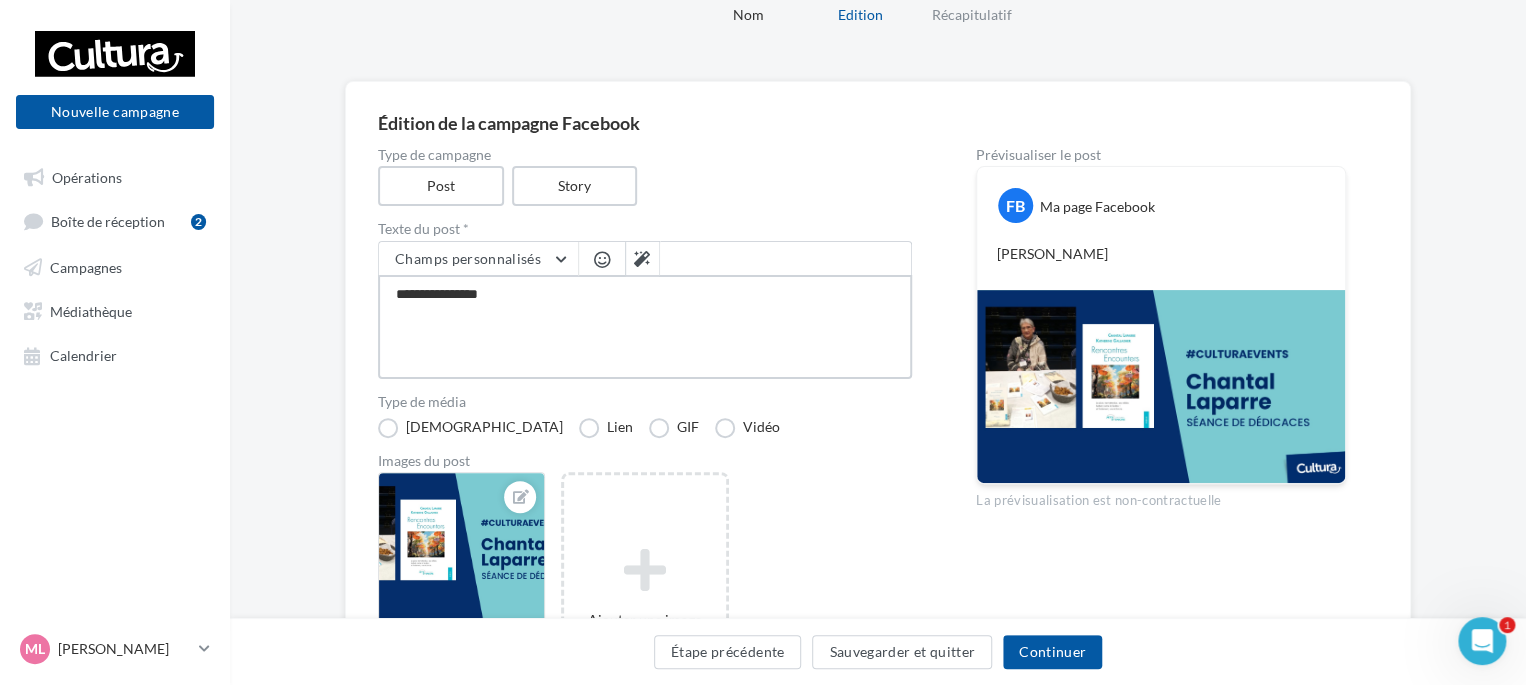 type on "**********" 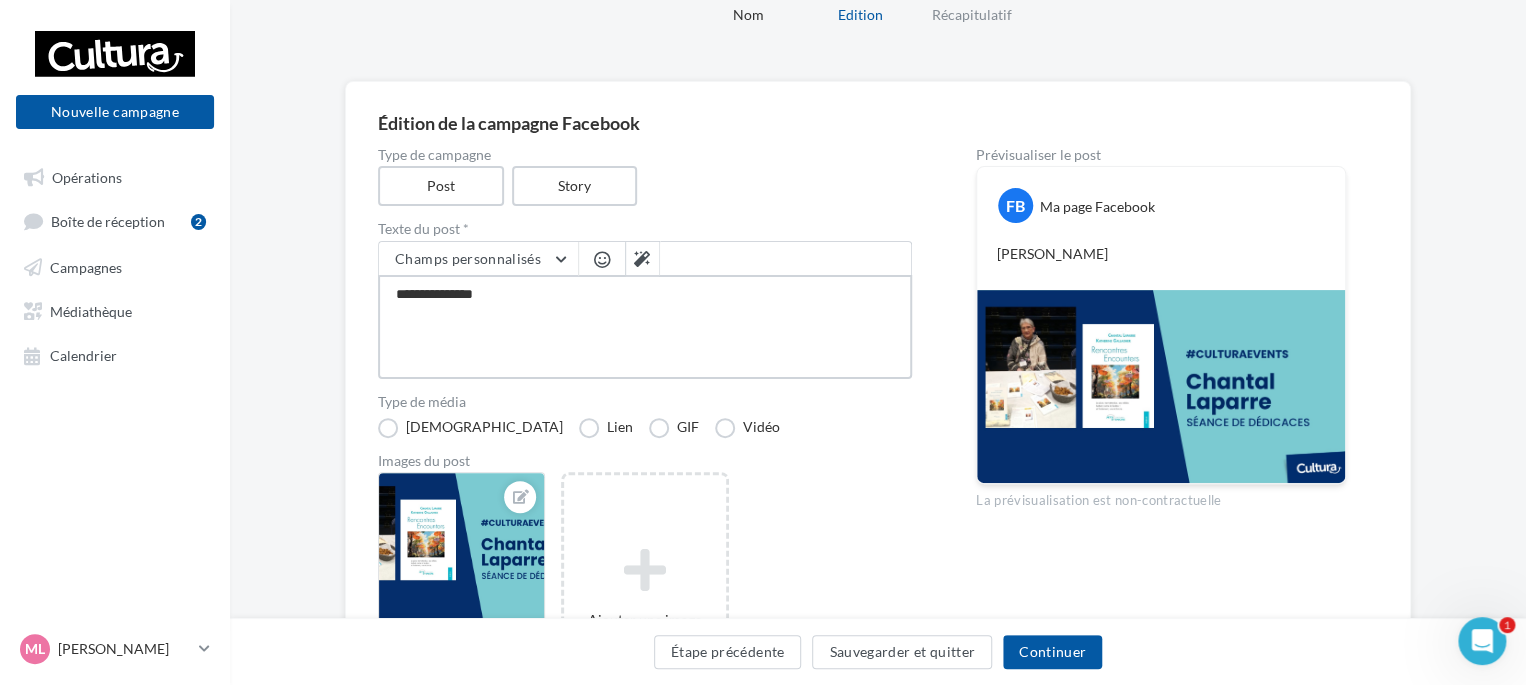 type on "**********" 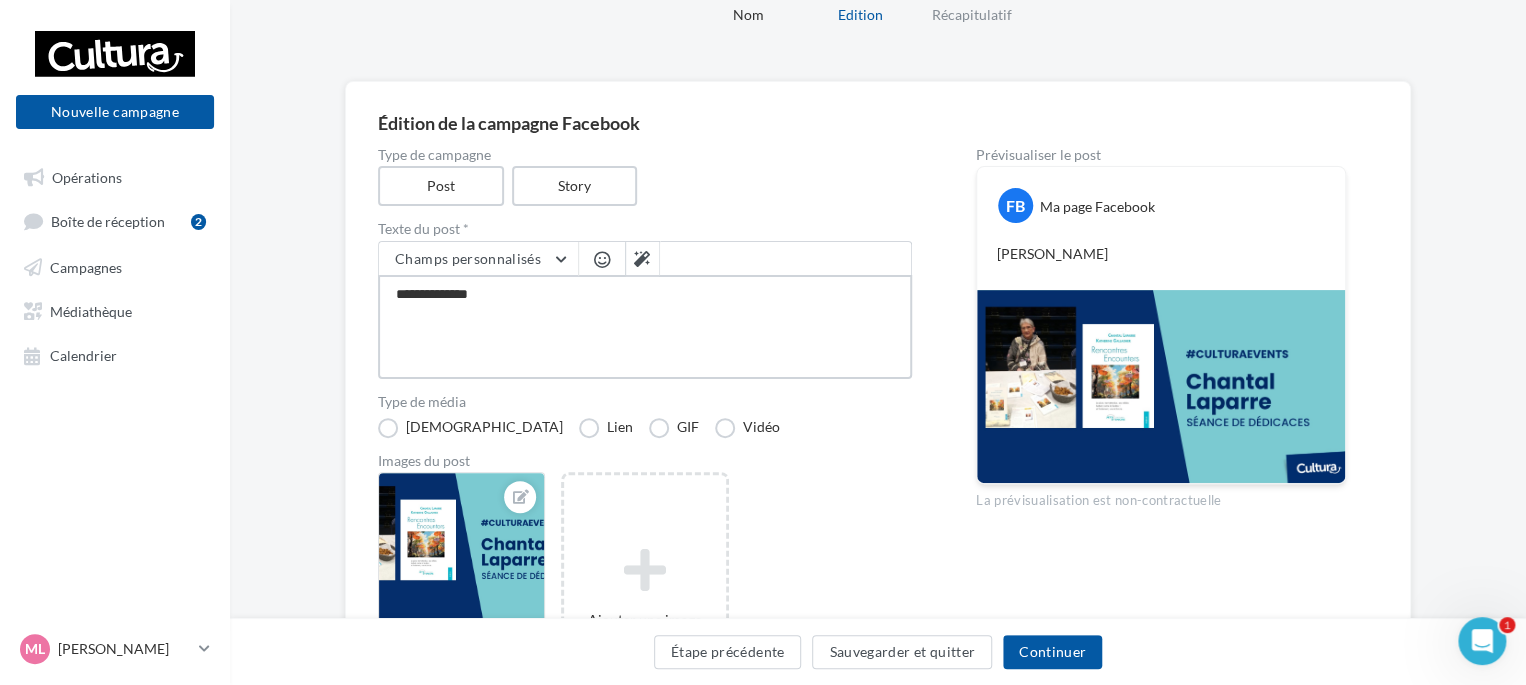 type on "**********" 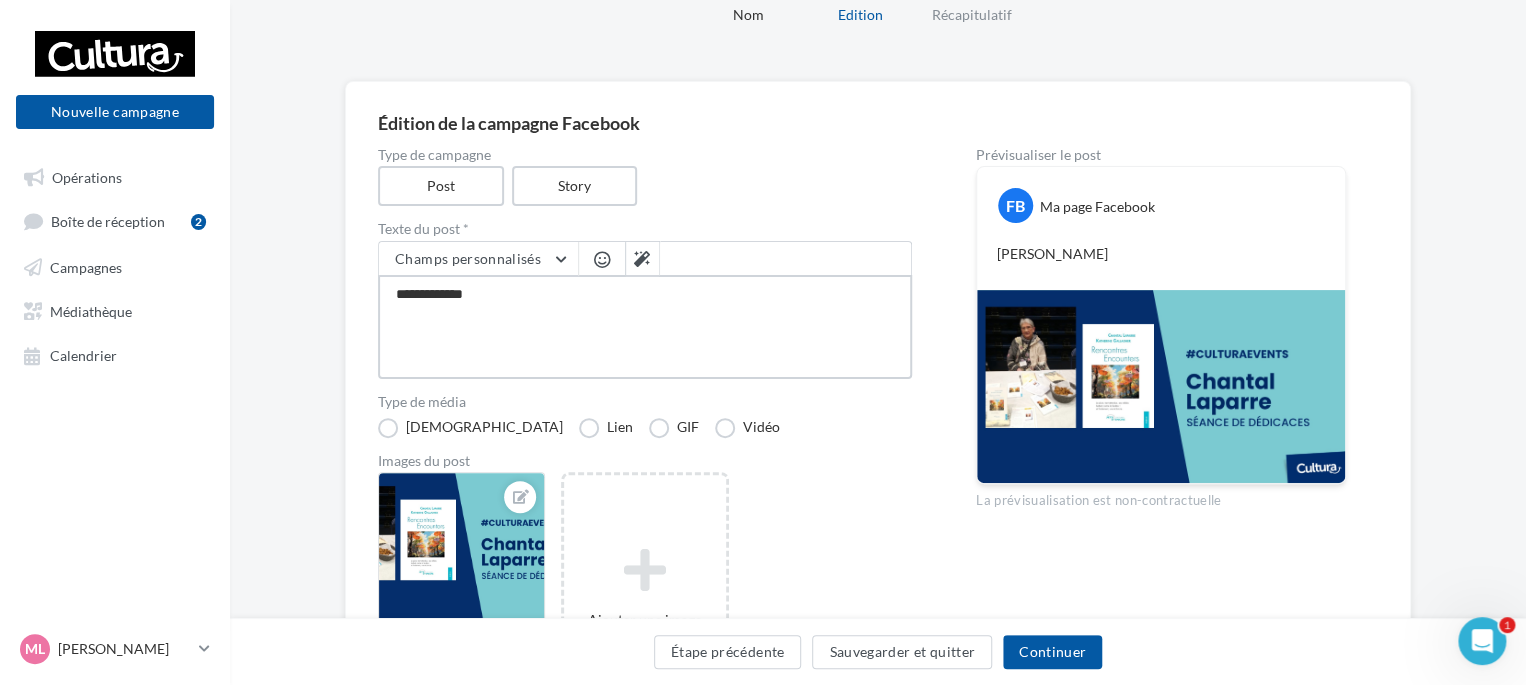 type on "**********" 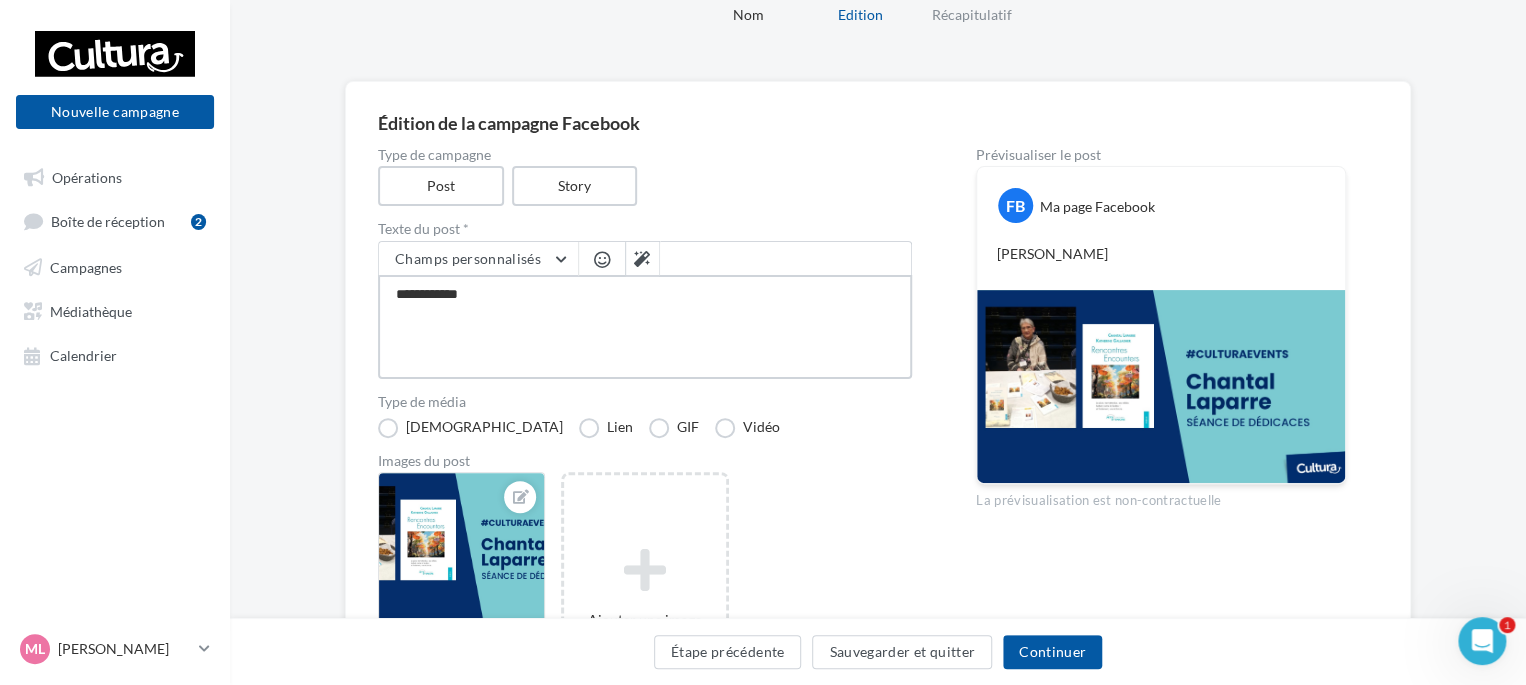 type on "**********" 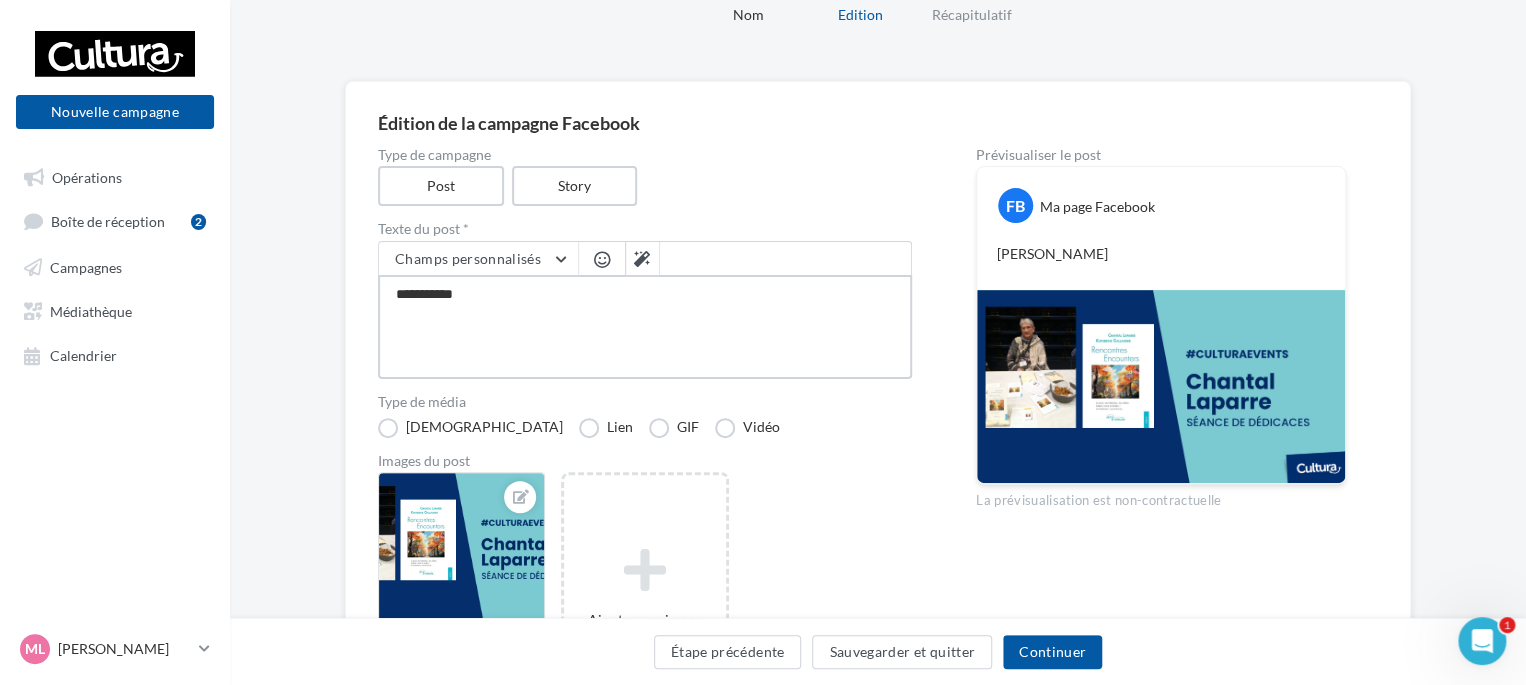 type on "**********" 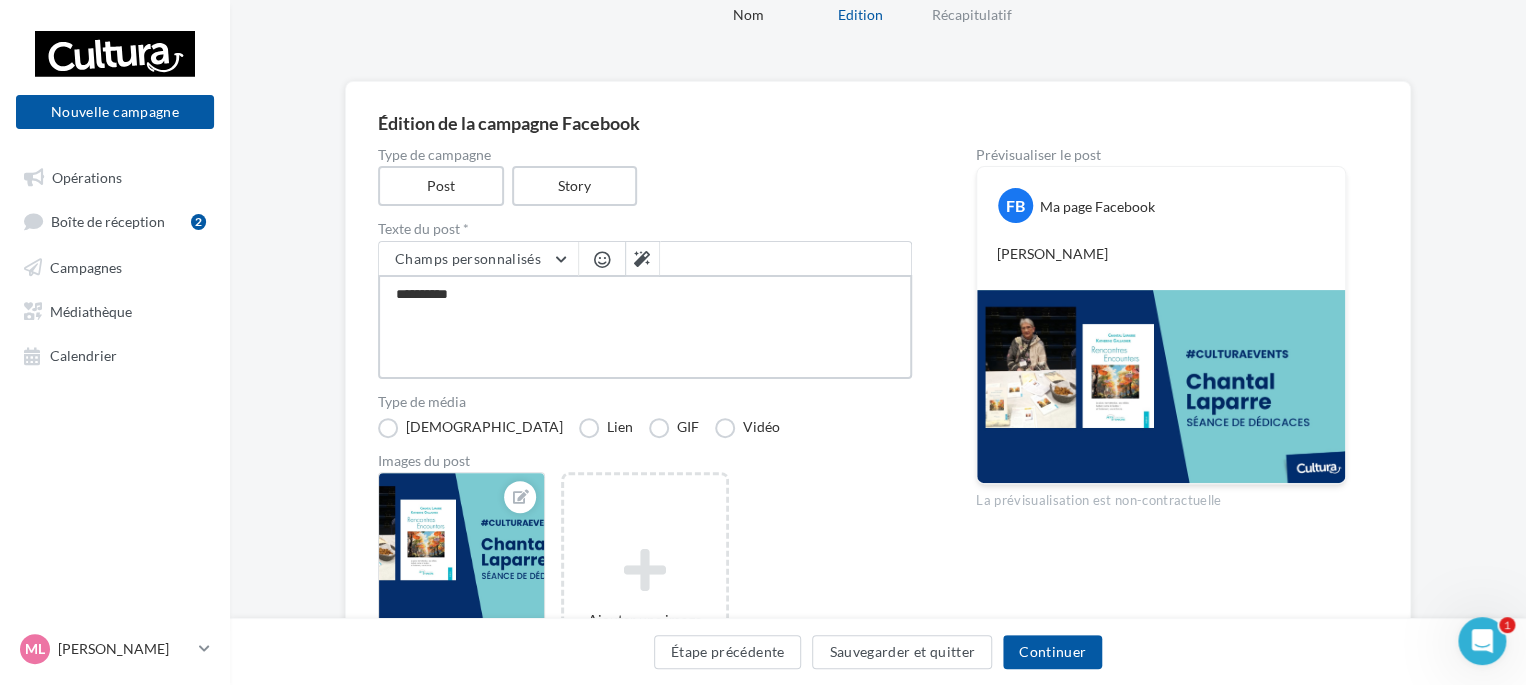 type on "*********" 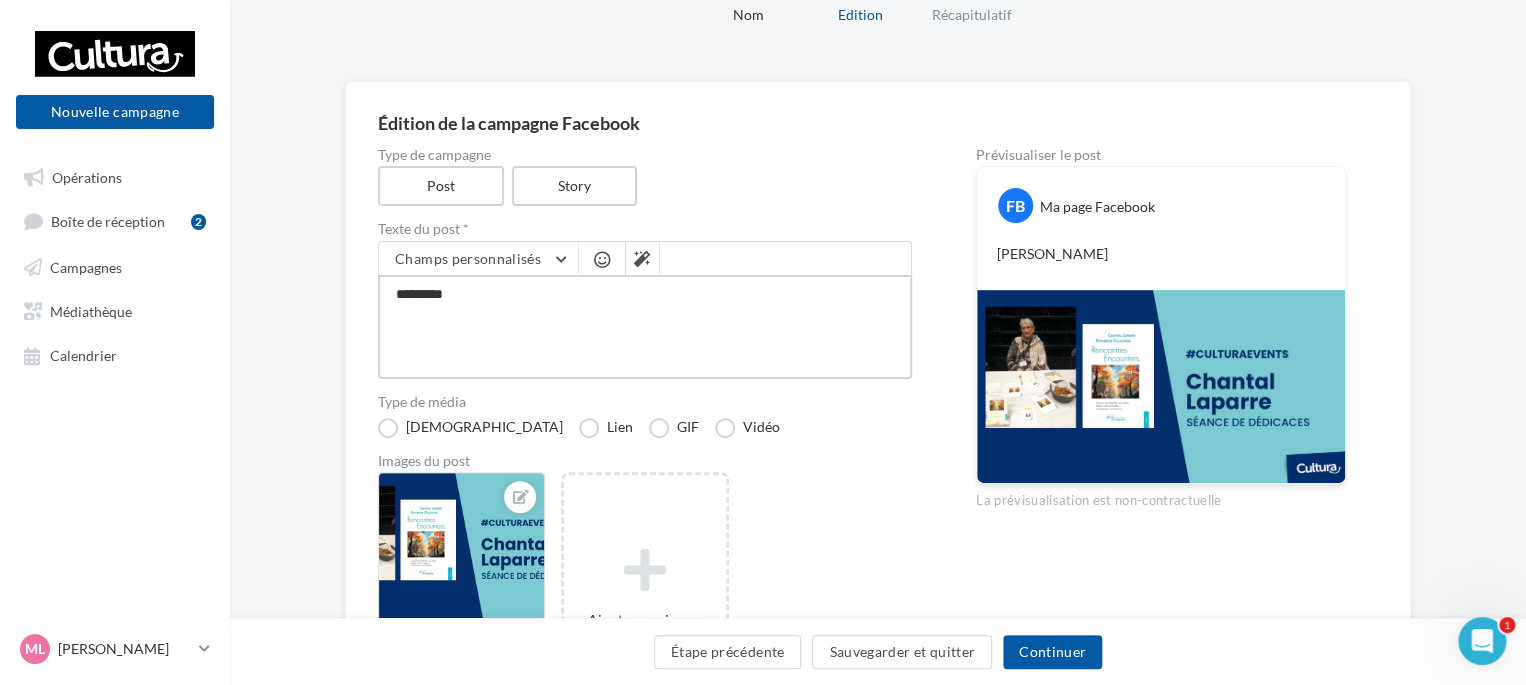 type on "*******" 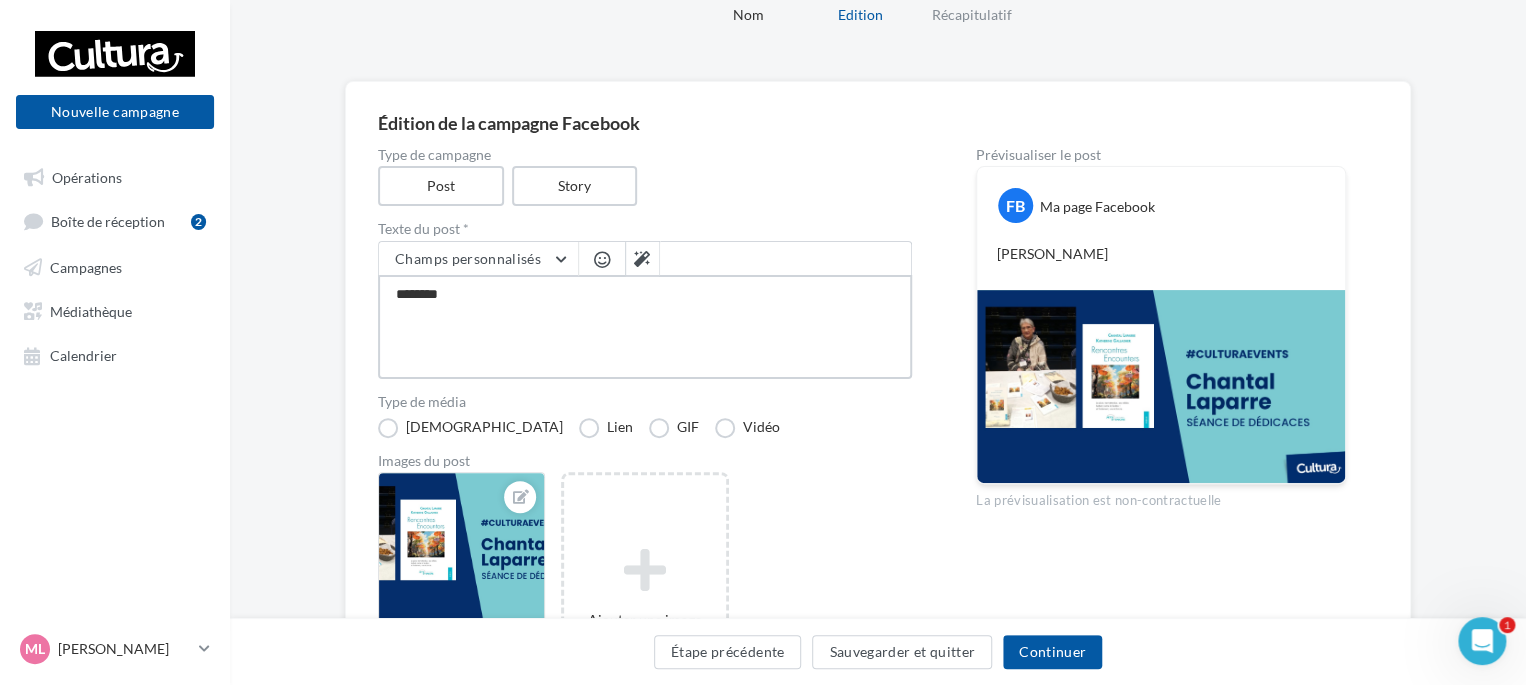 type on "*******" 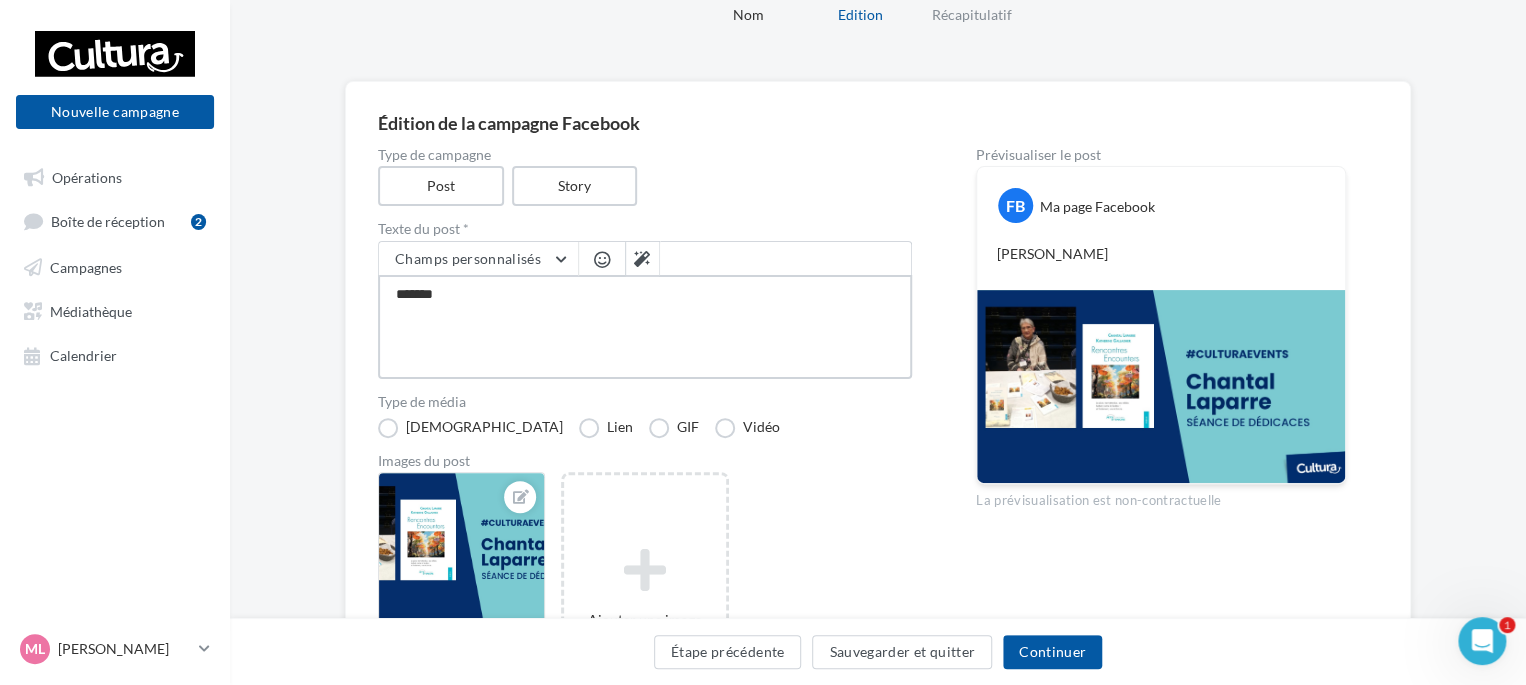 type on "******" 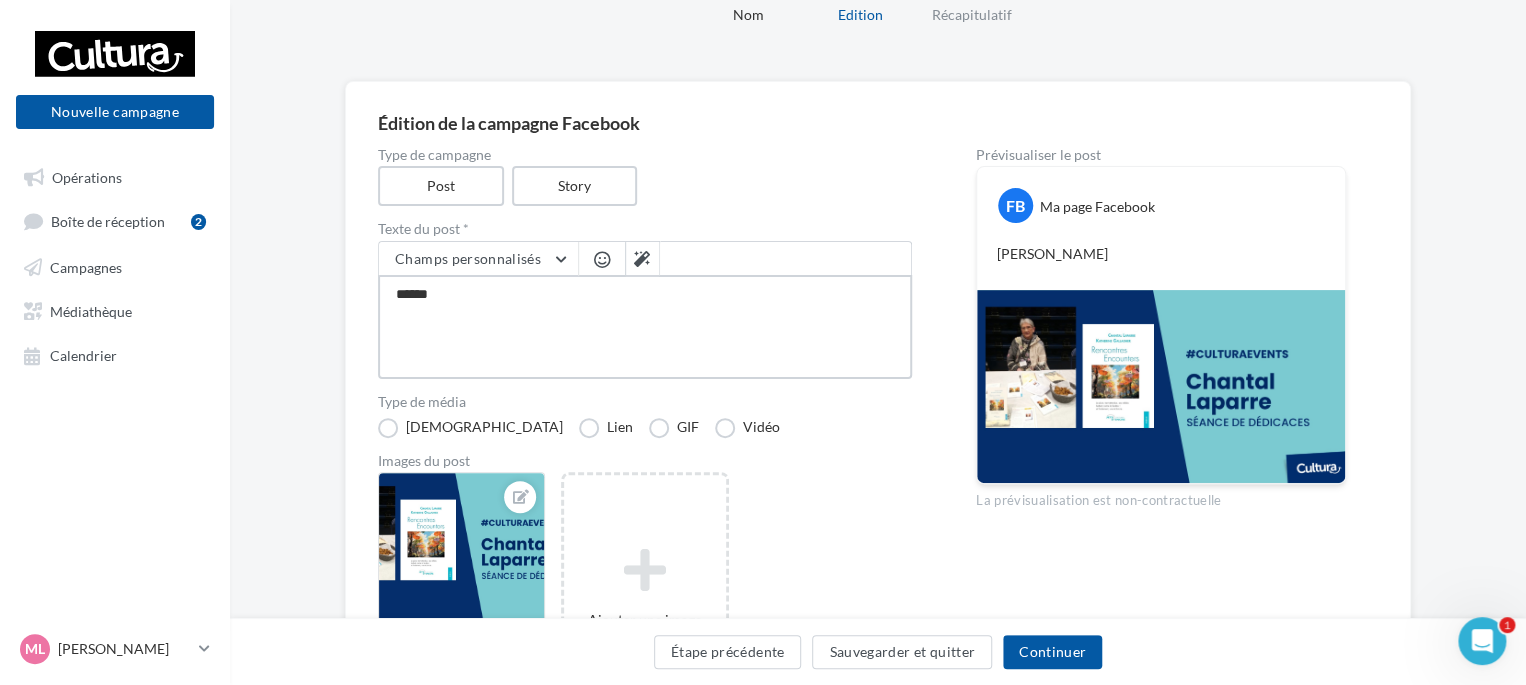 type on "*****" 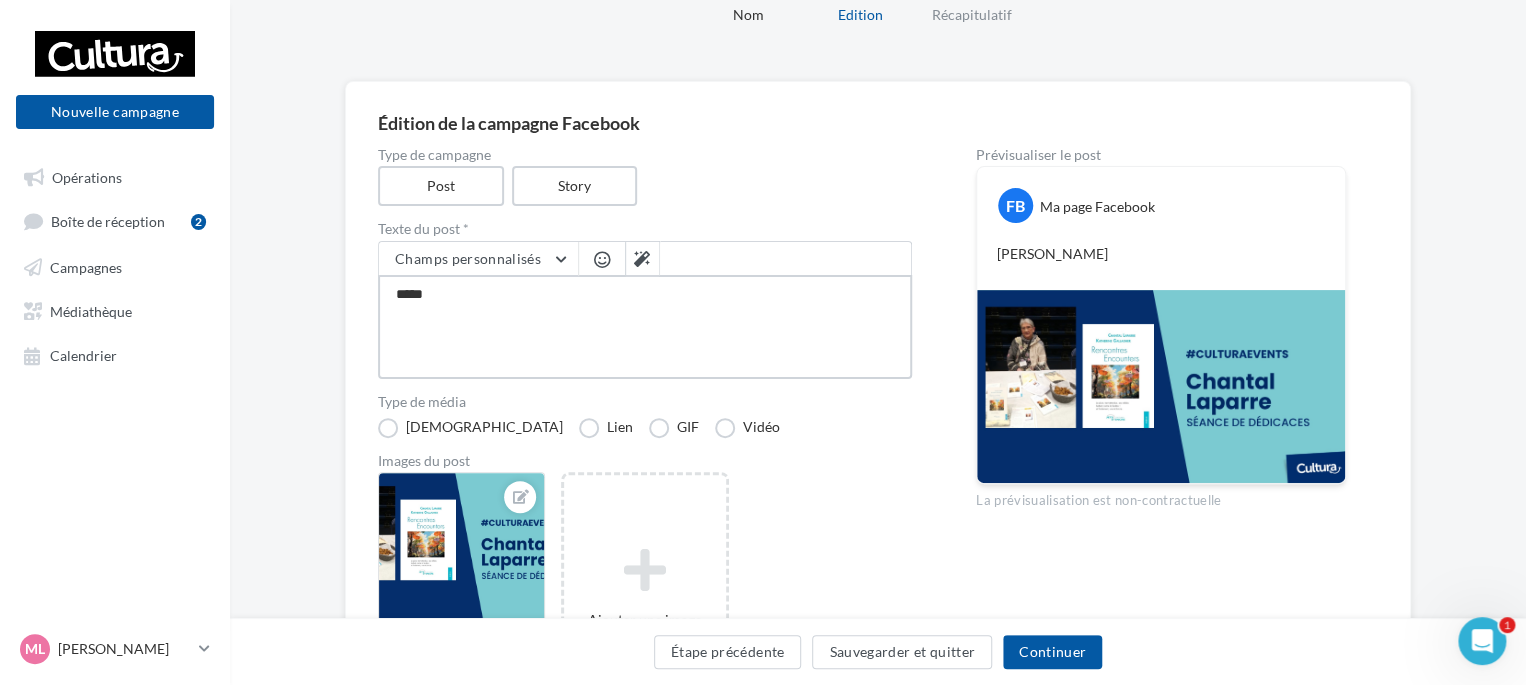 type on "****" 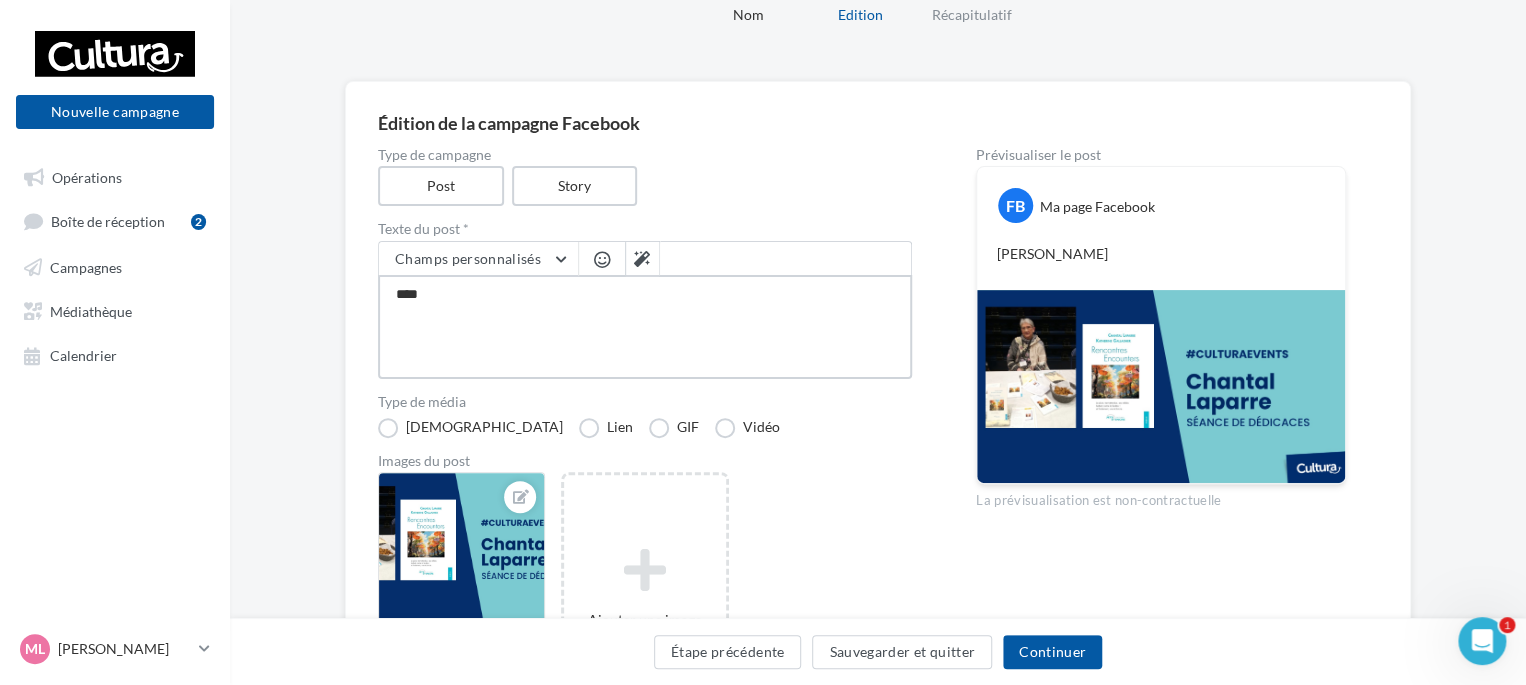 type on "***" 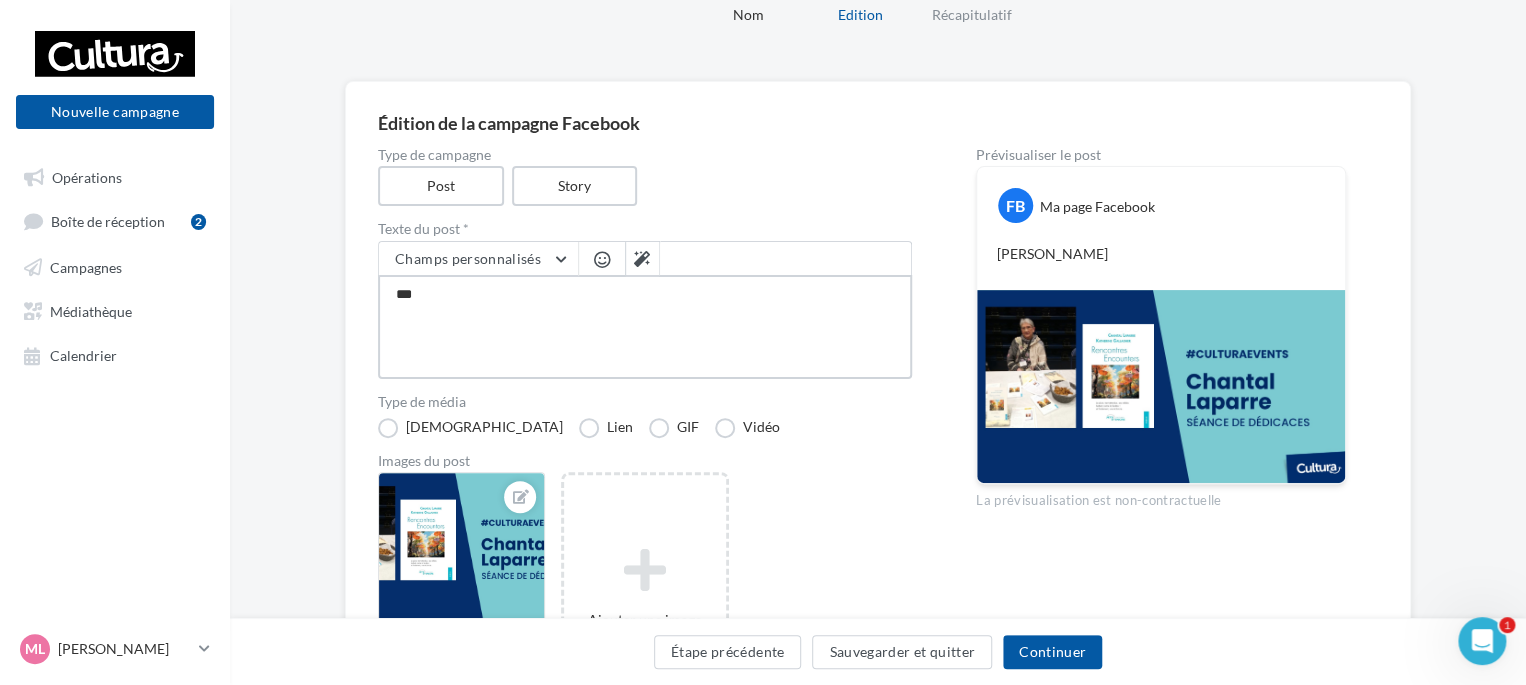type on "**" 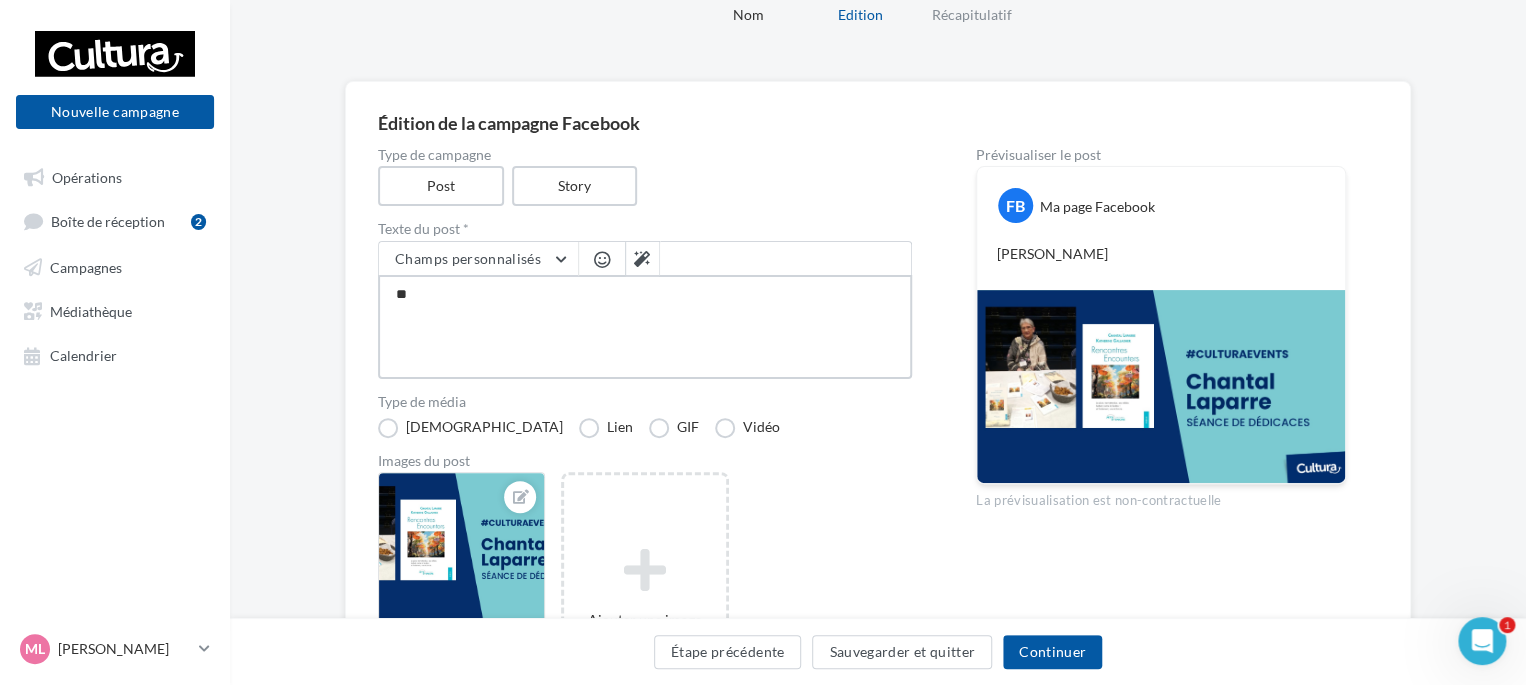 type on "*" 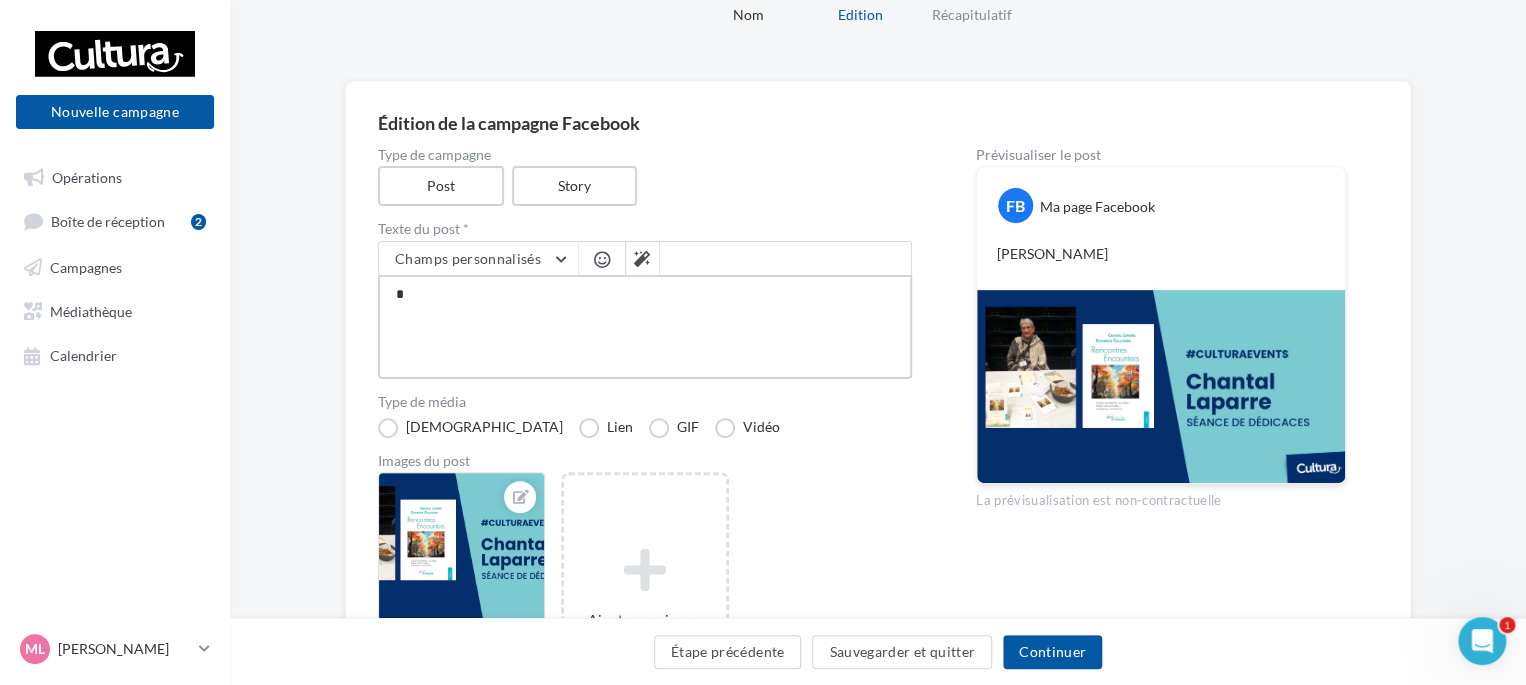 type 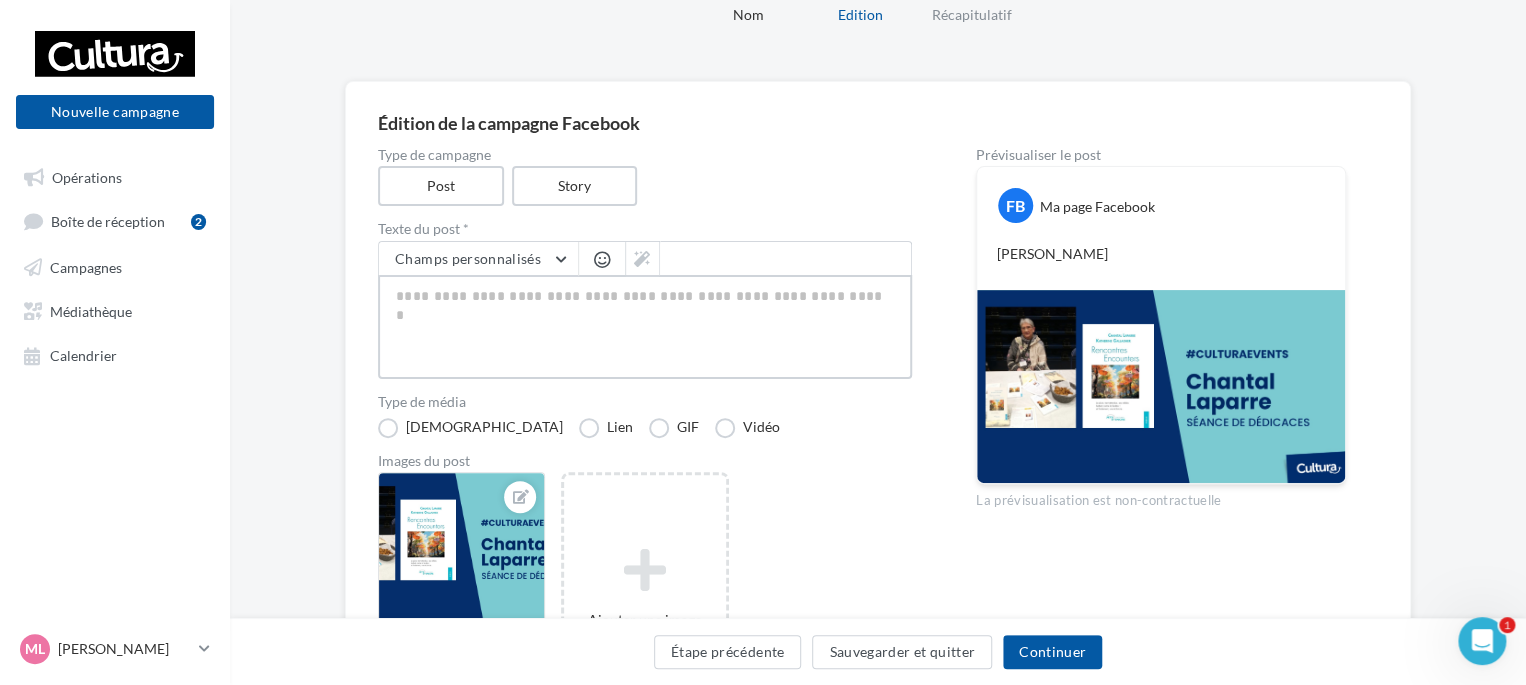 type on "*" 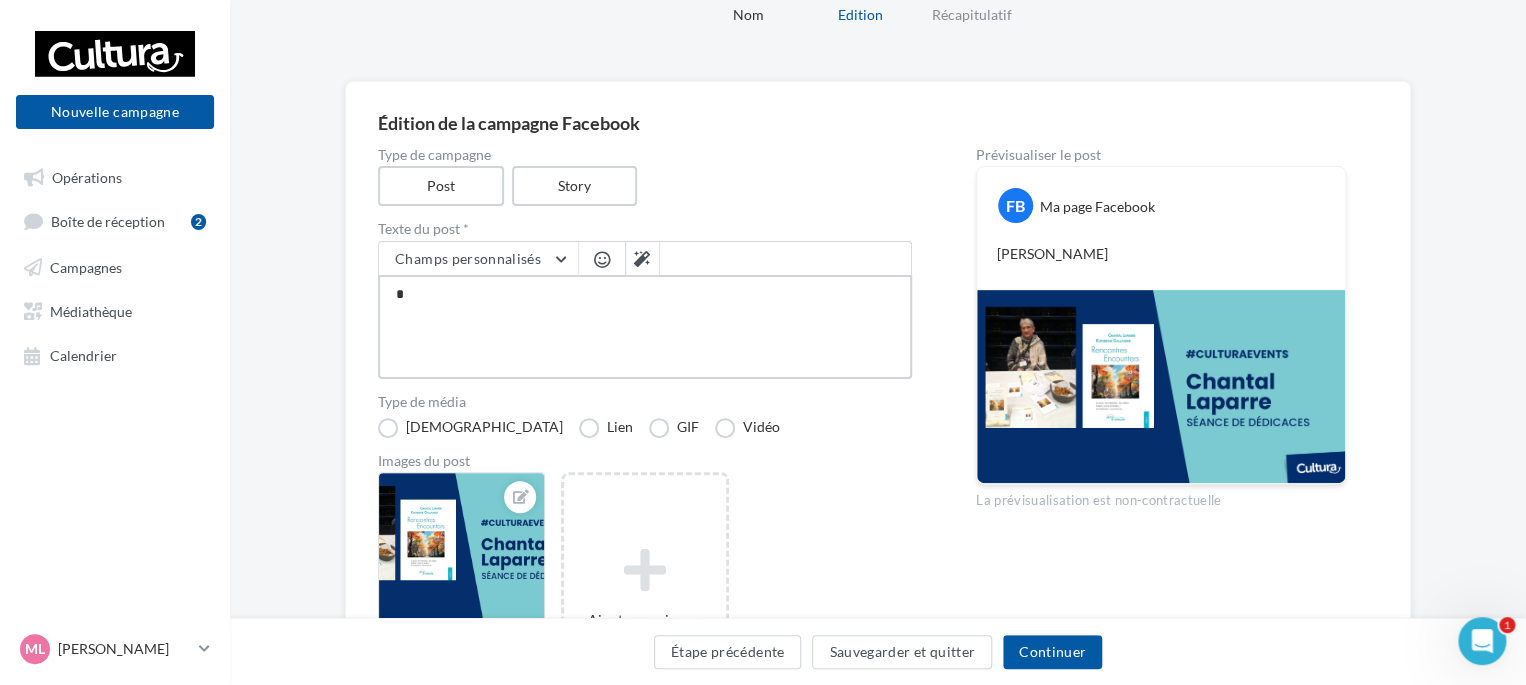 type on "**" 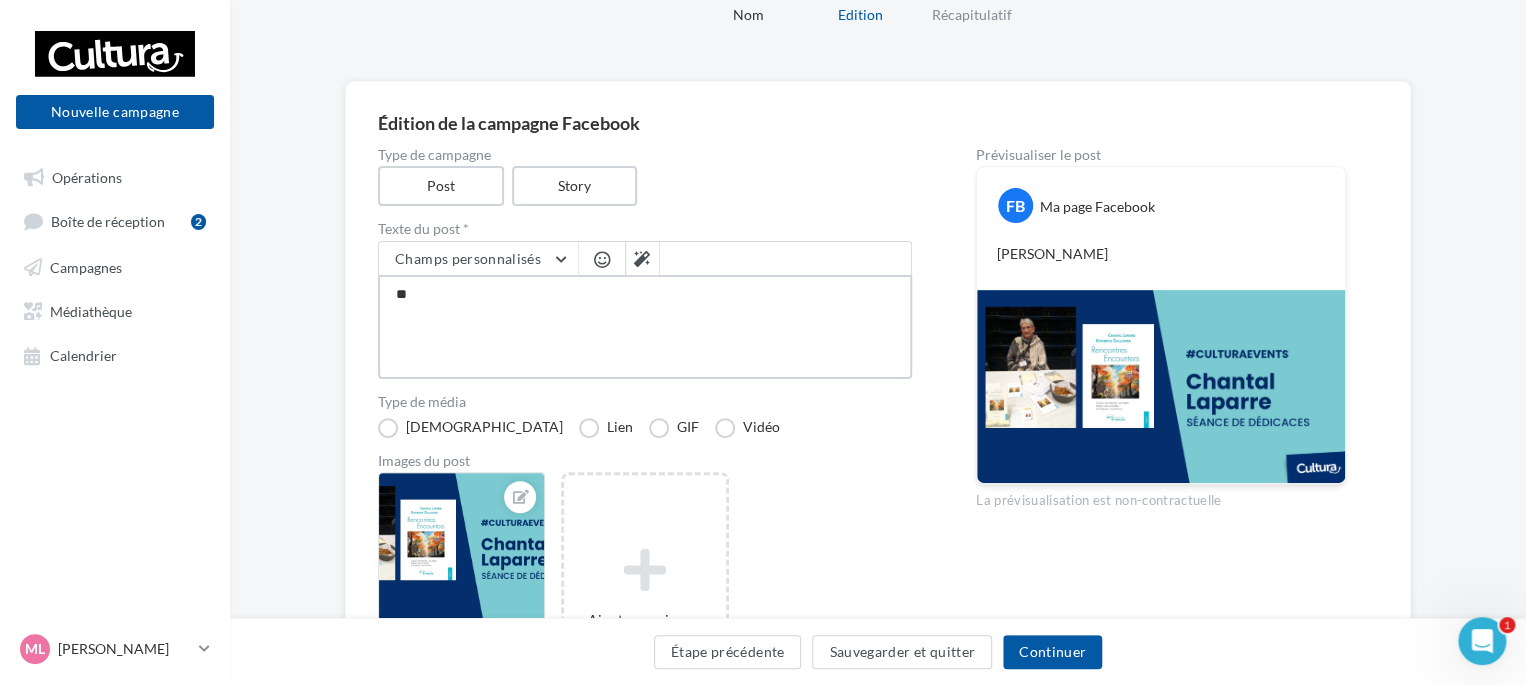 type on "***" 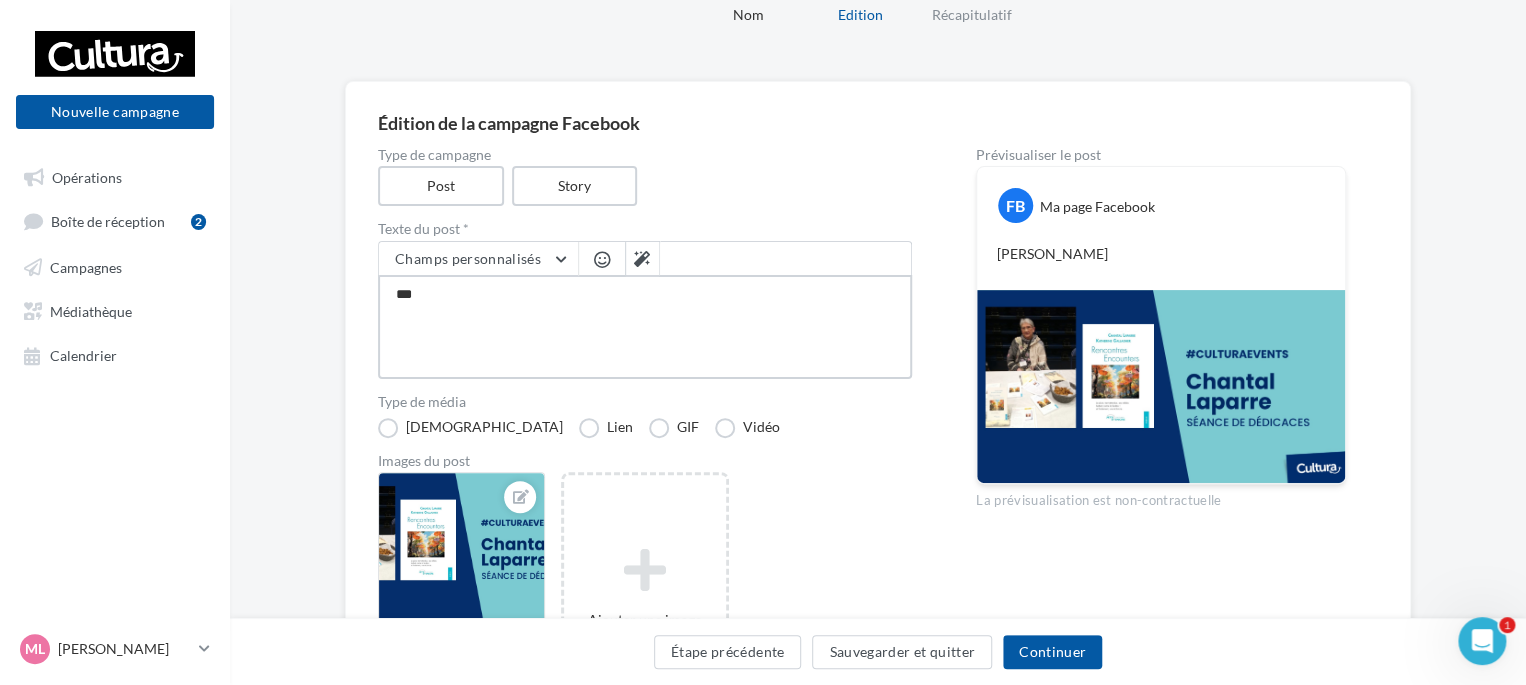 type on "****" 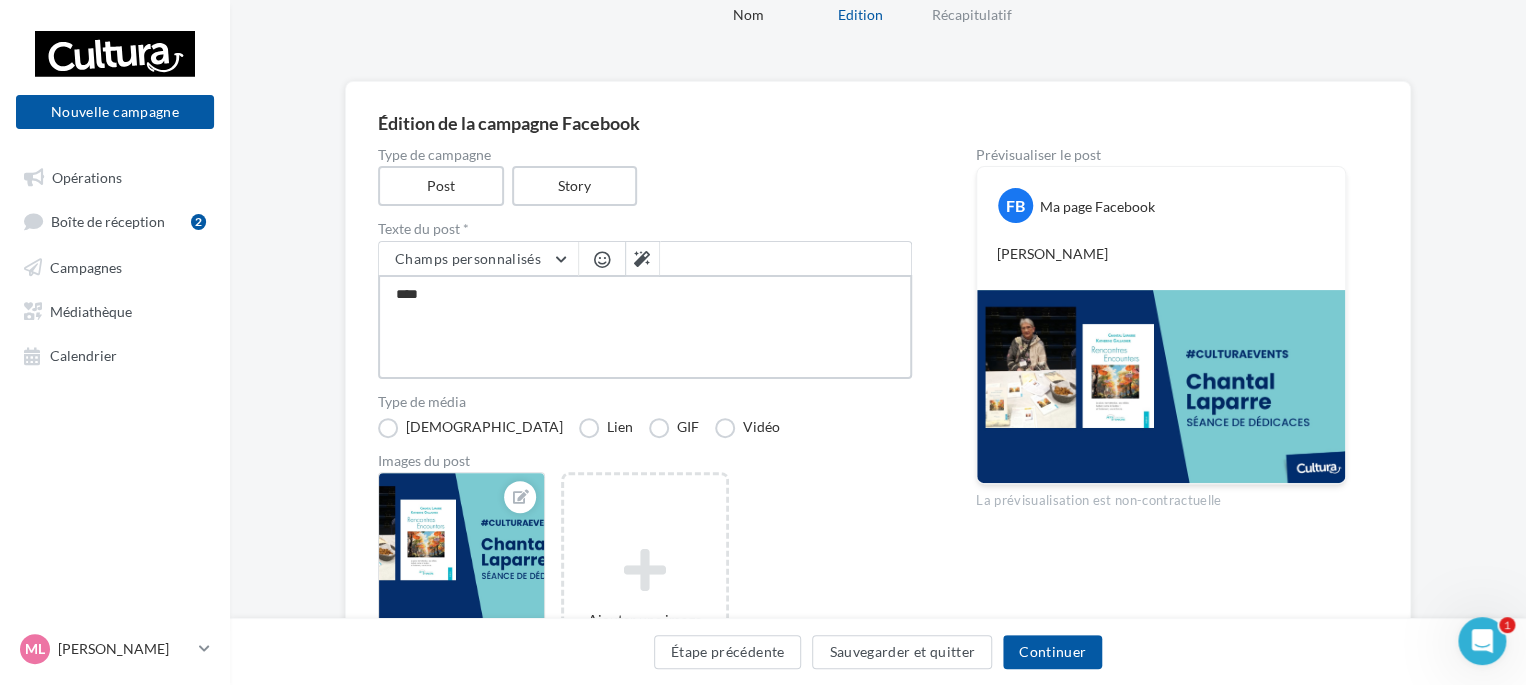 type on "*****" 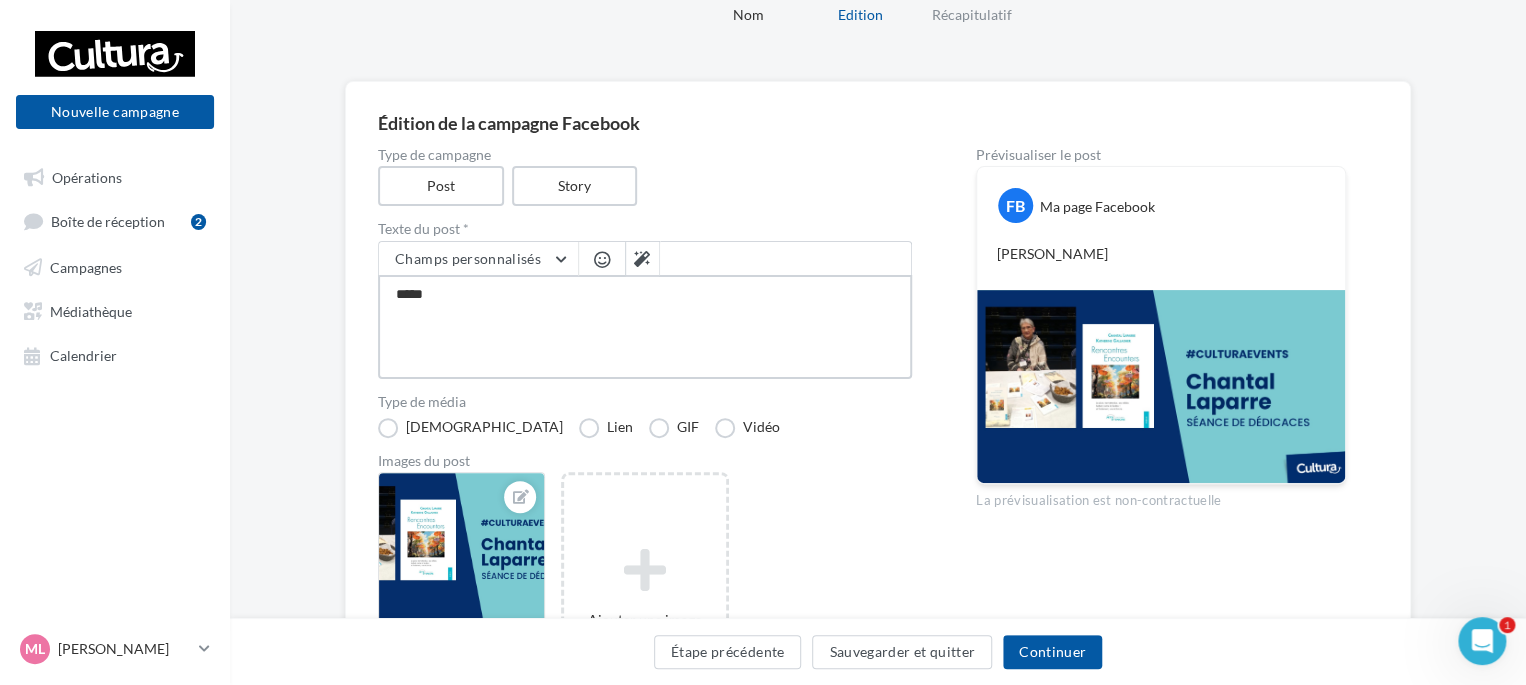 type on "*****" 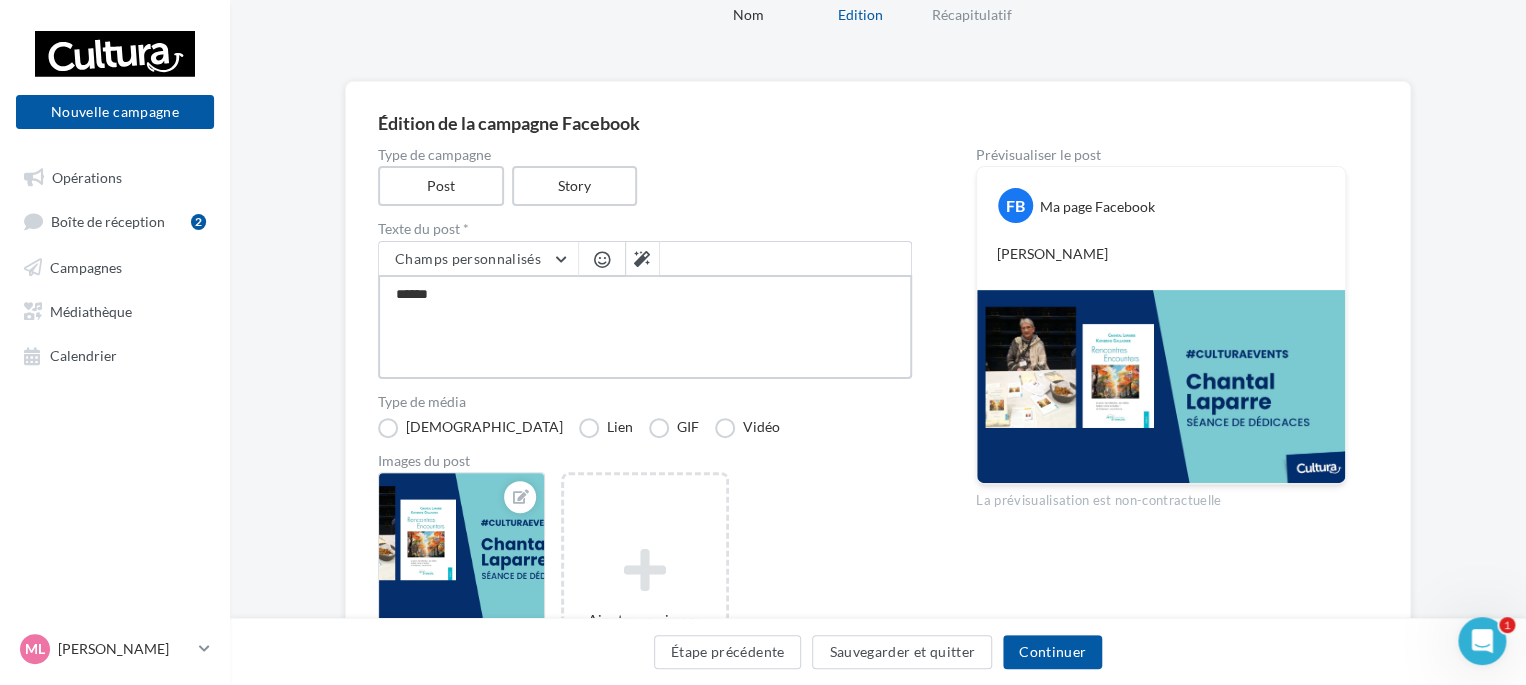 type on "*******" 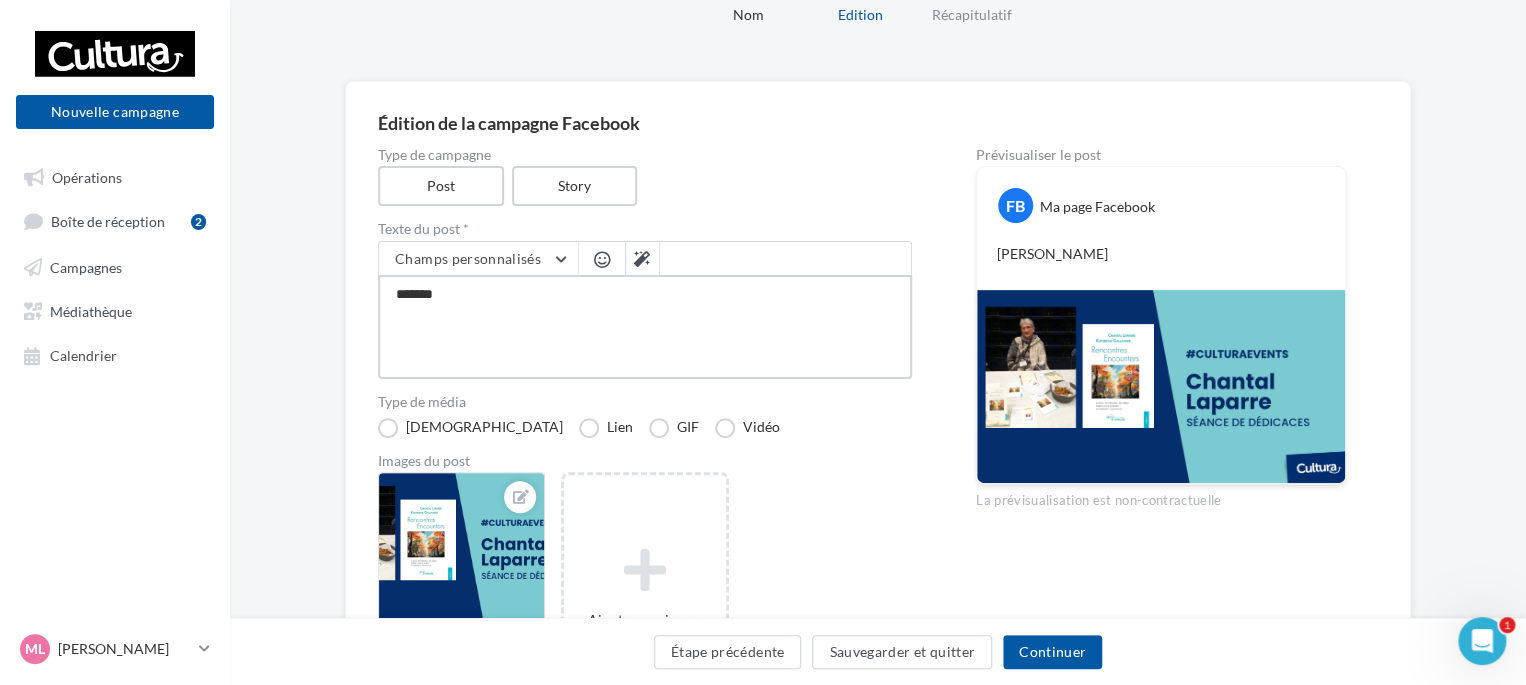 type on "*******" 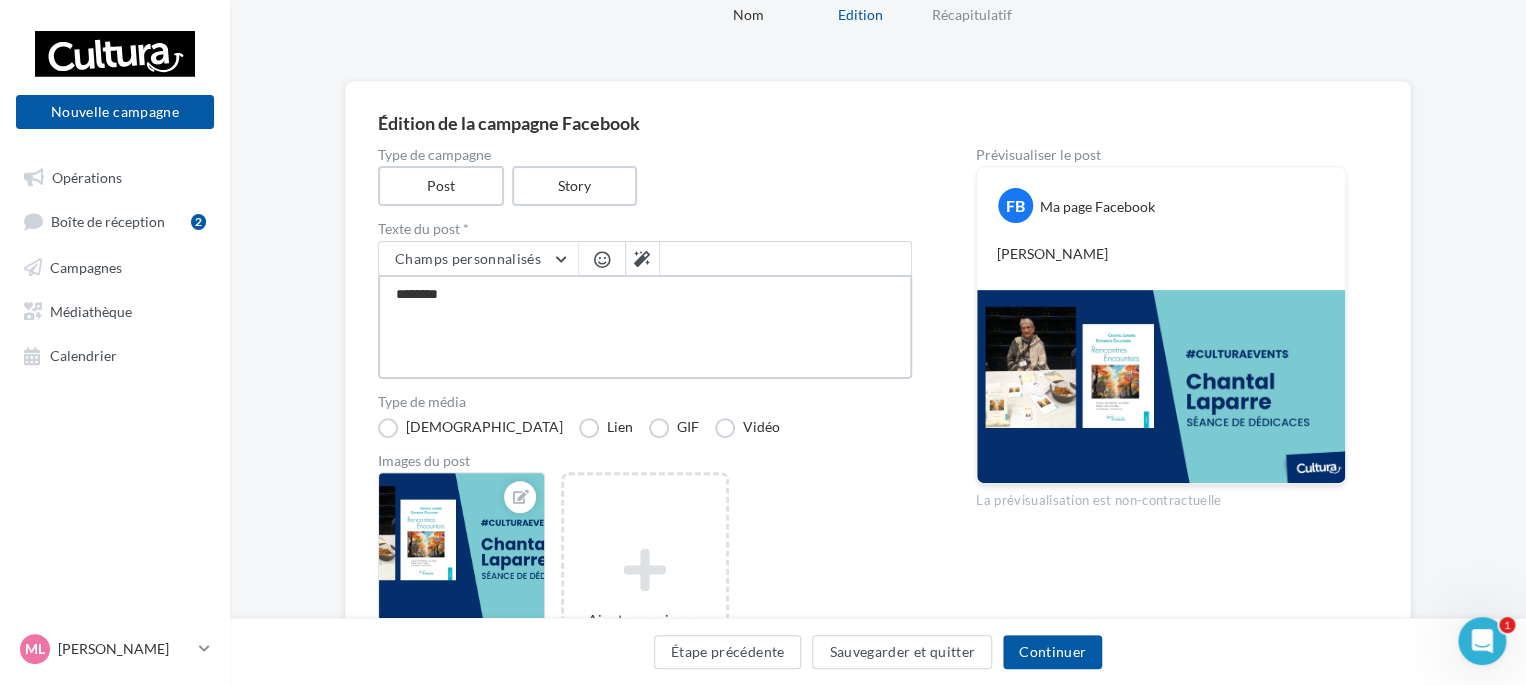 type on "*********" 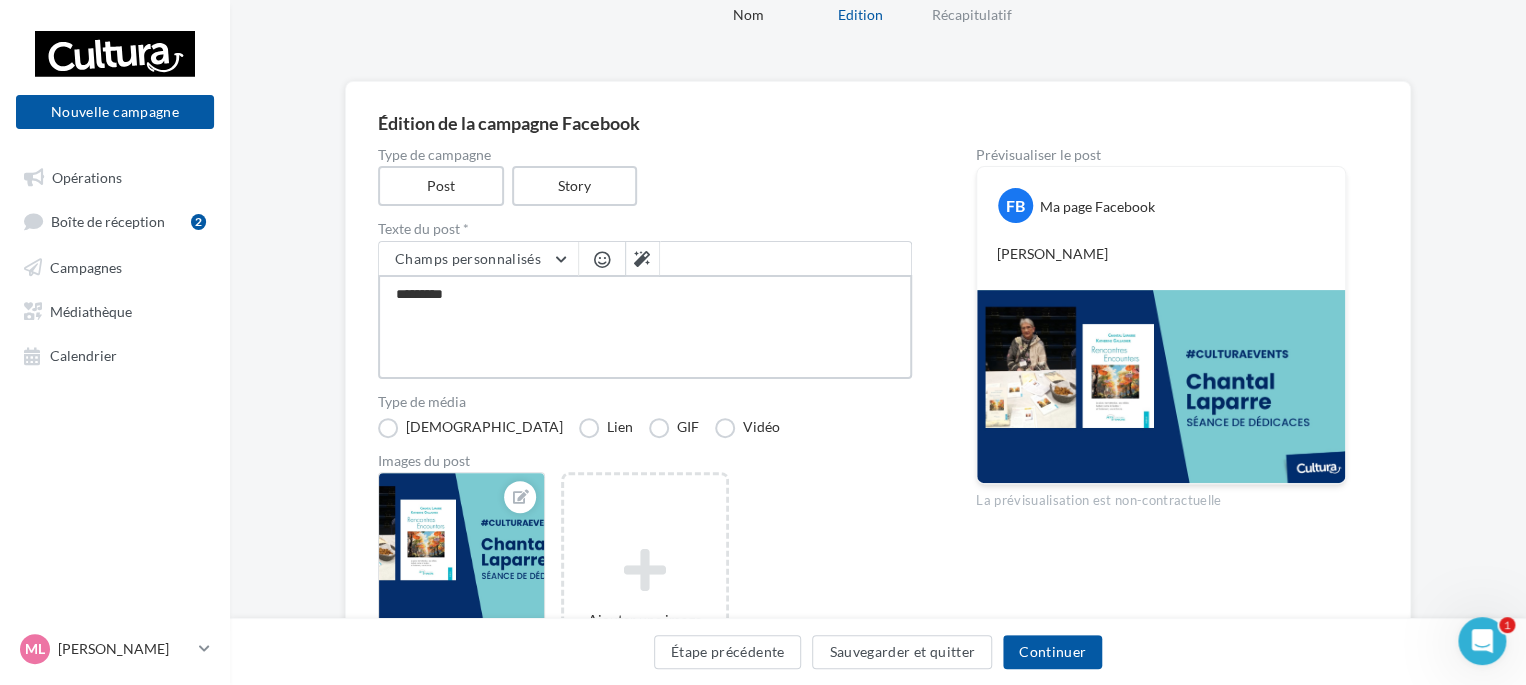 type on "**********" 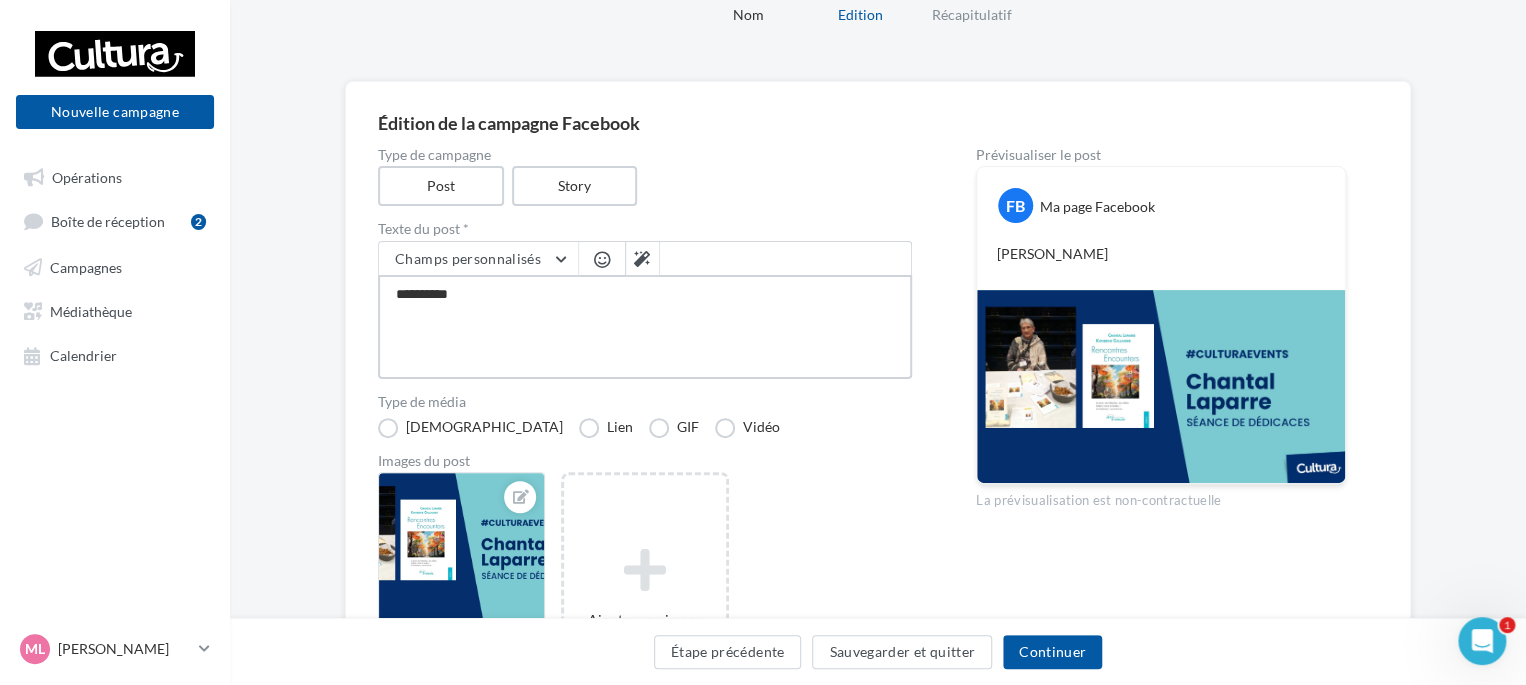 type on "**********" 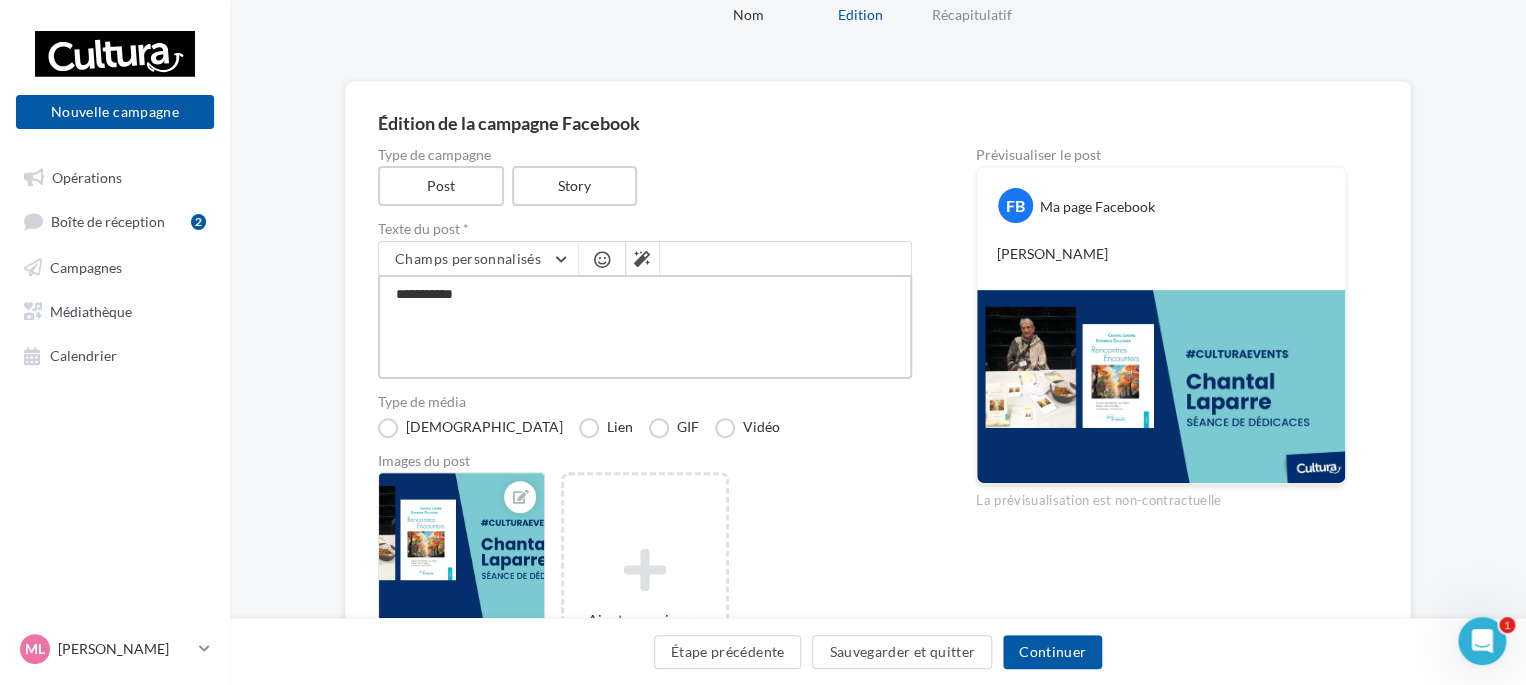 type on "**********" 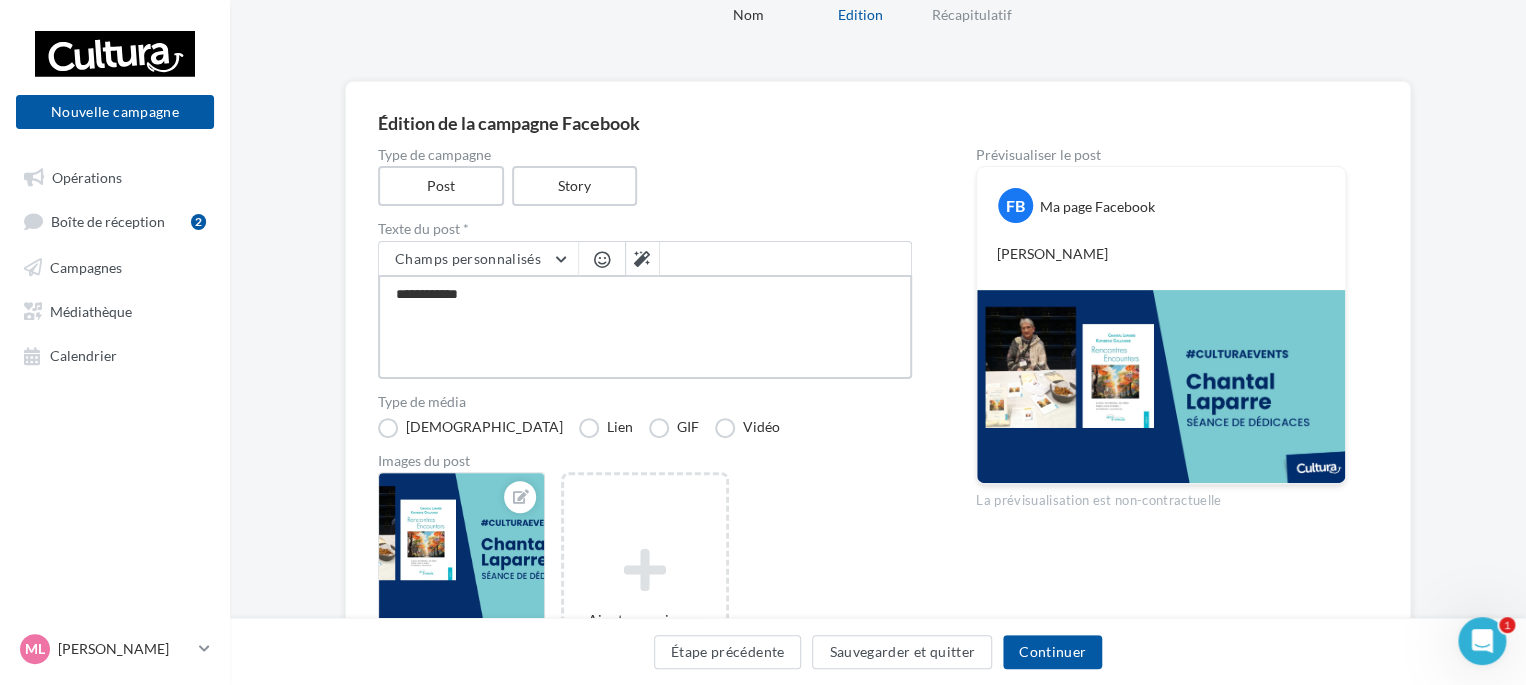 type on "**********" 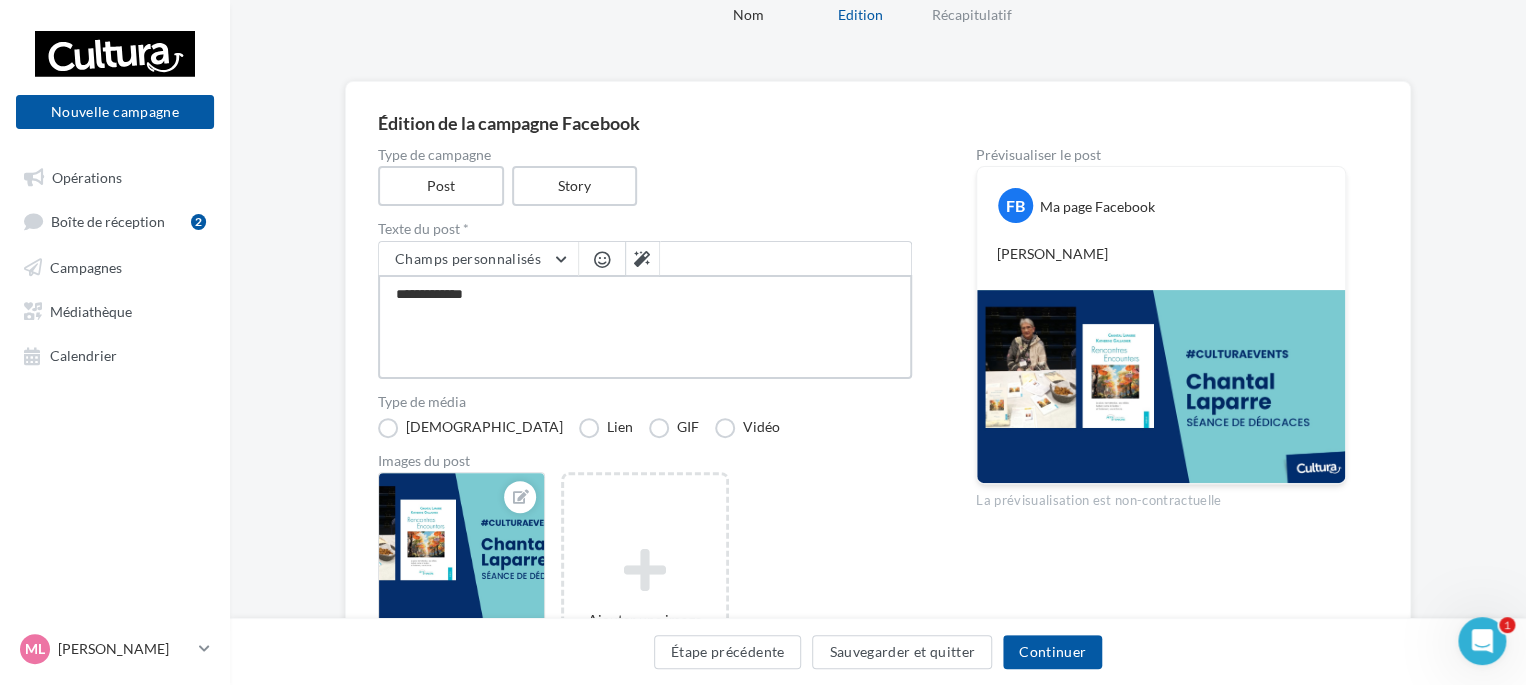type on "**********" 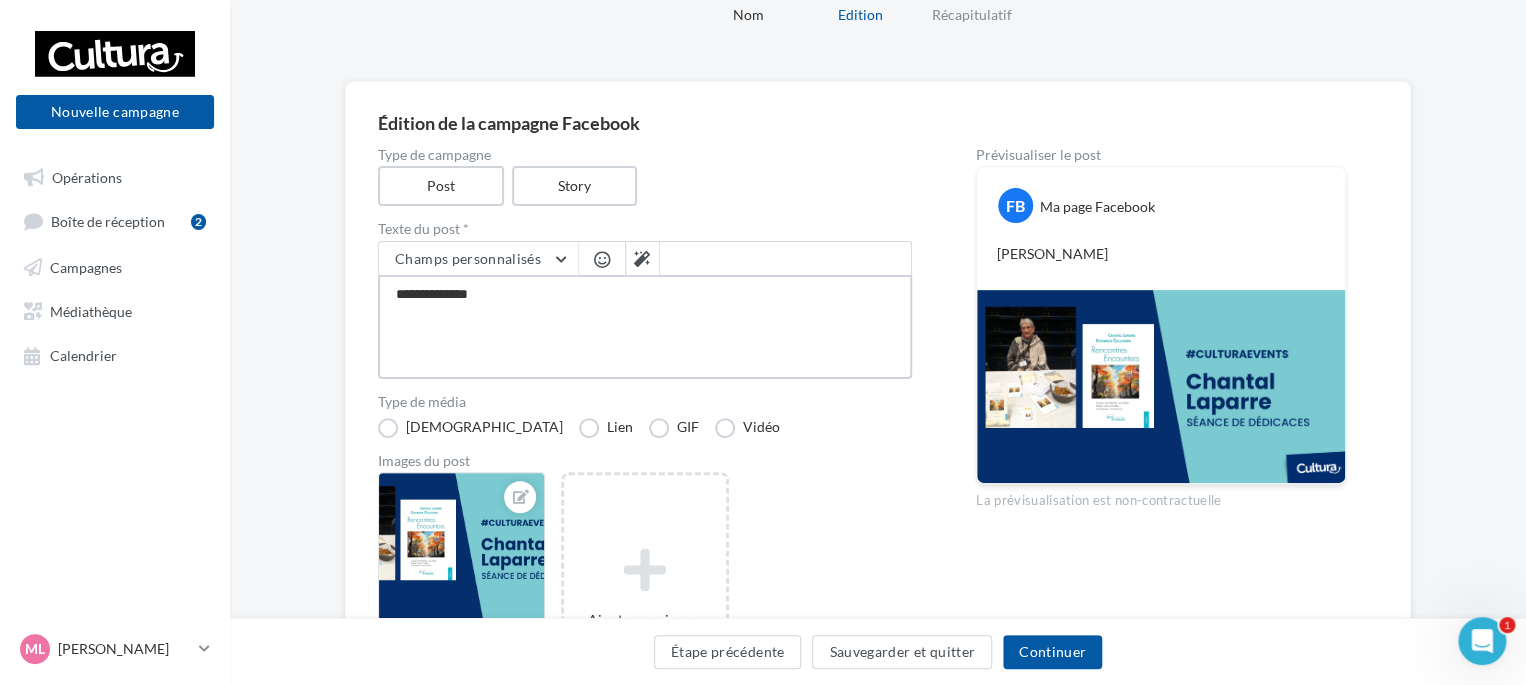 type on "**********" 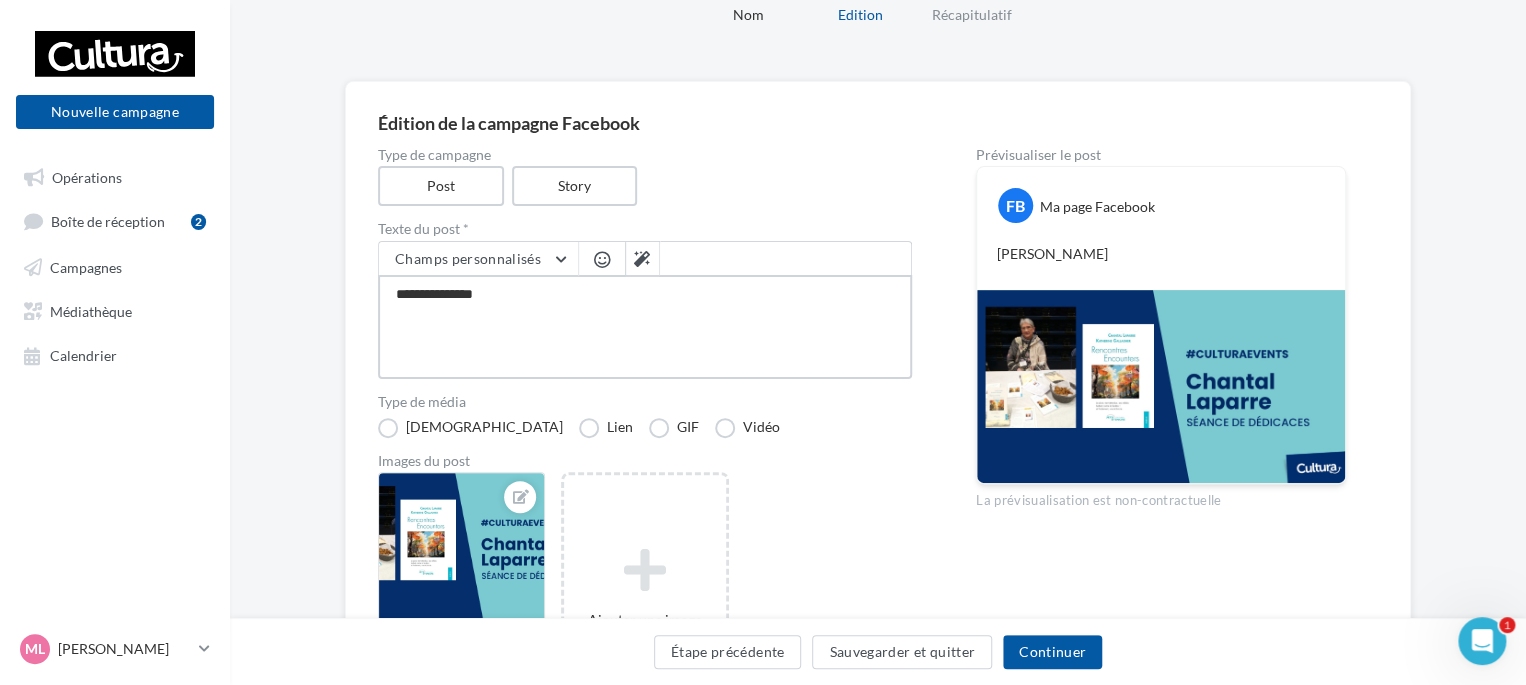 type on "**********" 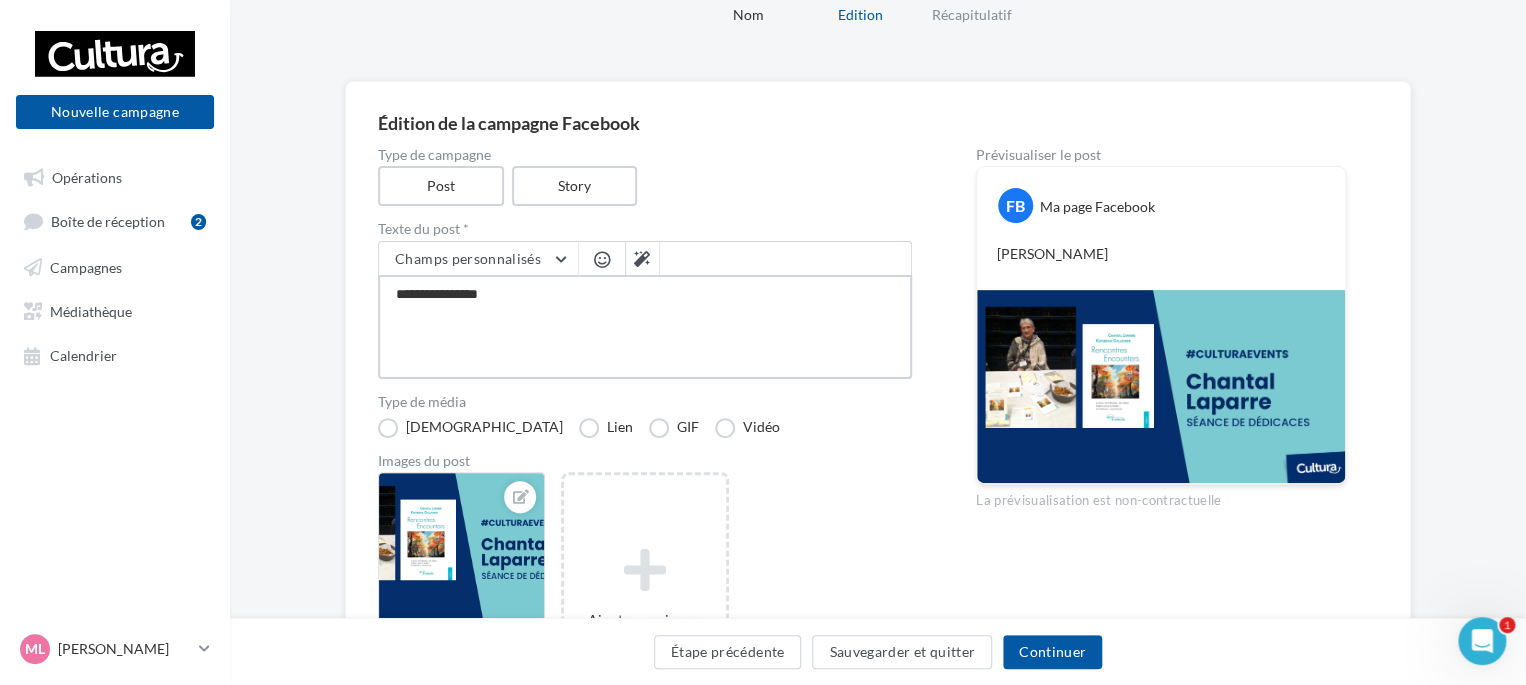 type on "**********" 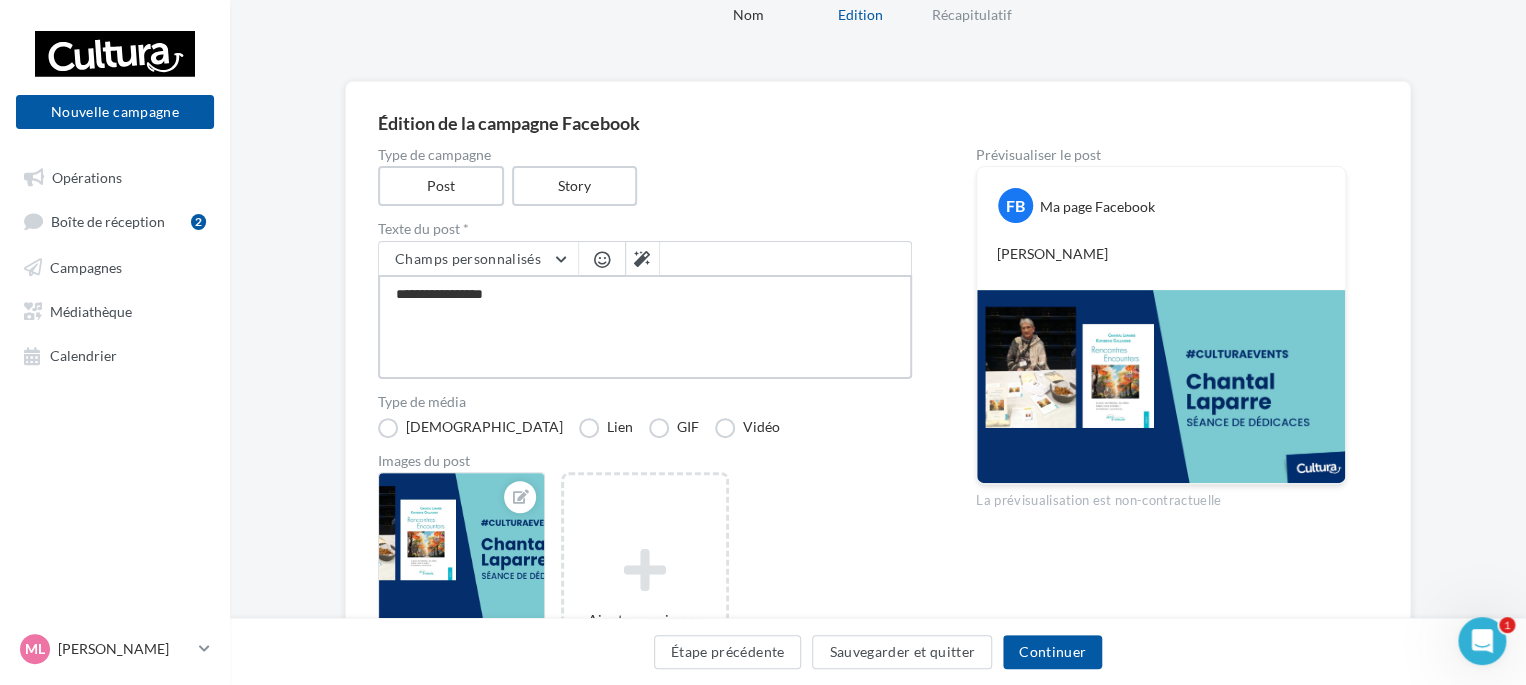 type on "**********" 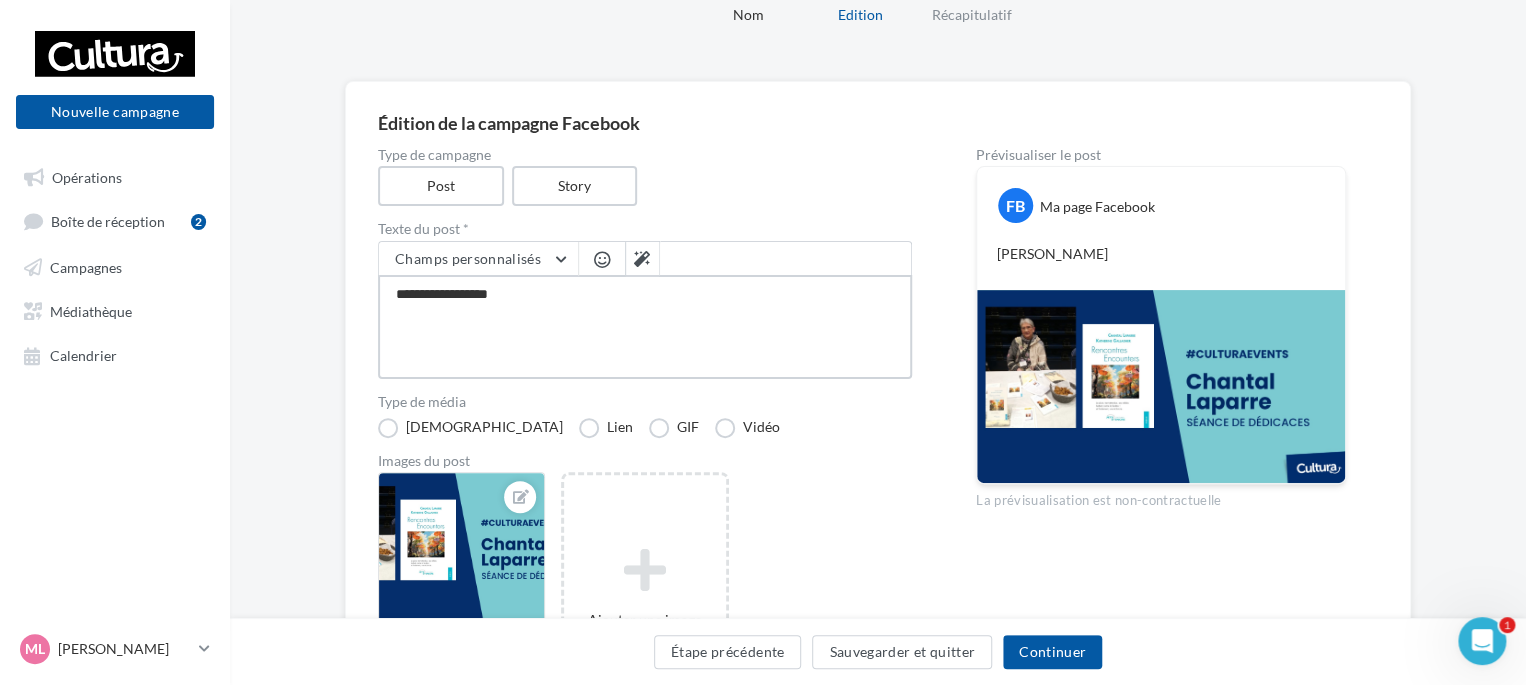type on "**********" 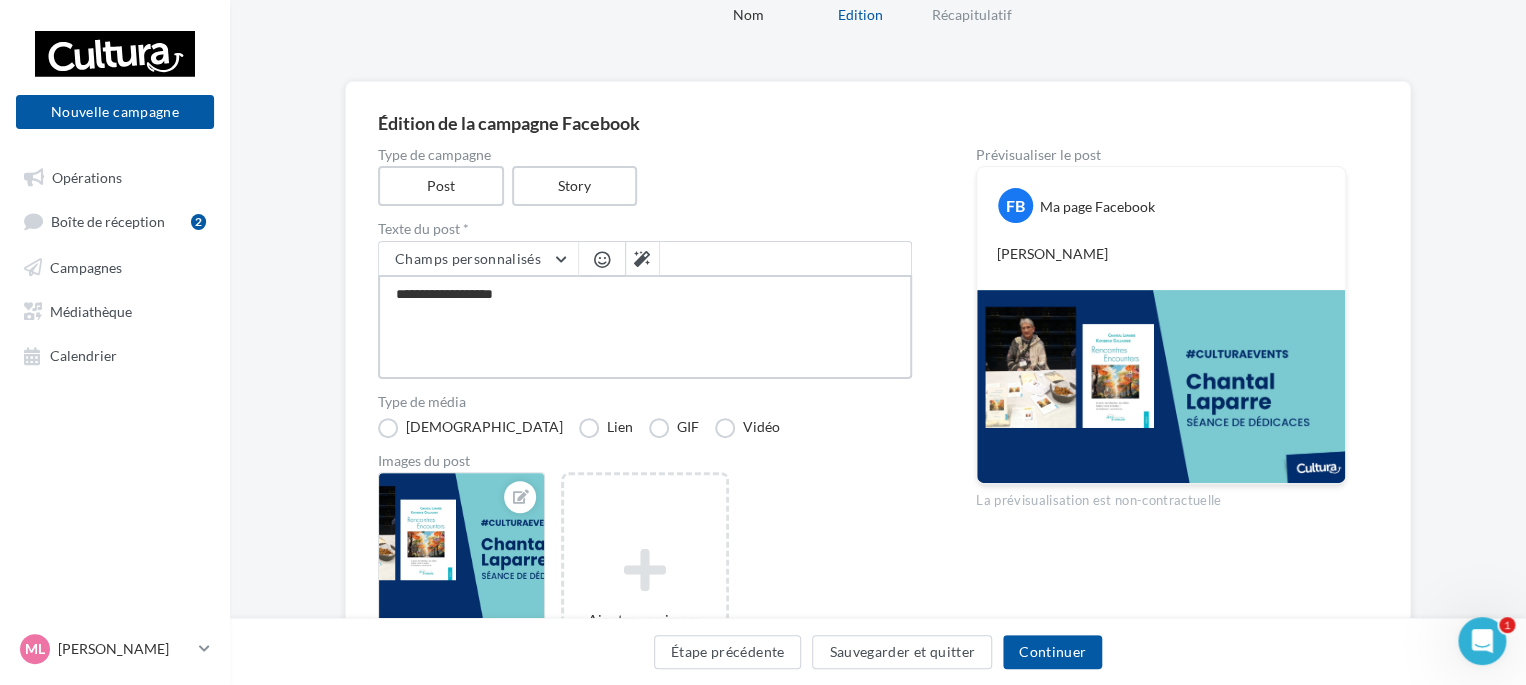 type on "**********" 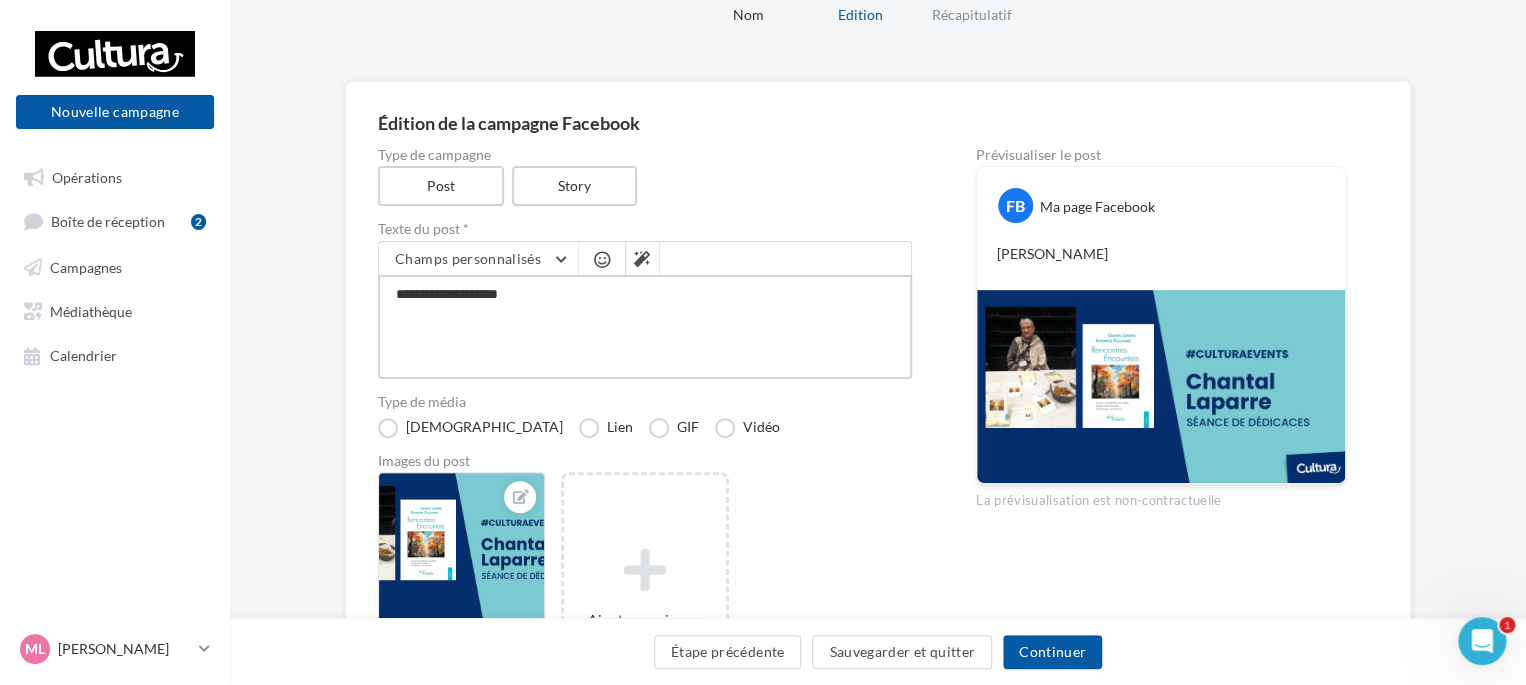 type on "**********" 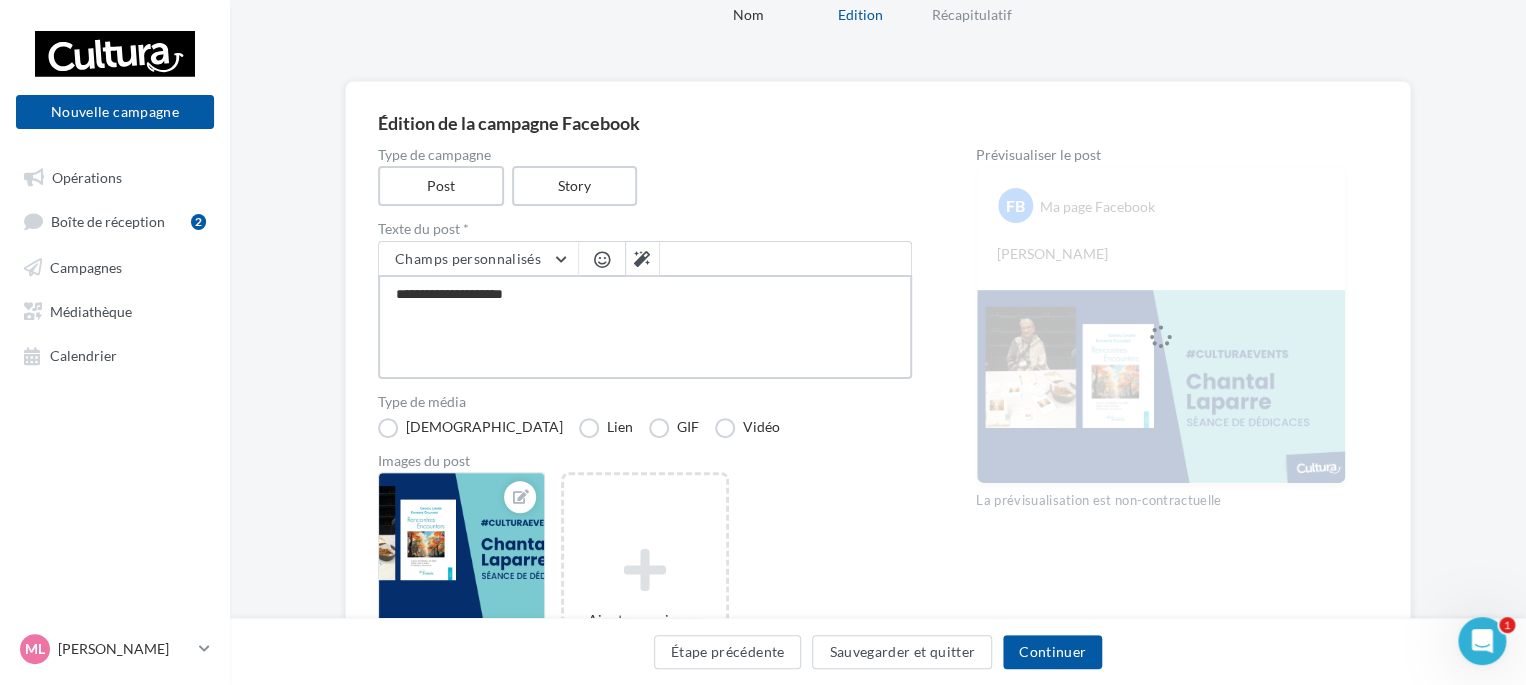 type on "**********" 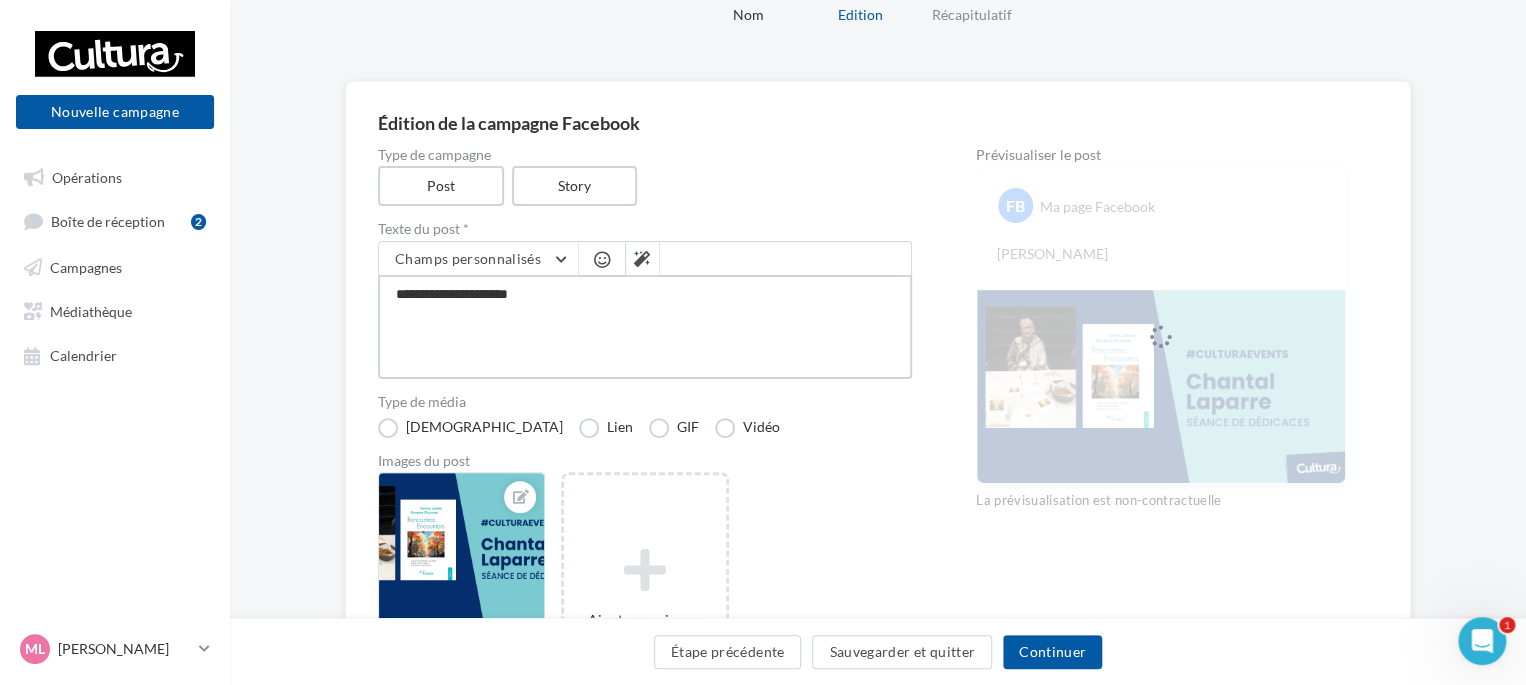 type on "**********" 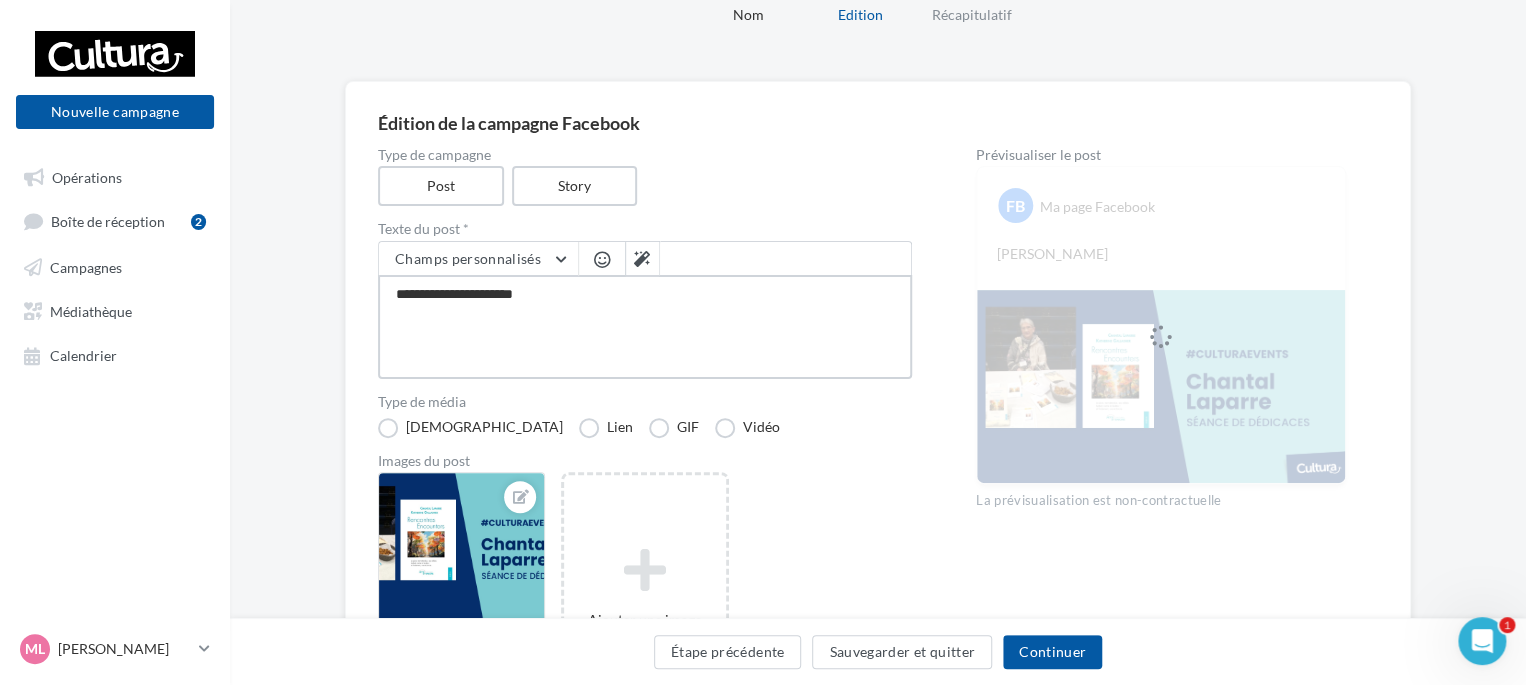 type on "**********" 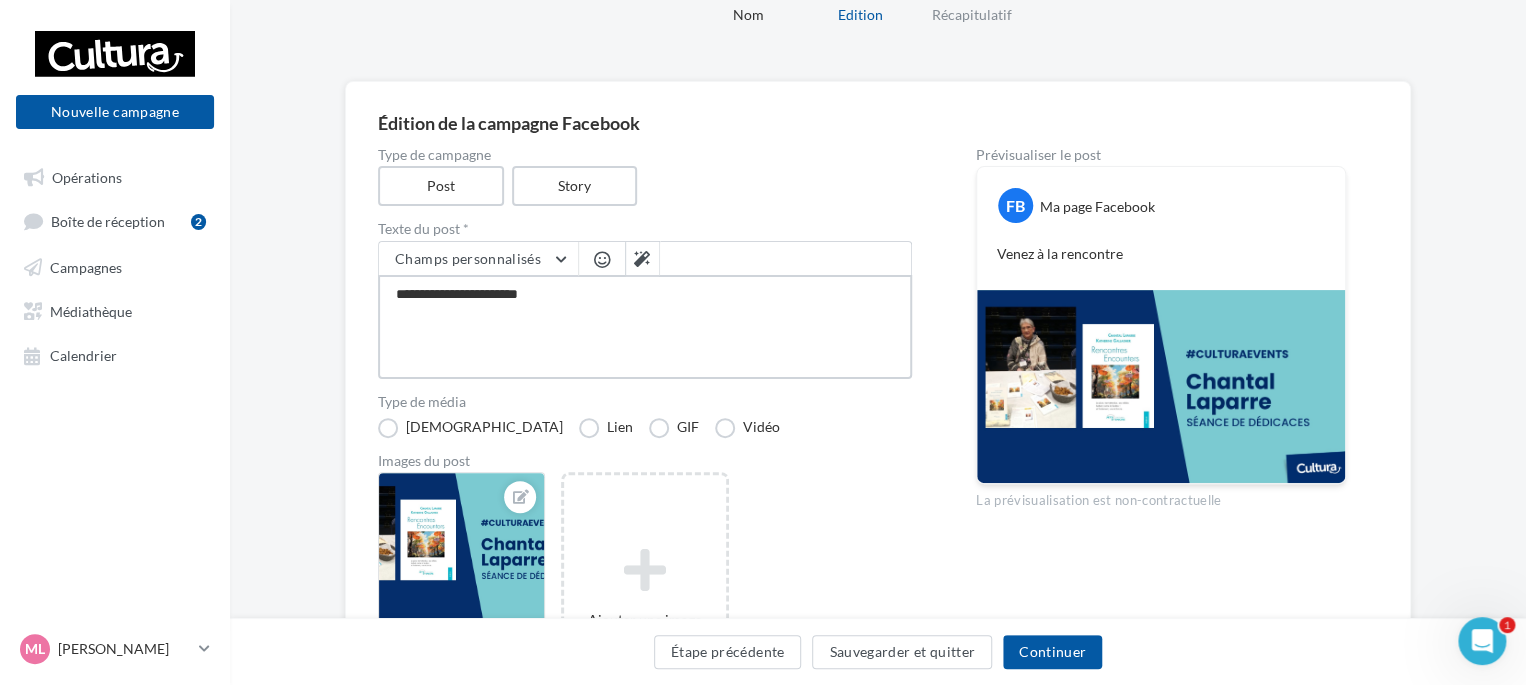 type on "**********" 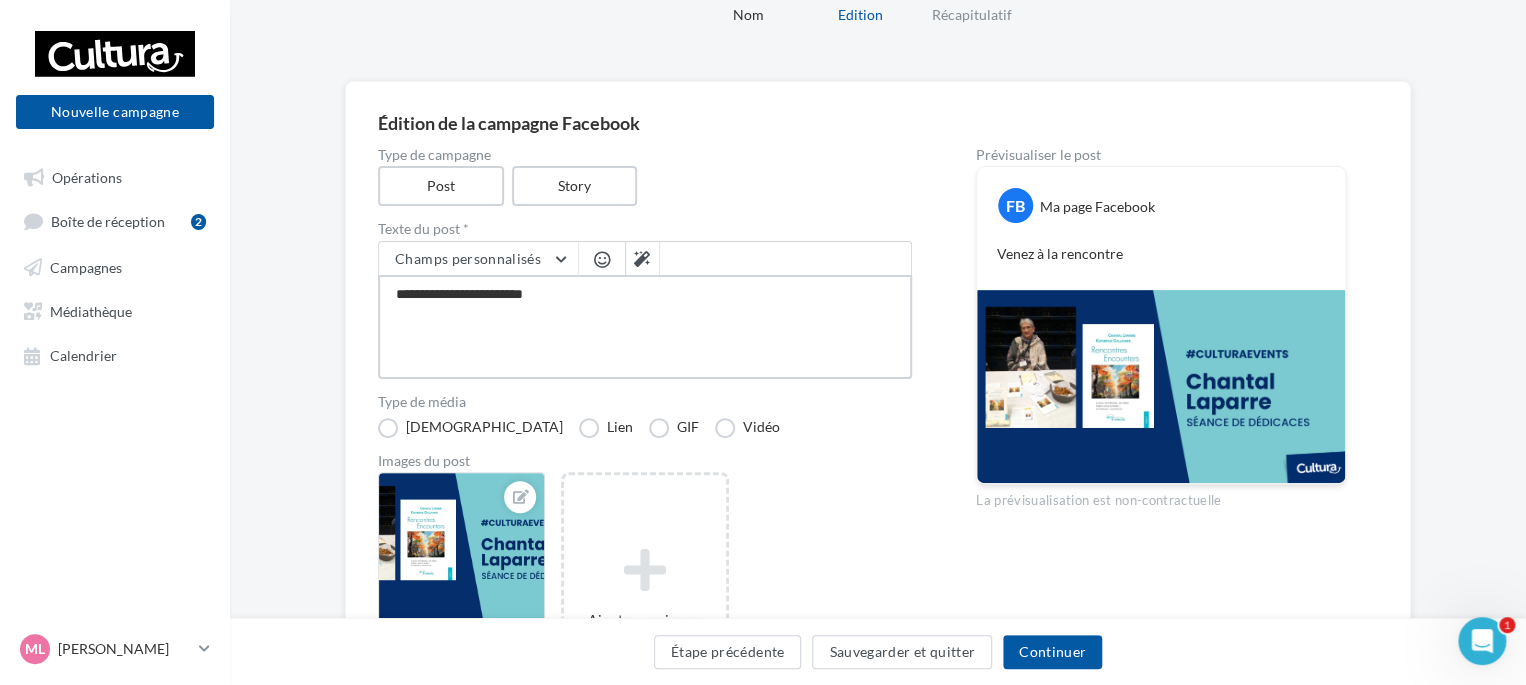 type on "**********" 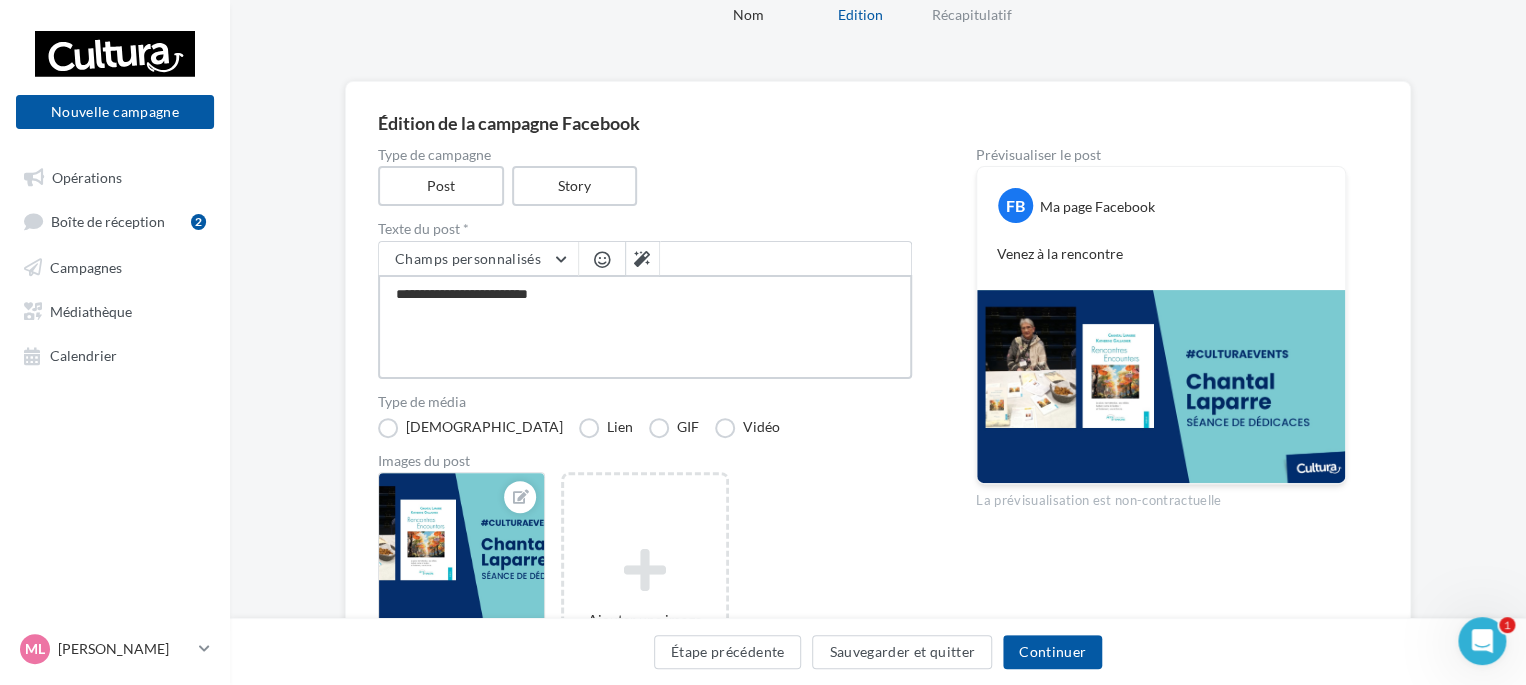 type on "**********" 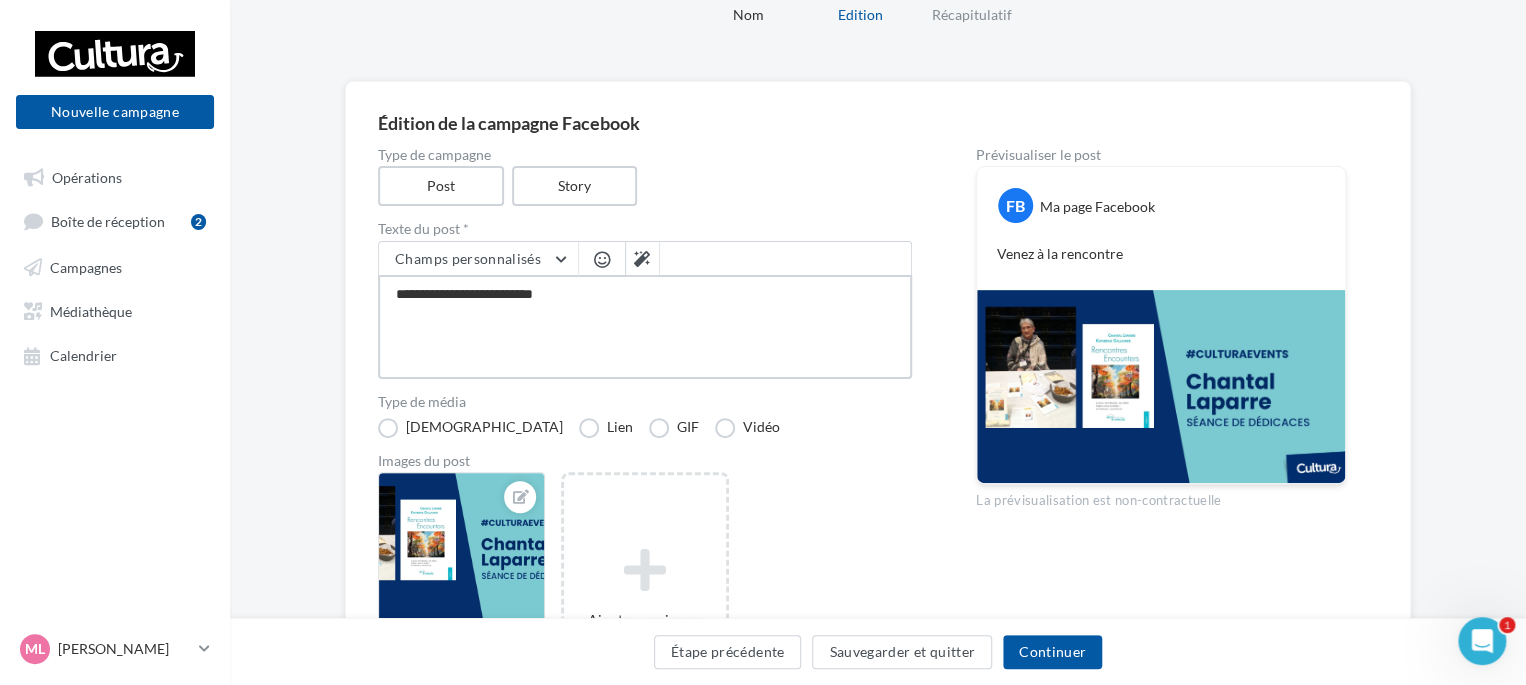type on "**********" 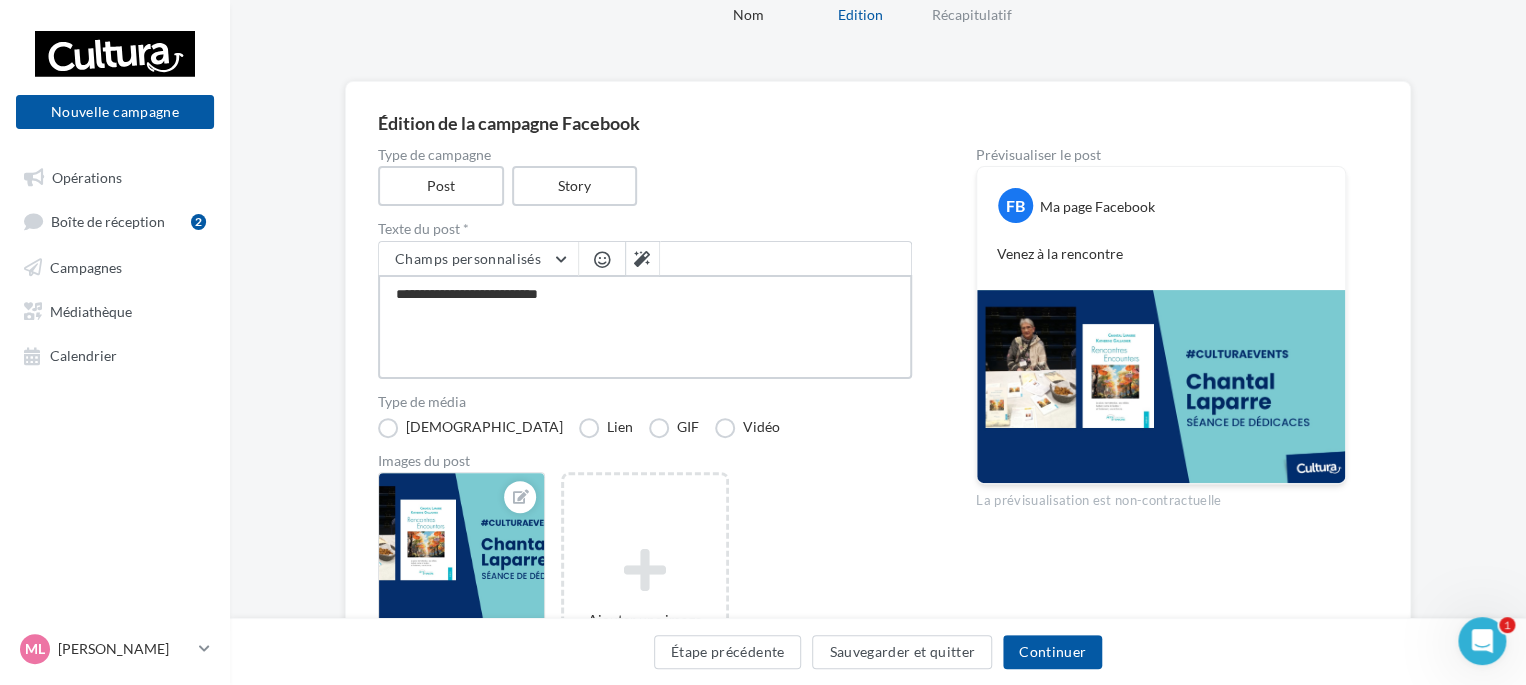 type on "**********" 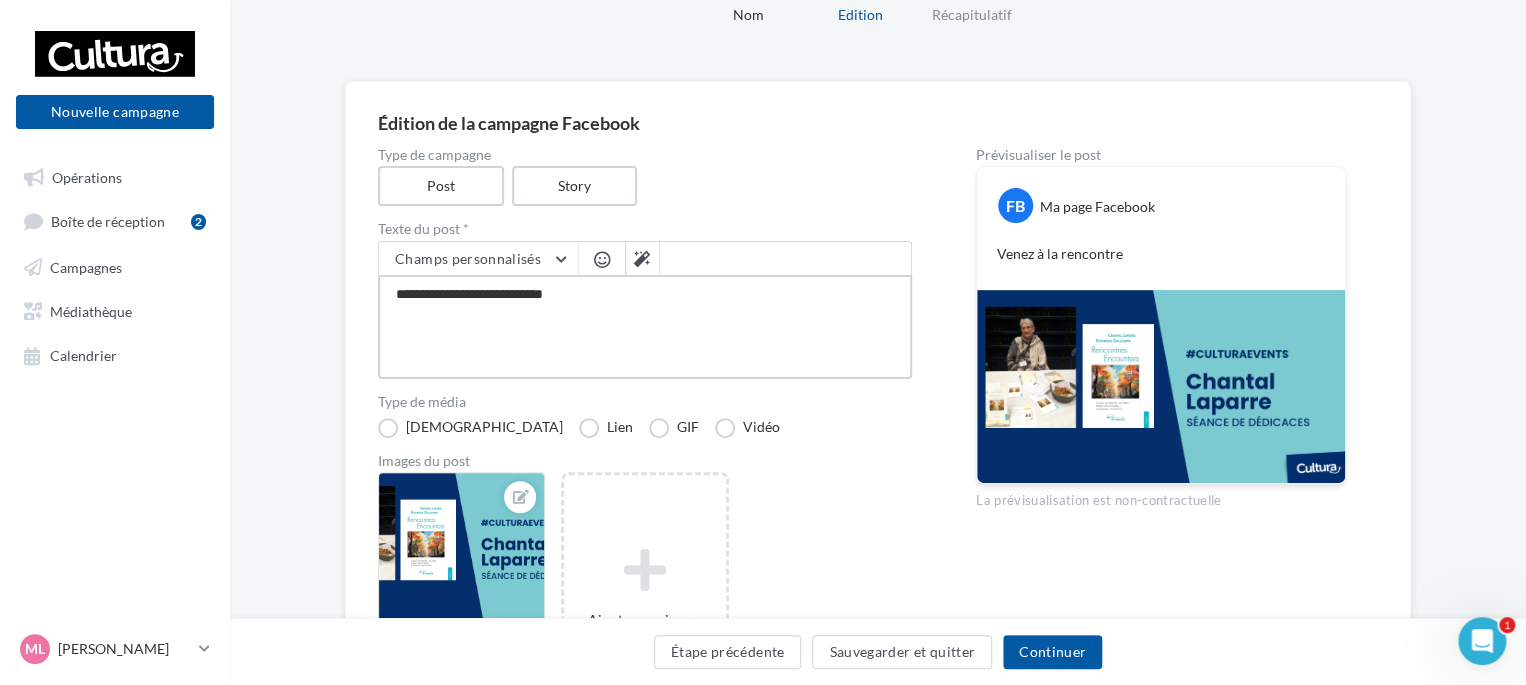 type on "**********" 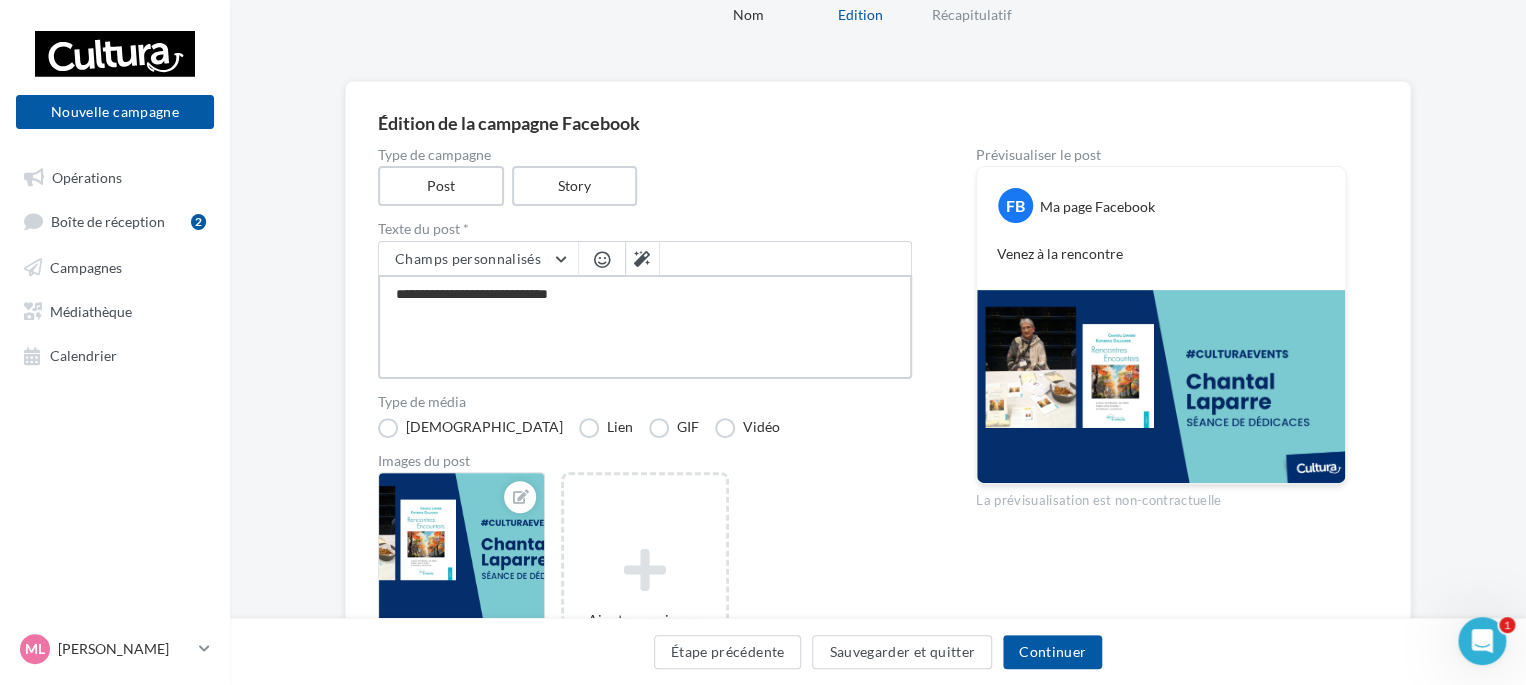 type on "**********" 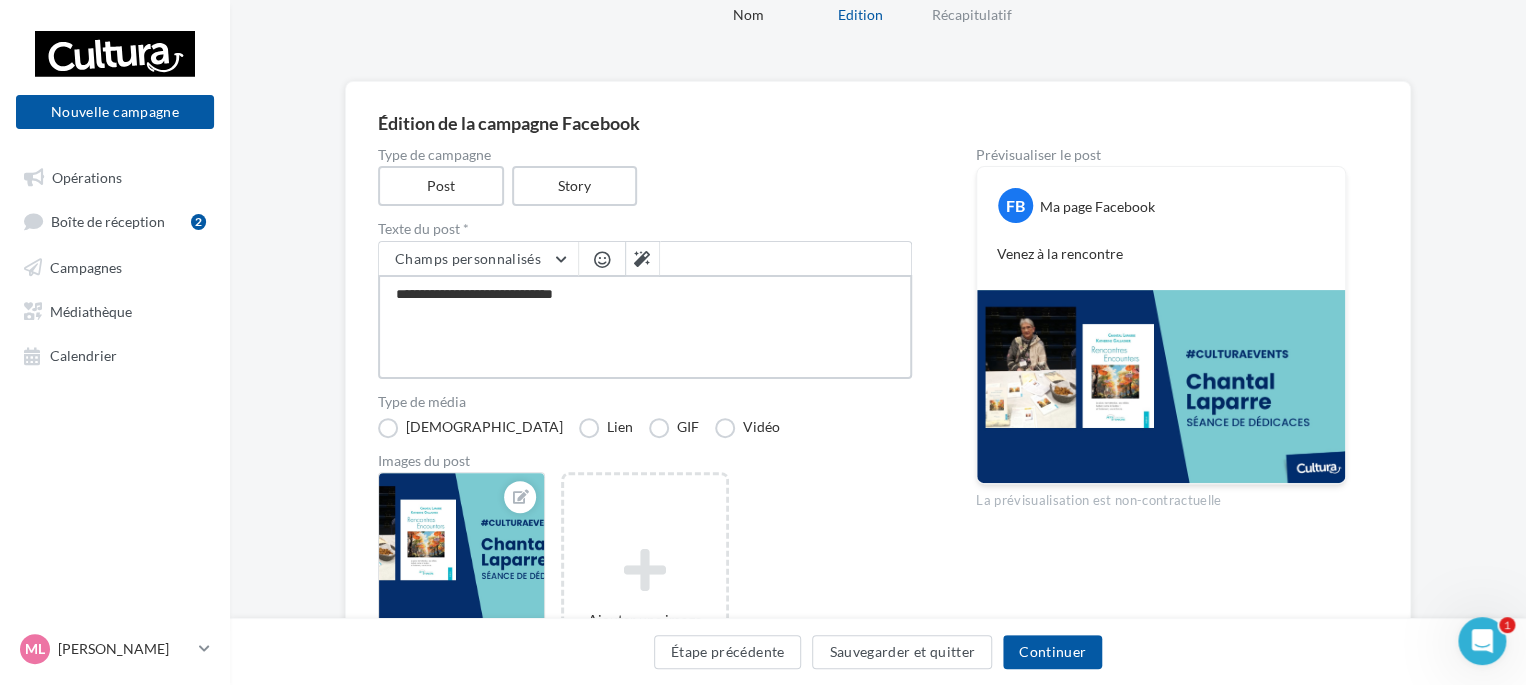 type on "**********" 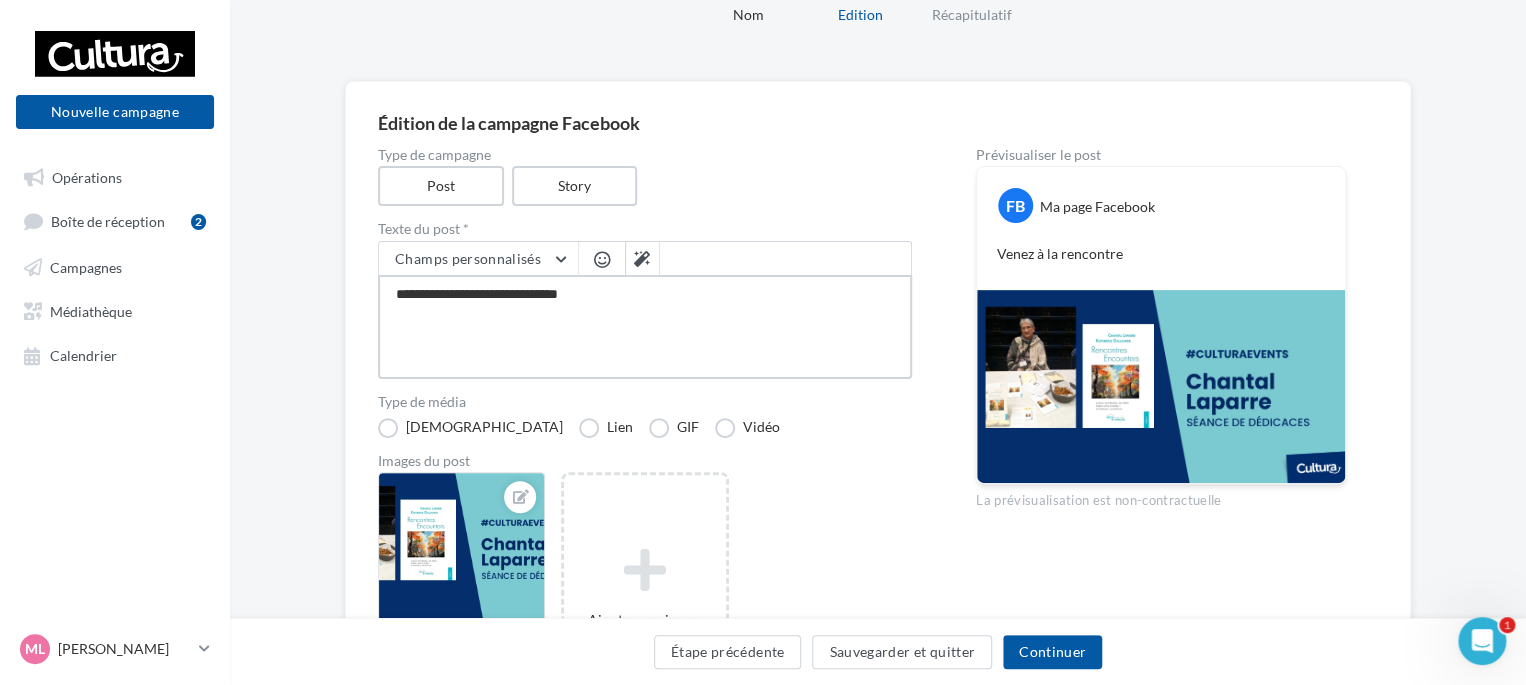 type on "**********" 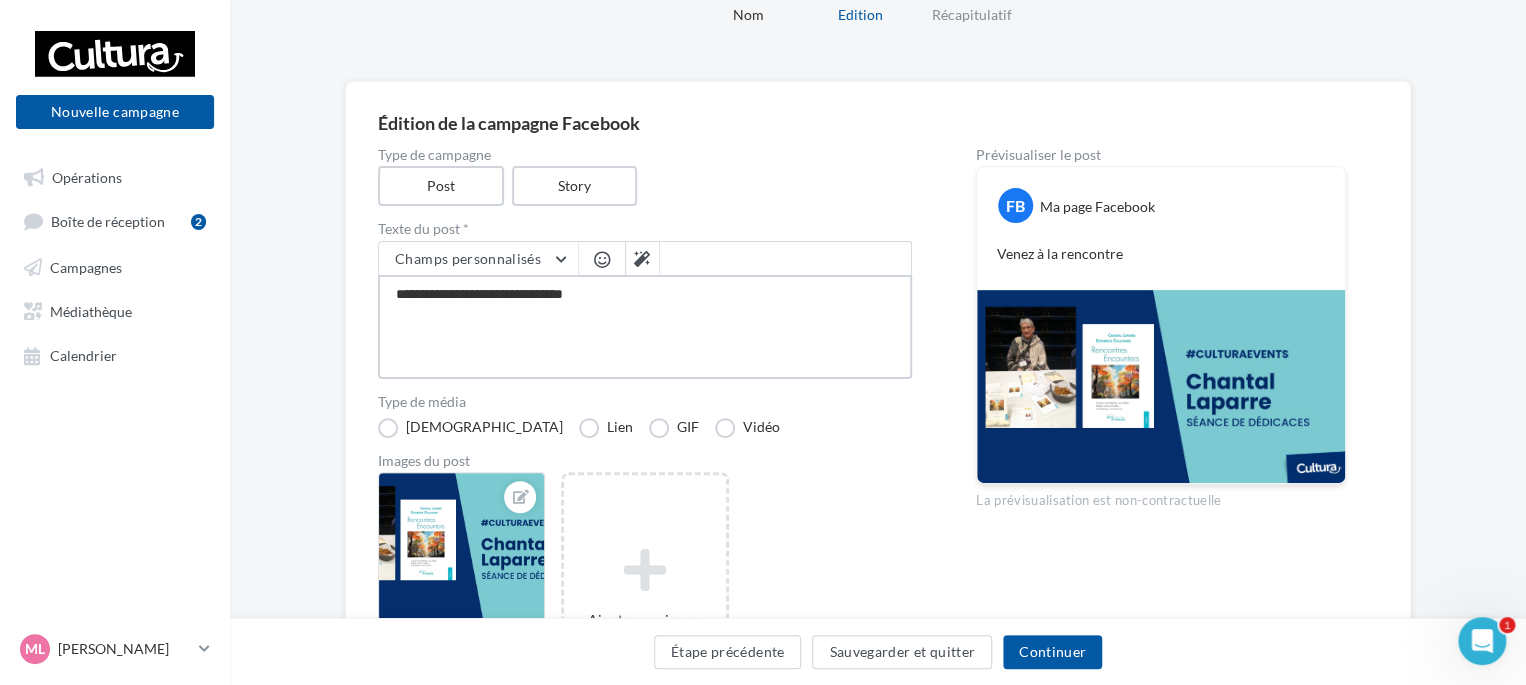 type on "**********" 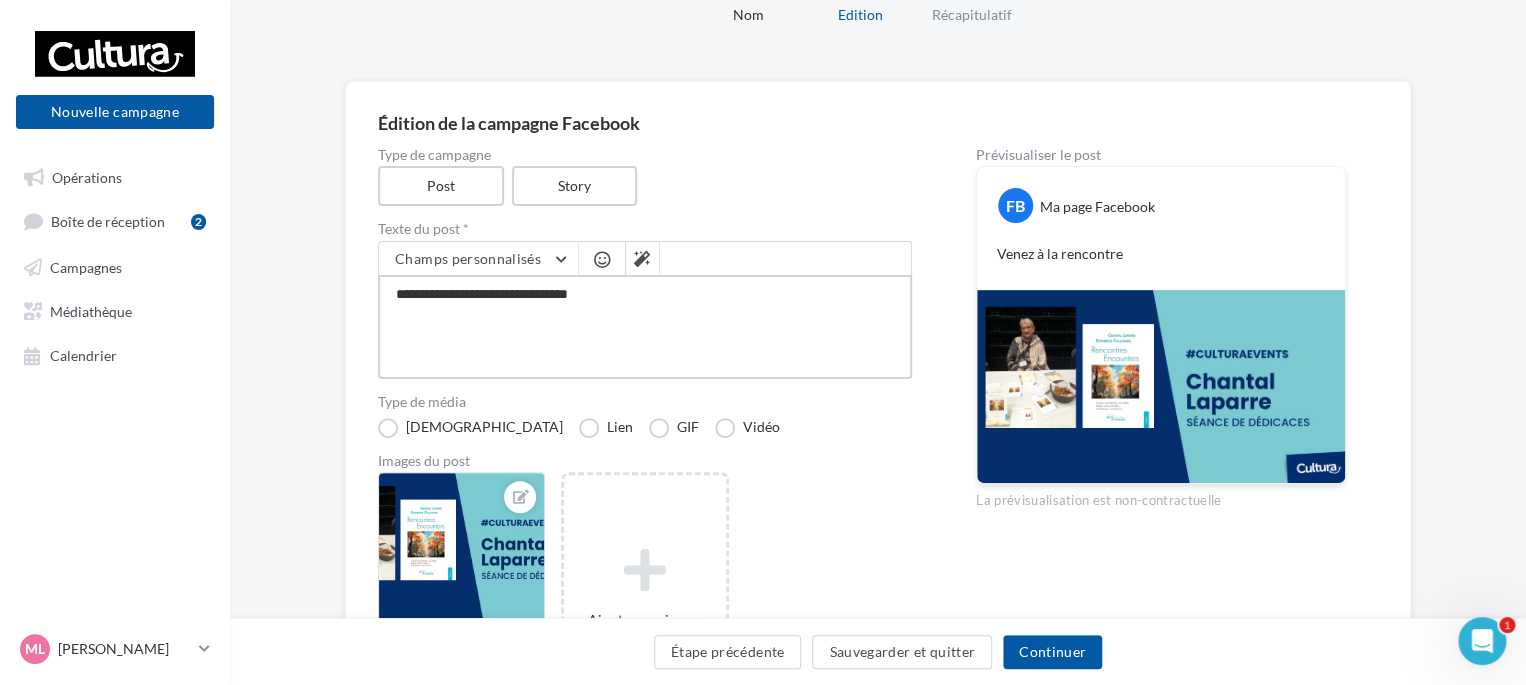 type on "**********" 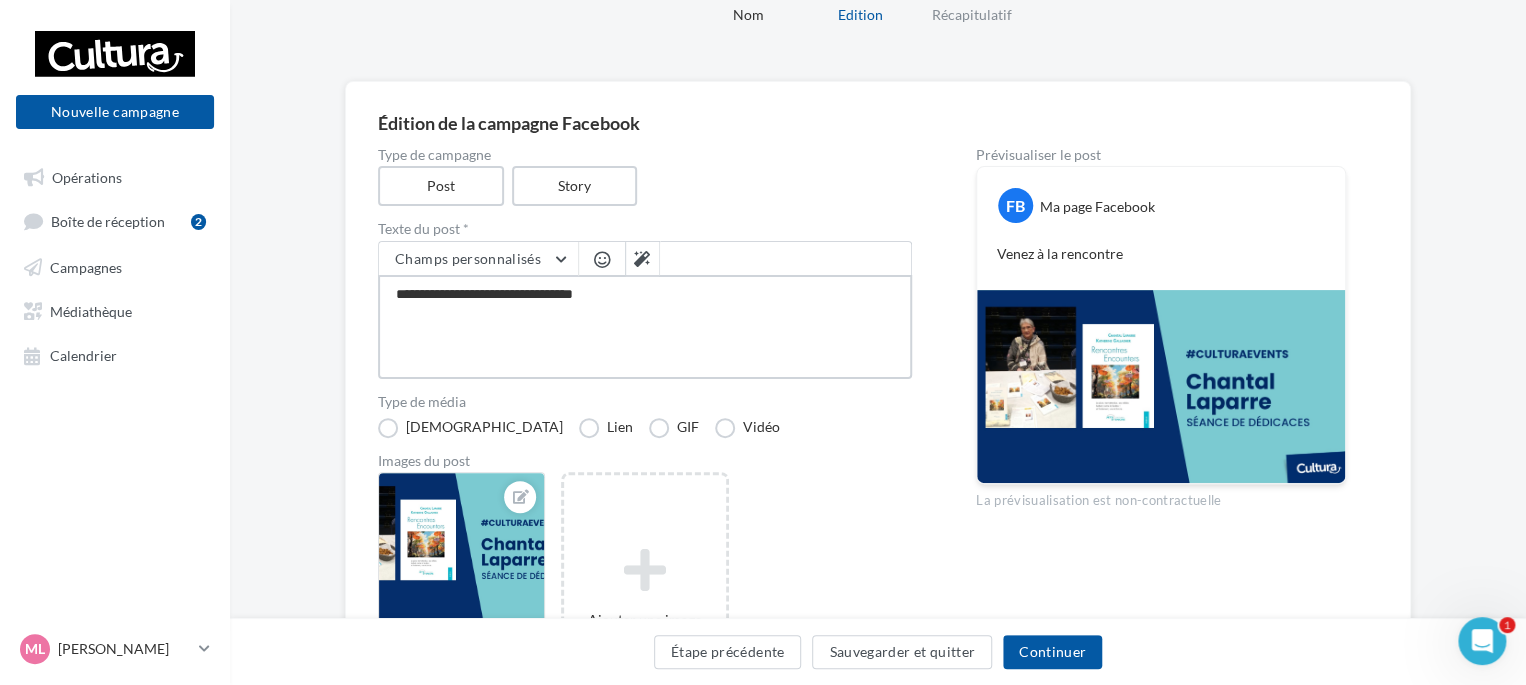 type on "**********" 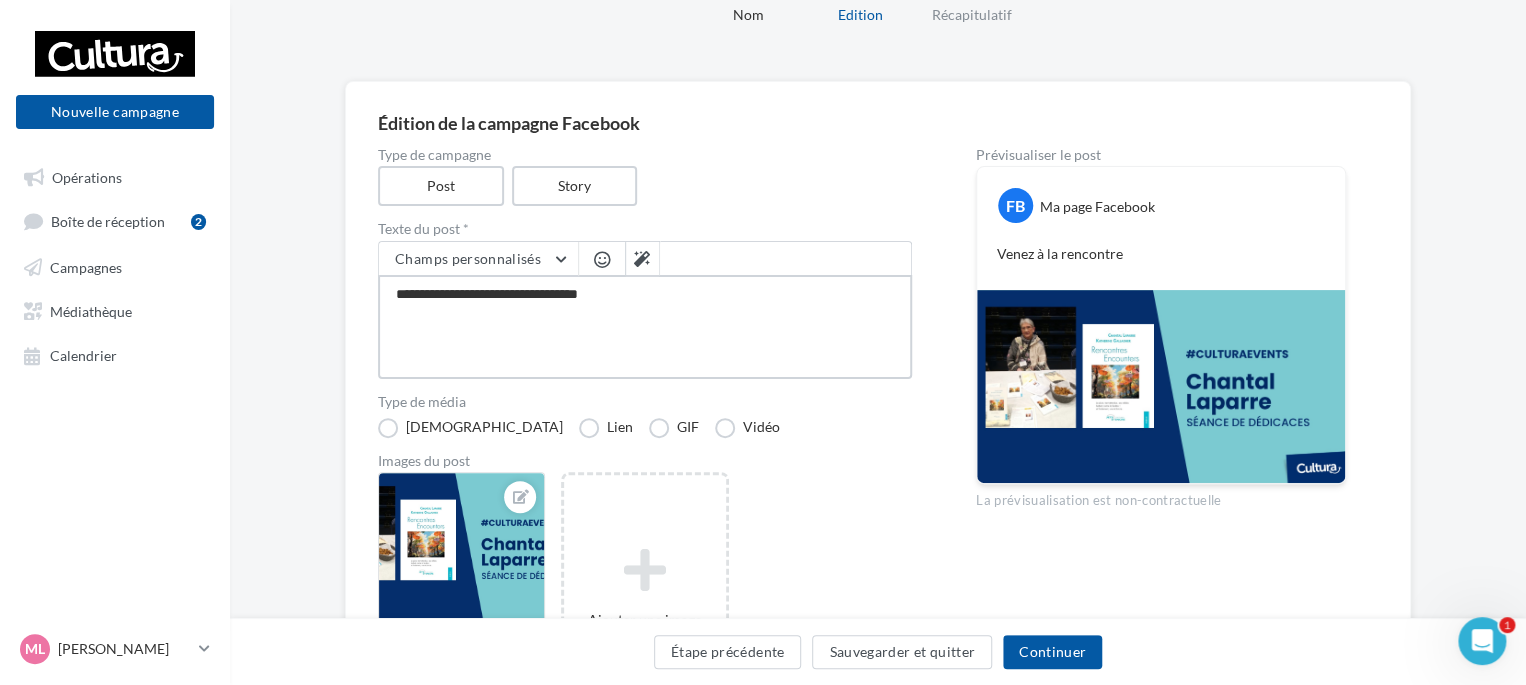 type on "**********" 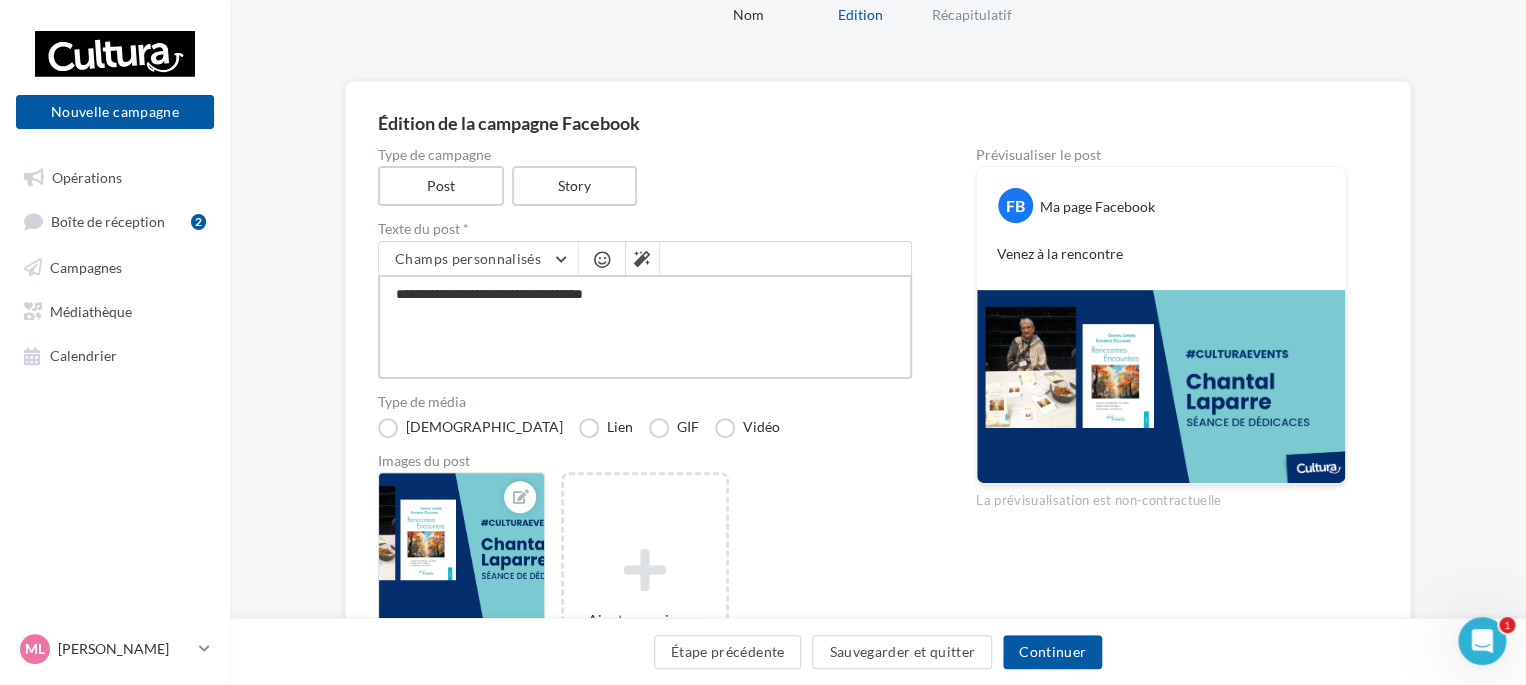 type on "**********" 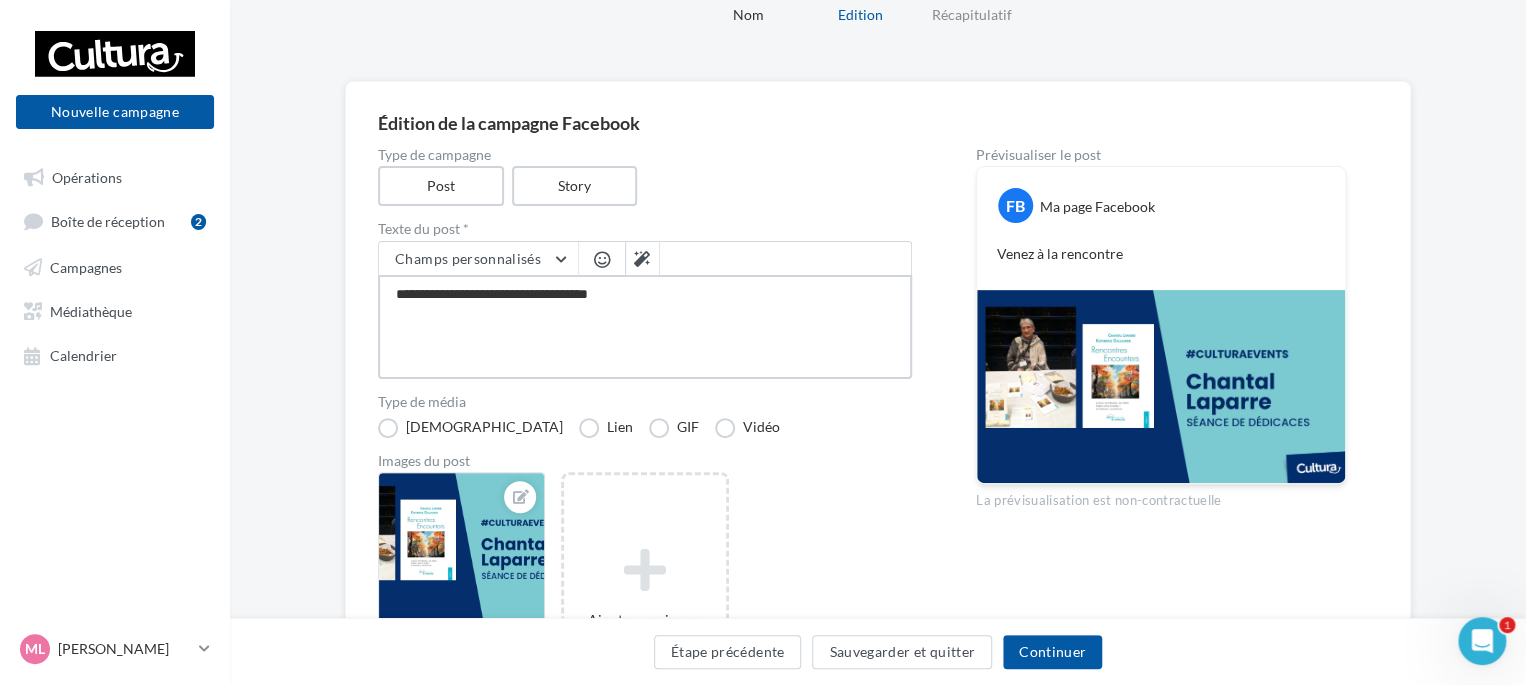 type on "**********" 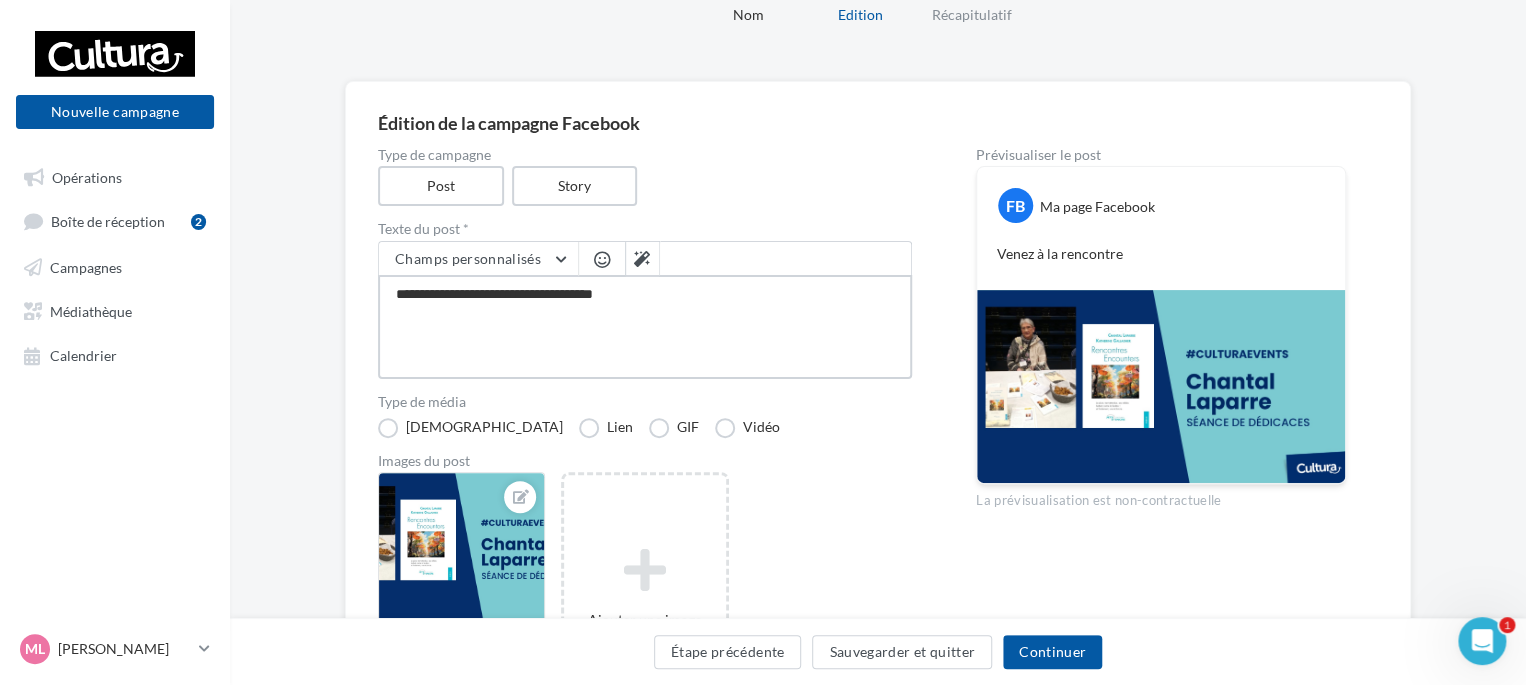 type on "**********" 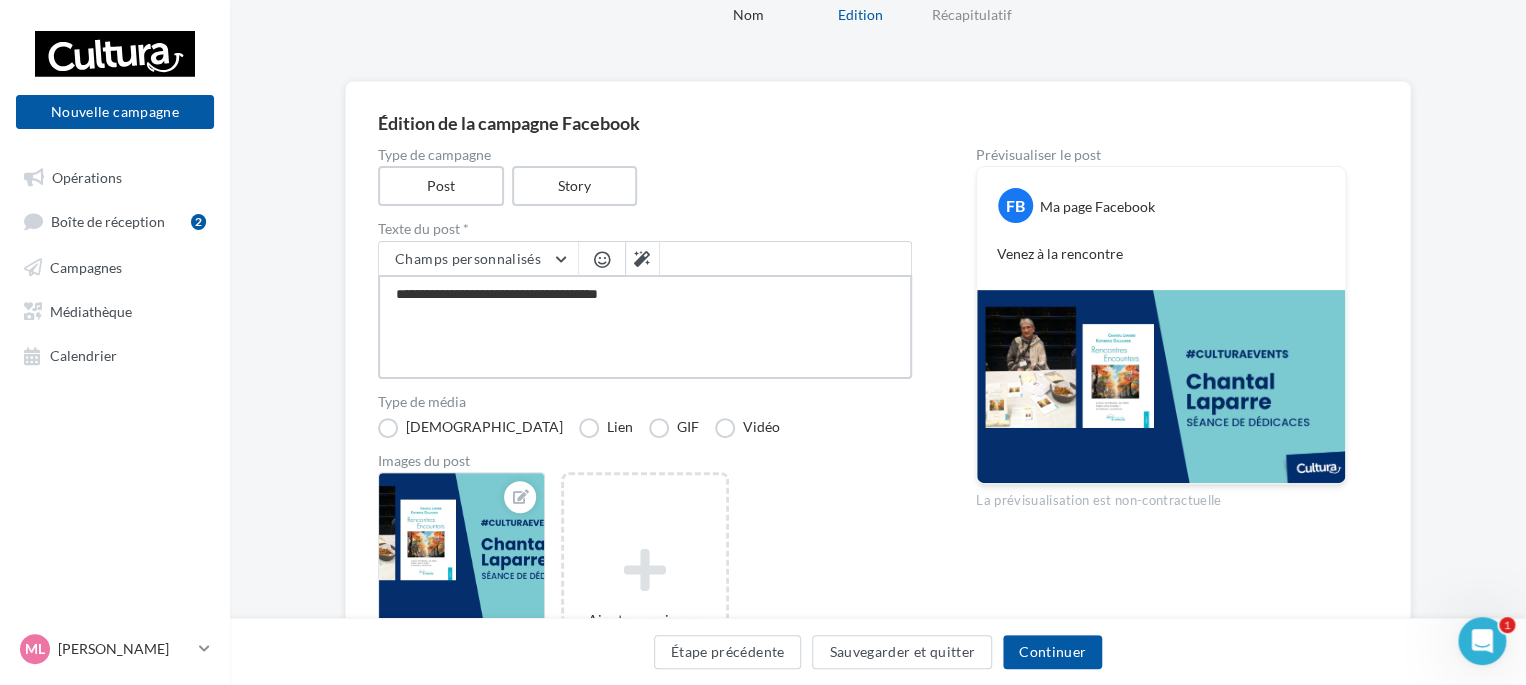 type on "**********" 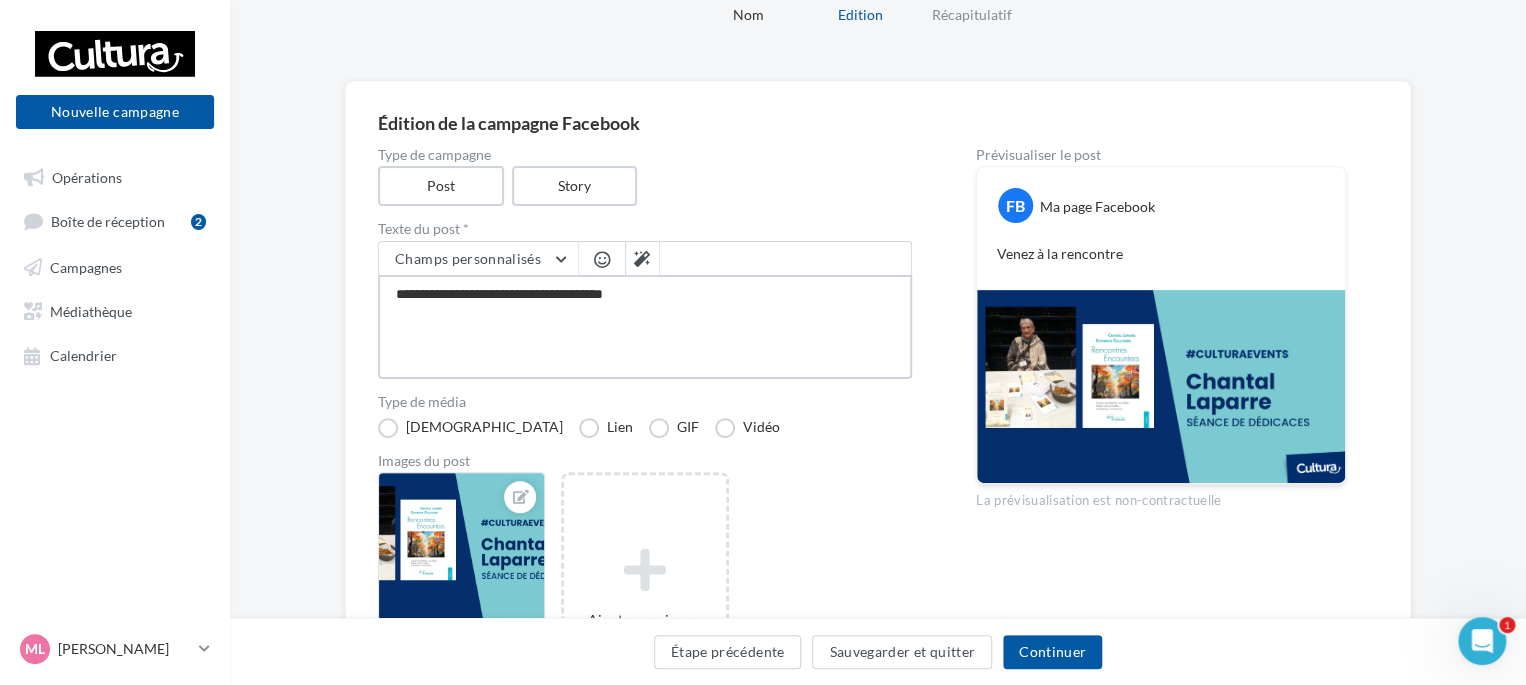 type on "**********" 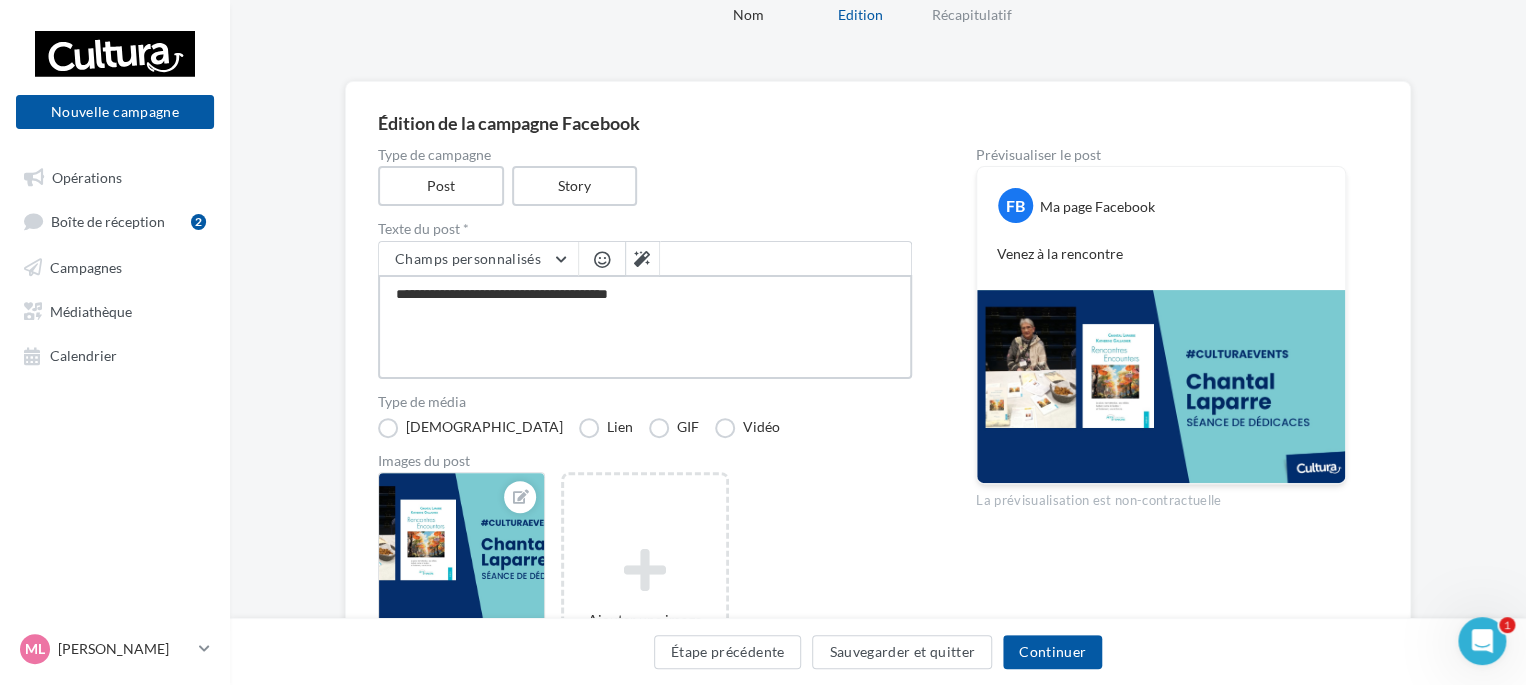 type on "**********" 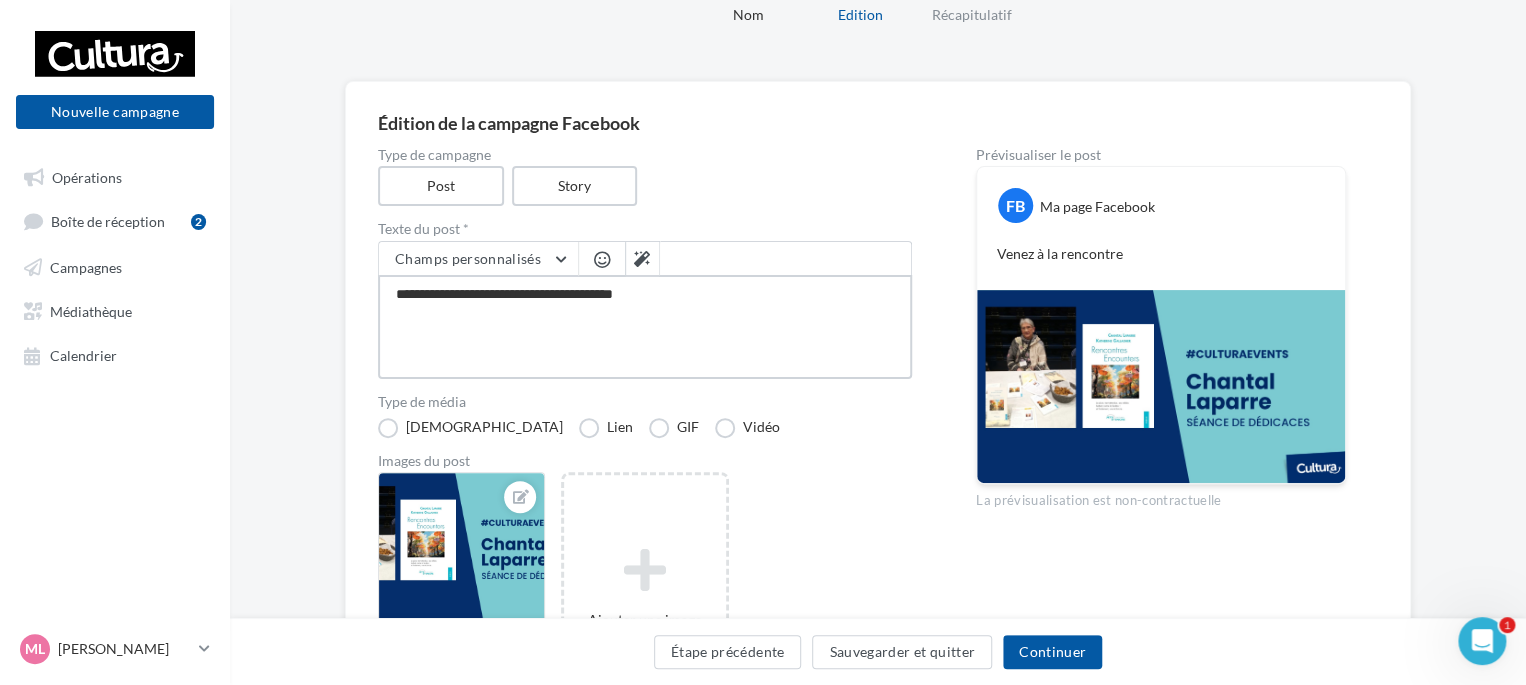 type on "**********" 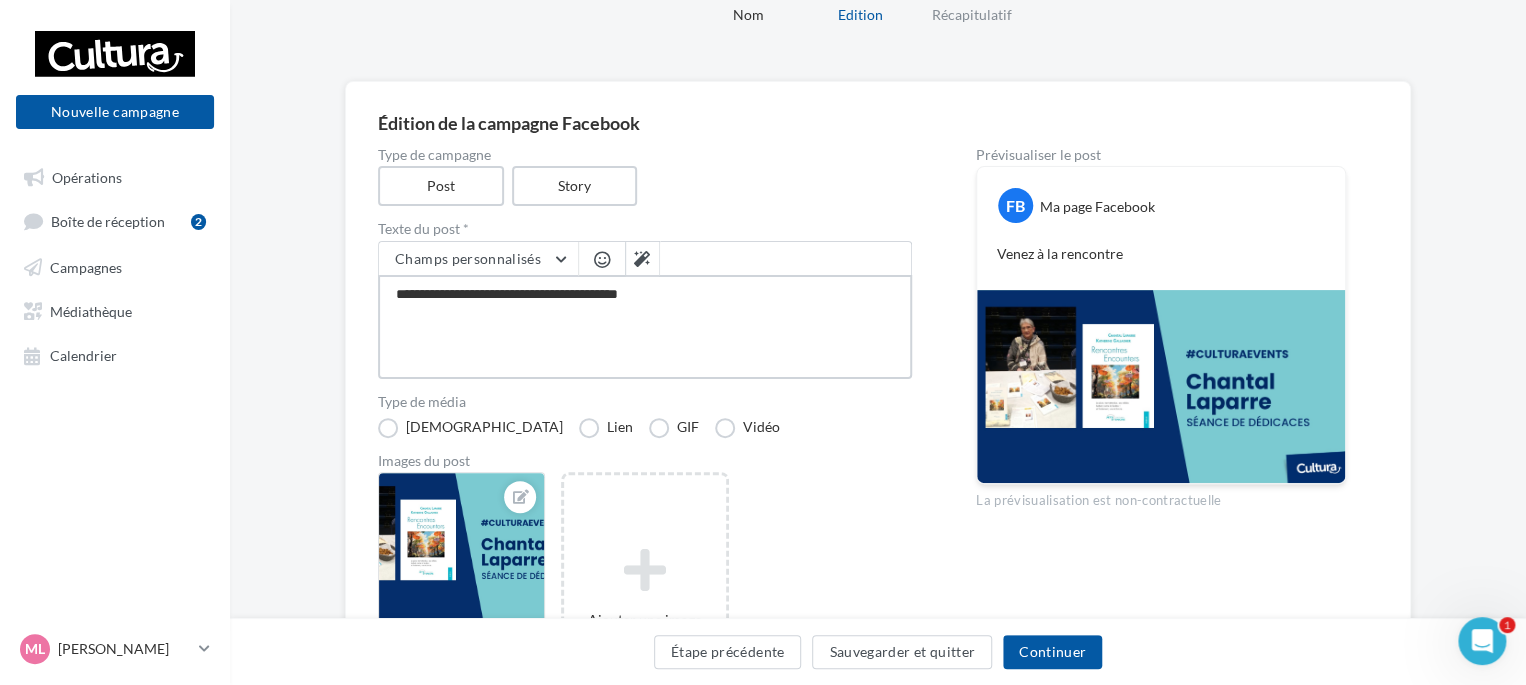 type on "**********" 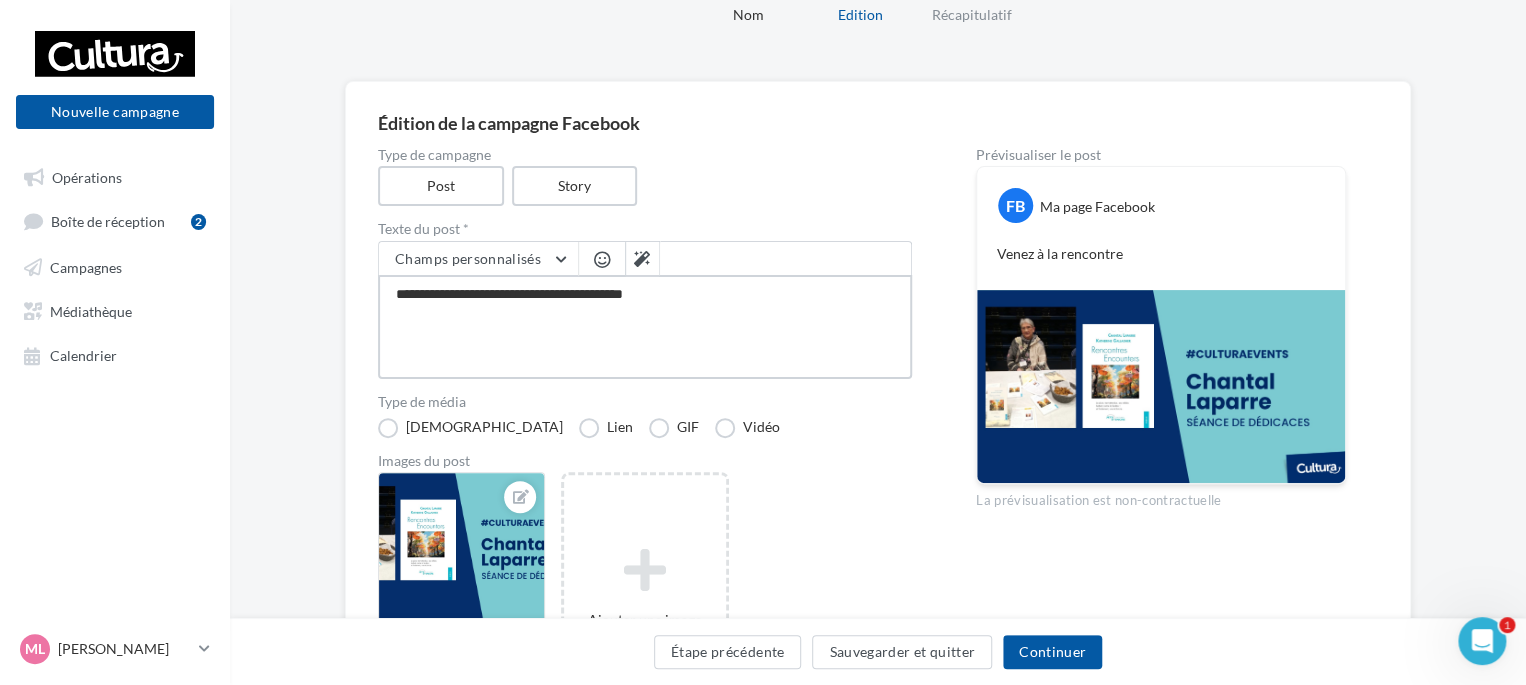 type on "**********" 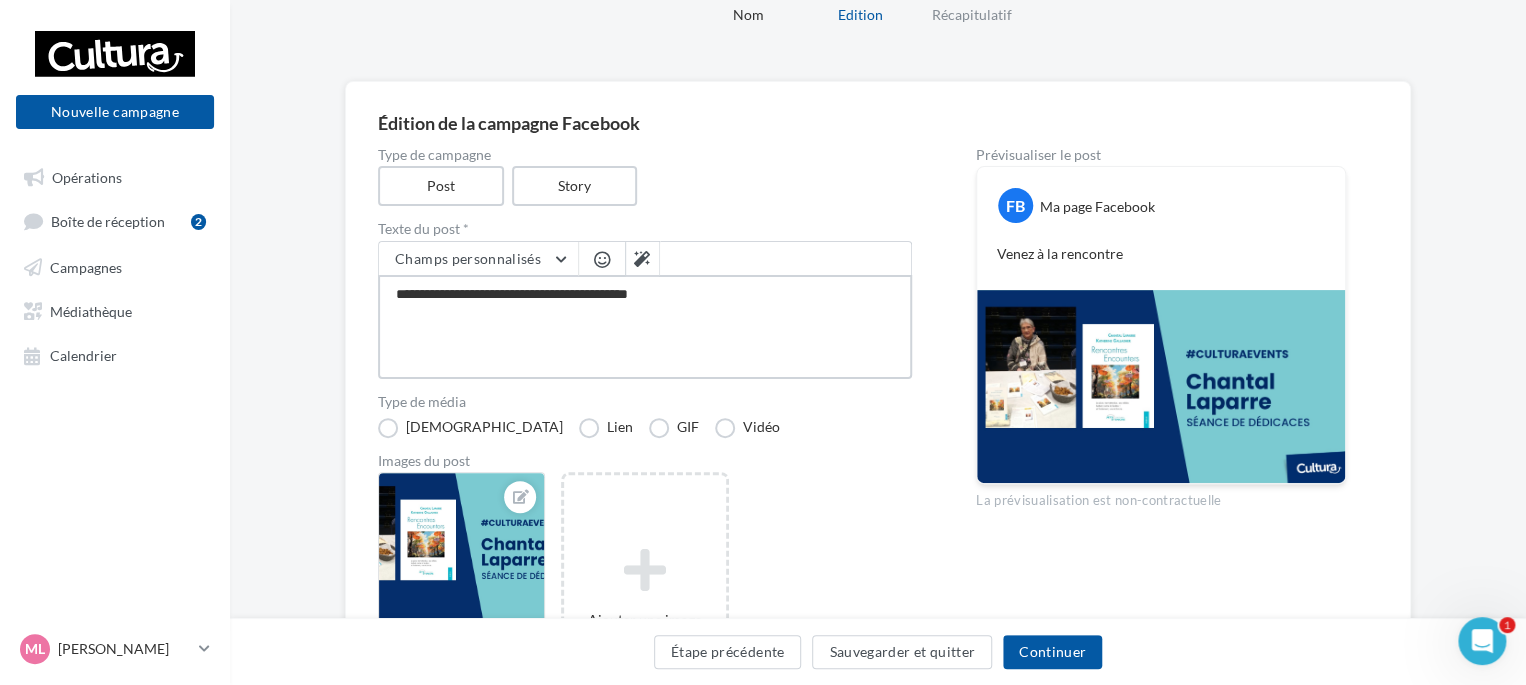 type on "**********" 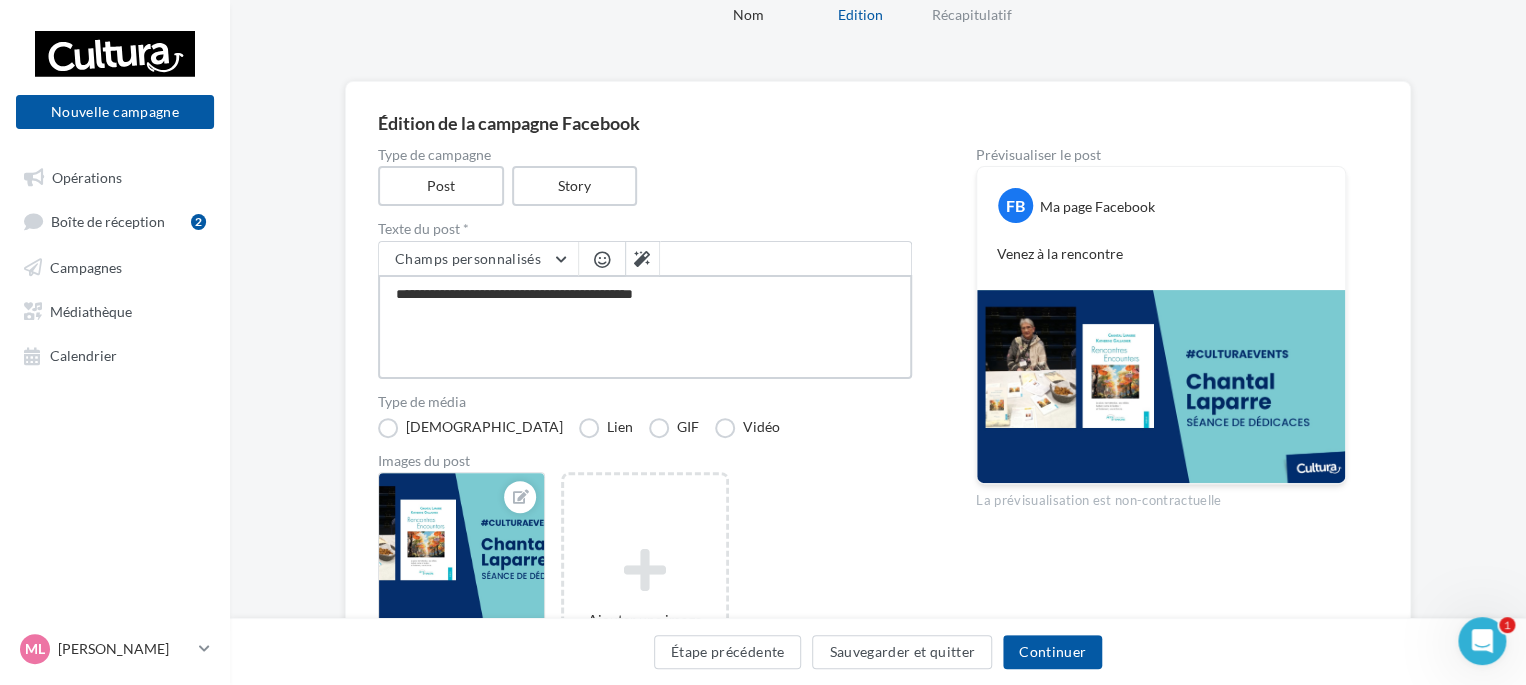 type on "**********" 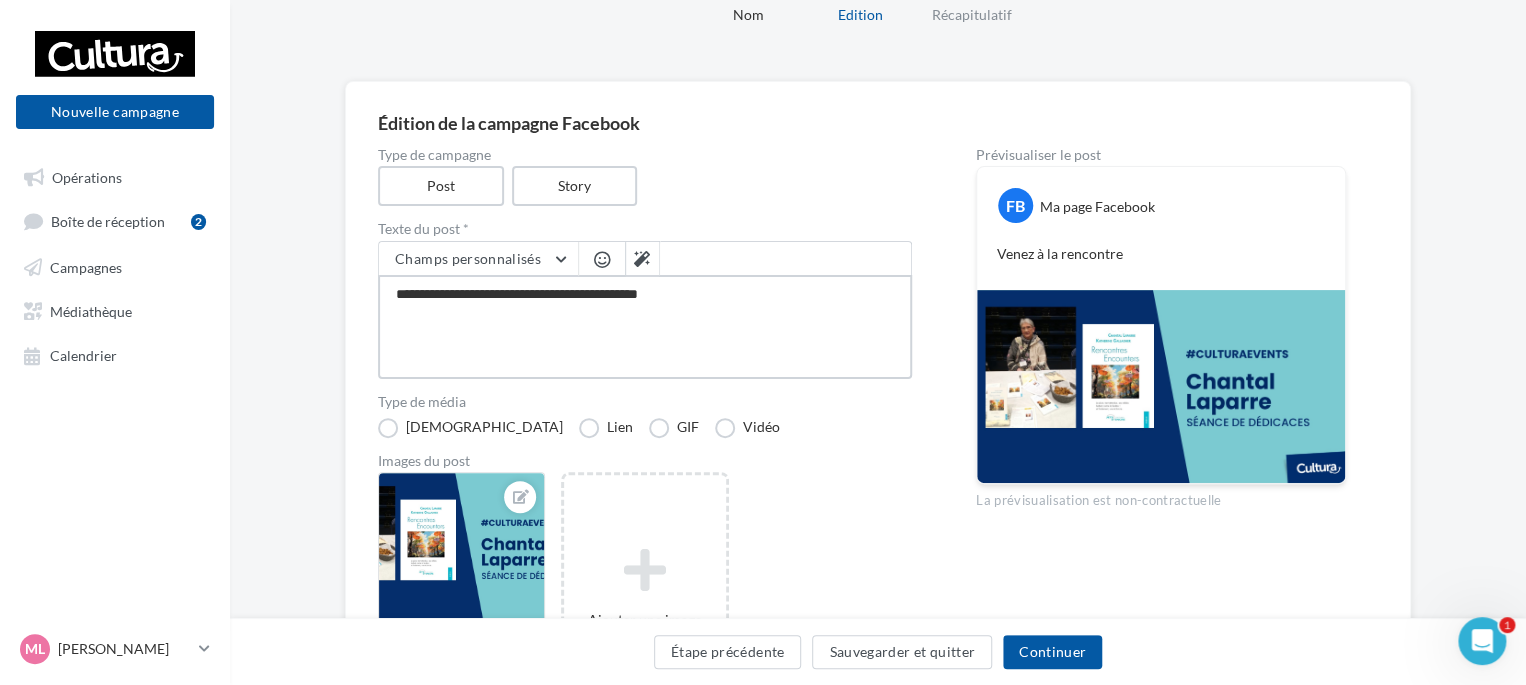 type on "**********" 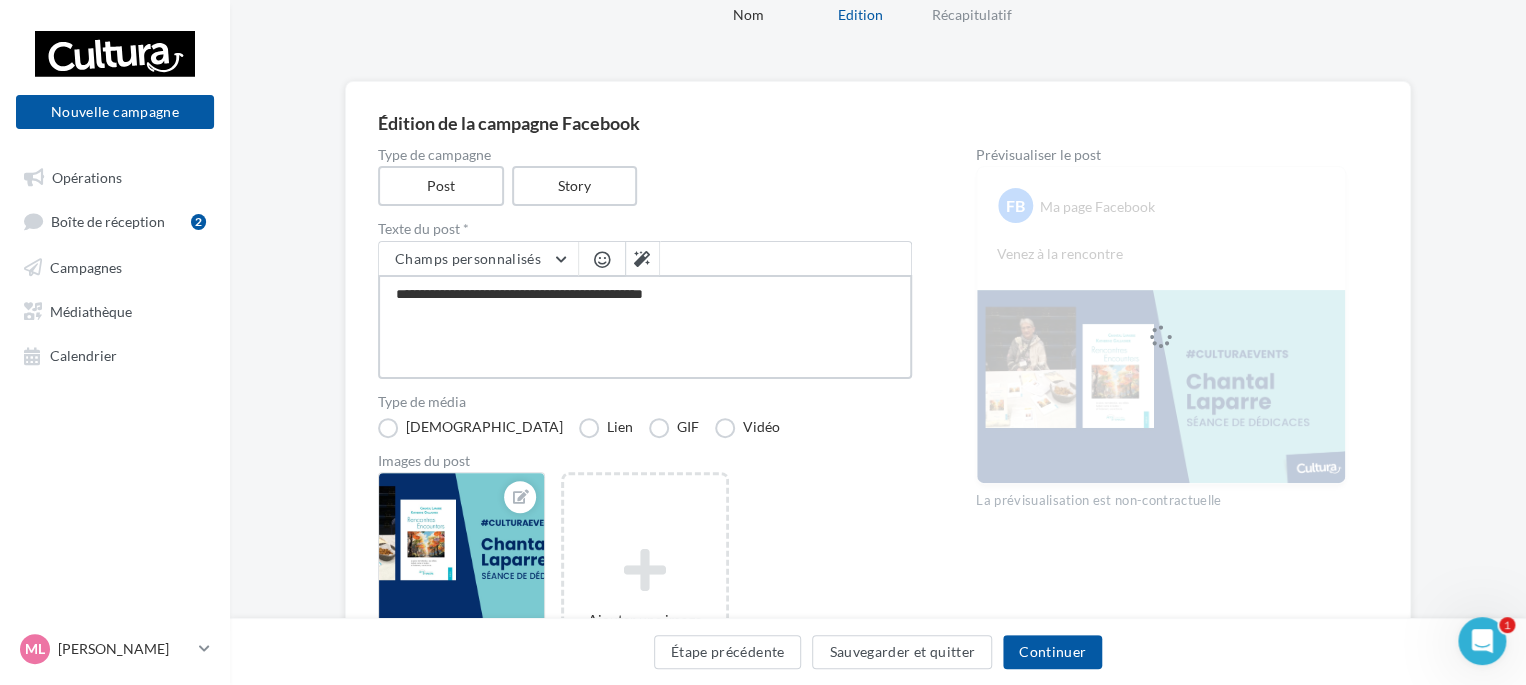 type on "**********" 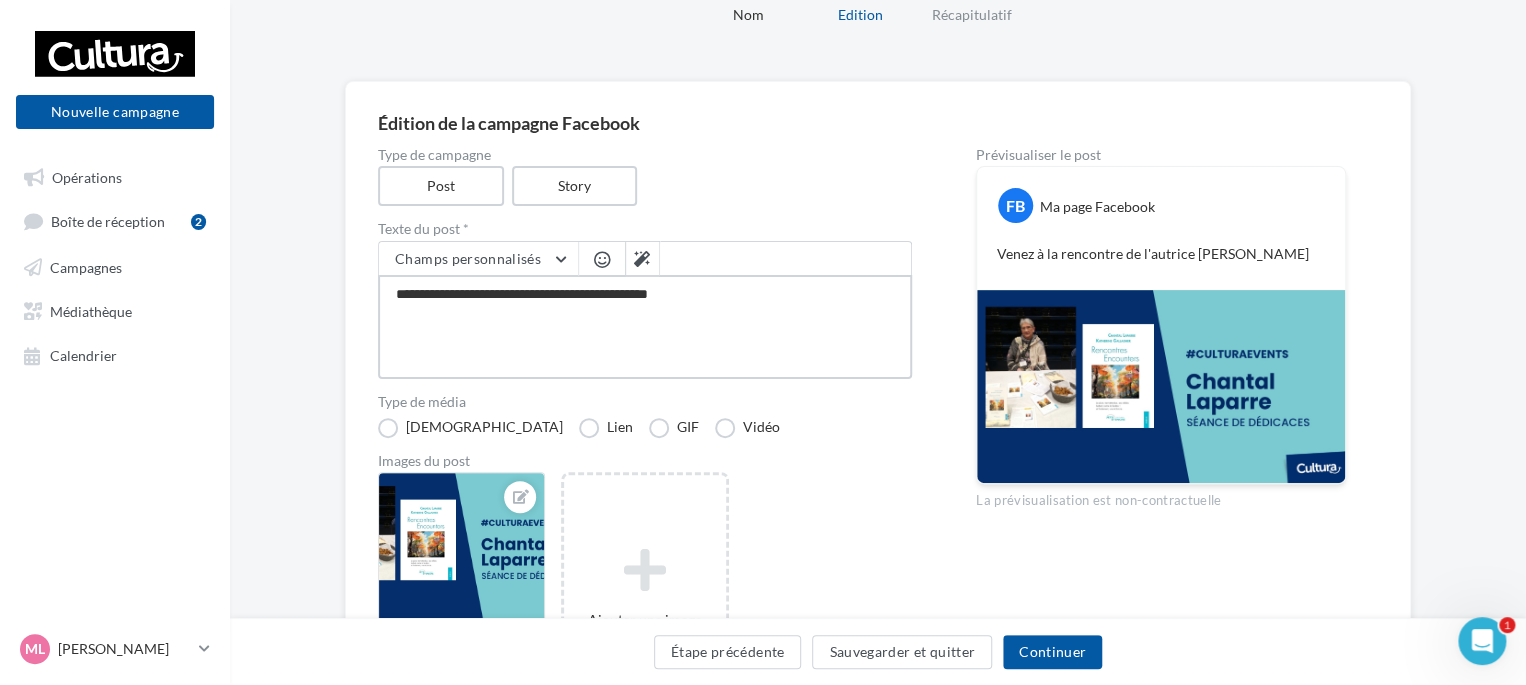 click on "**********" at bounding box center [645, 327] 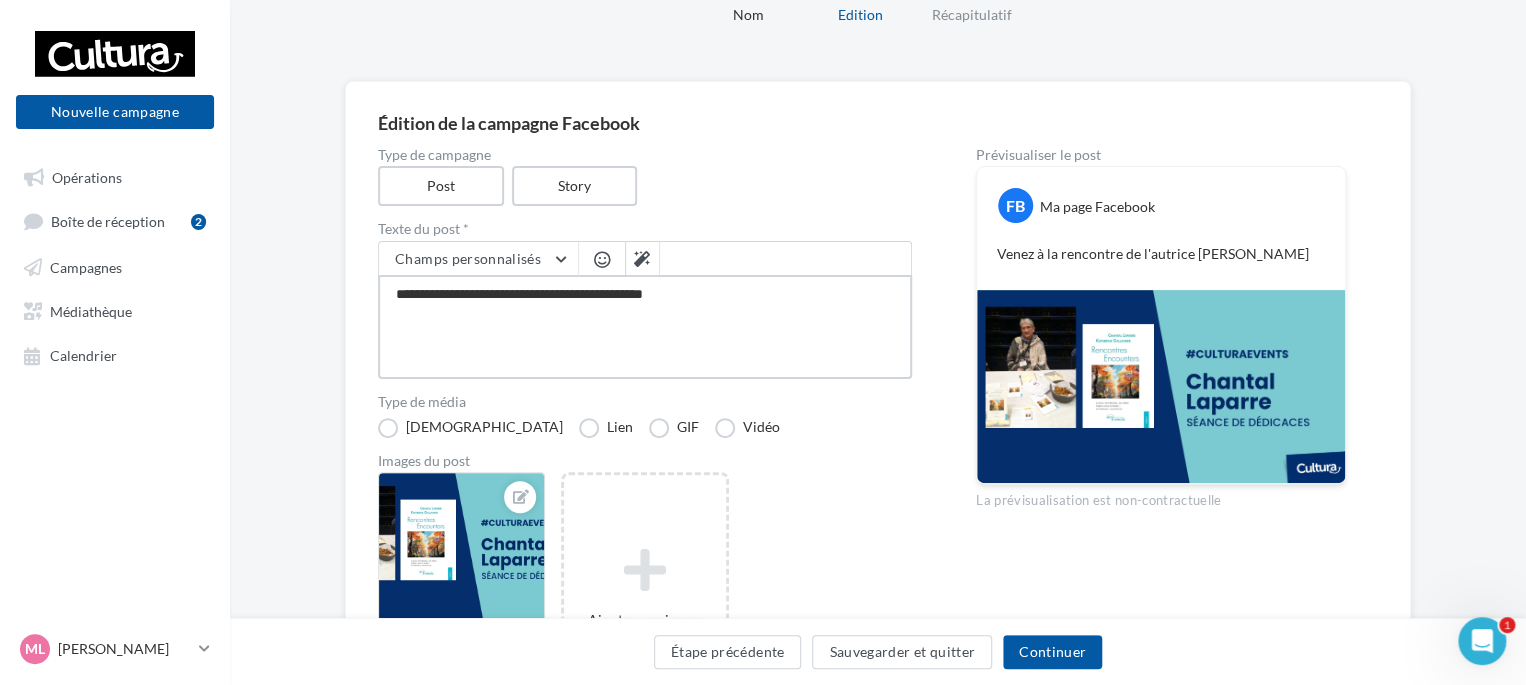 type on "**********" 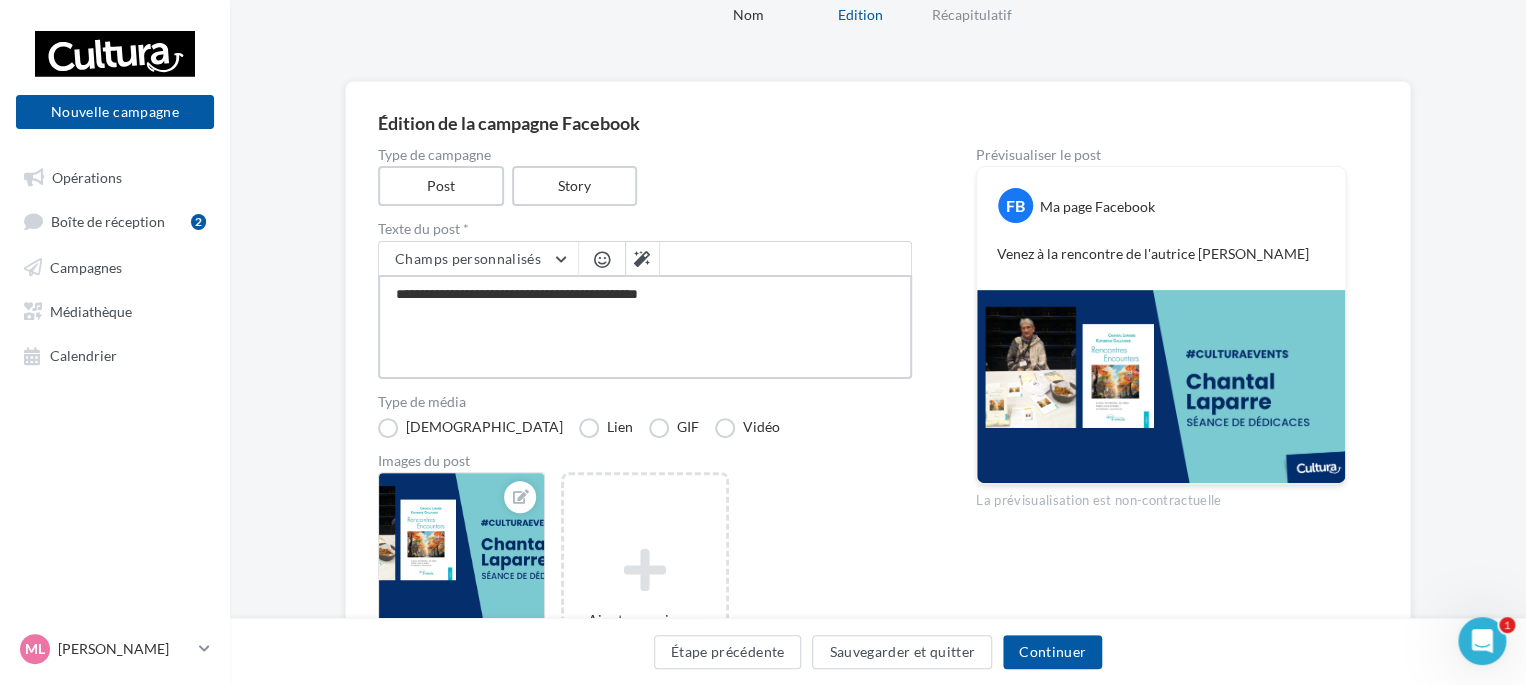 type on "**********" 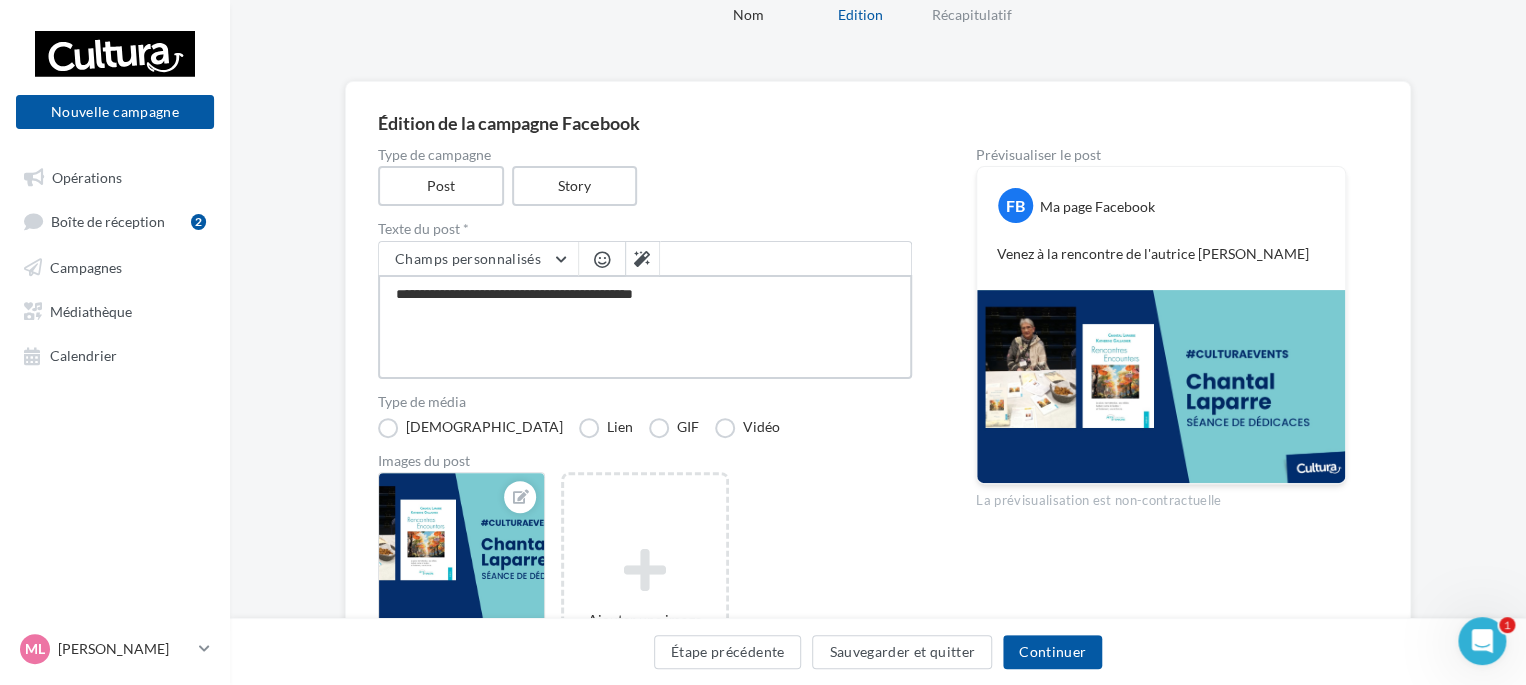 type on "**********" 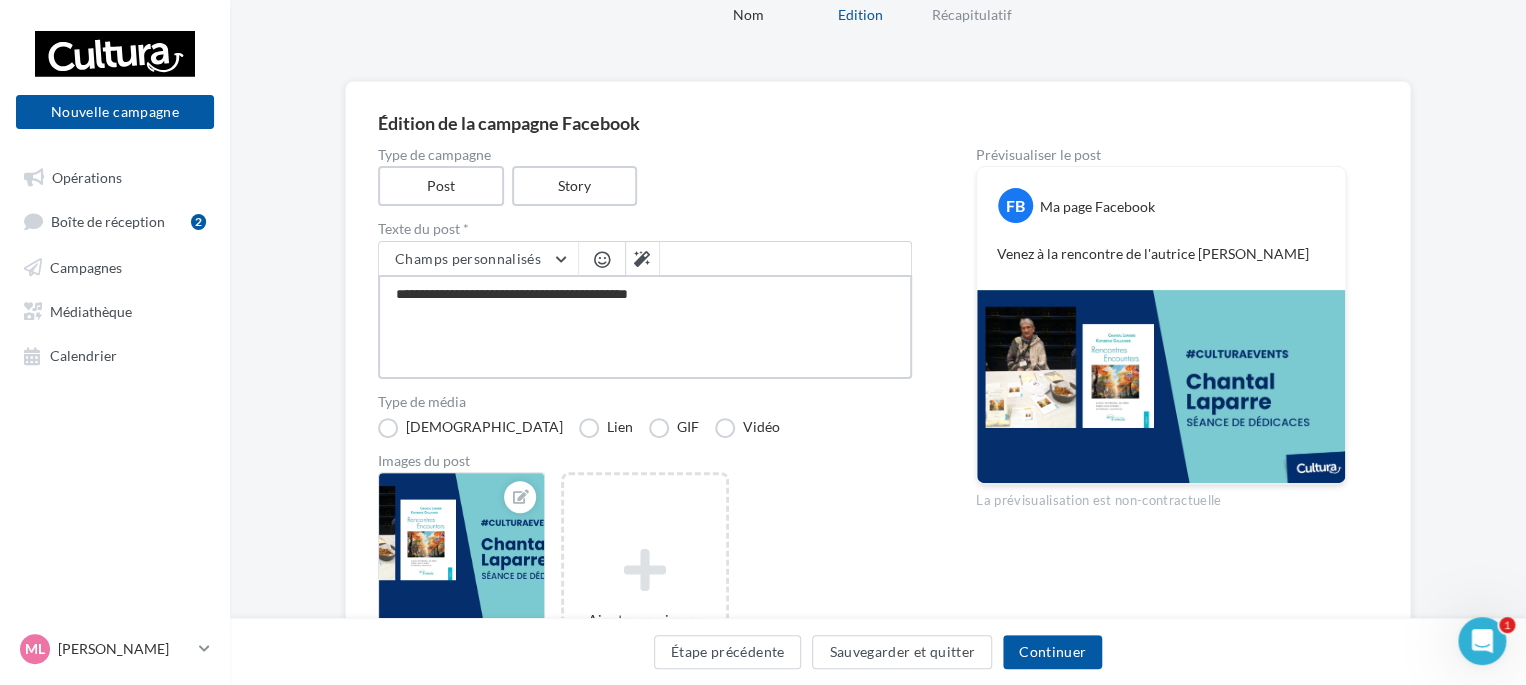type on "**********" 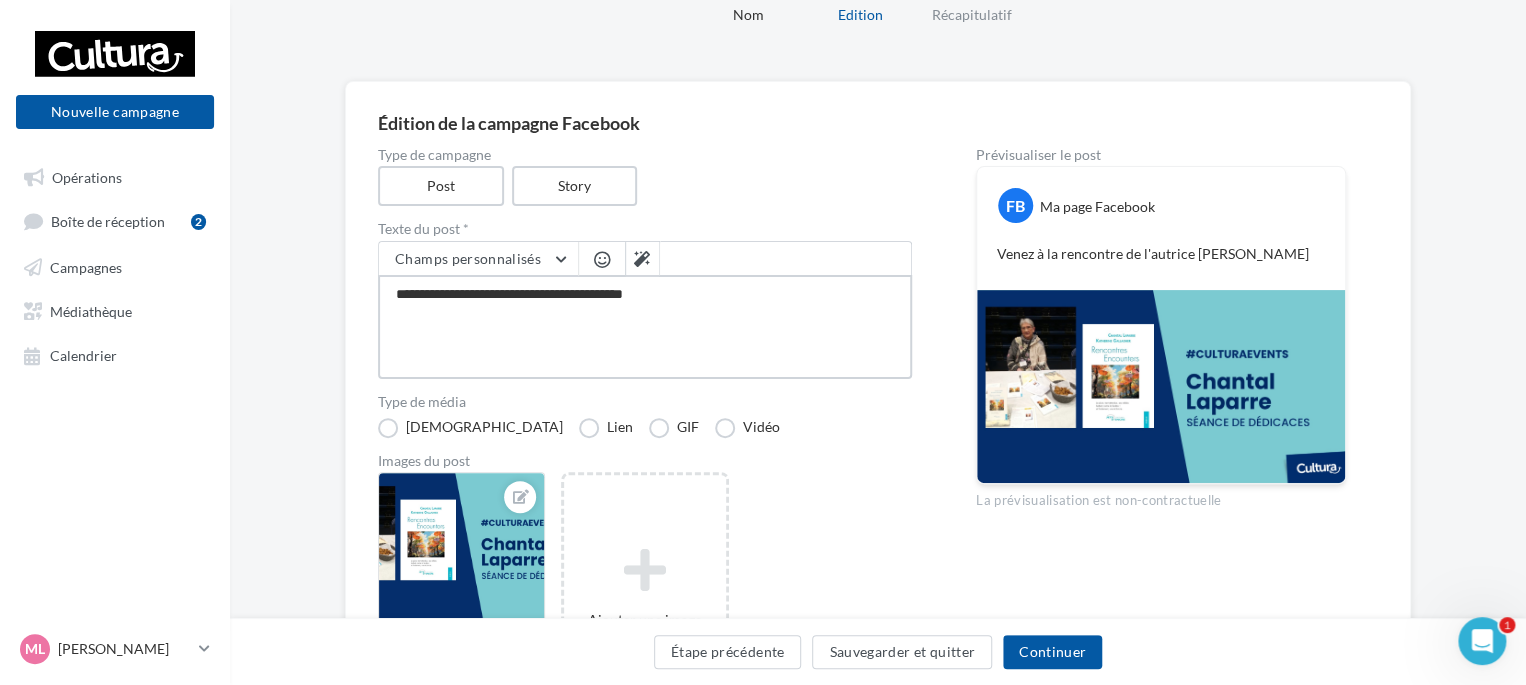 type on "**********" 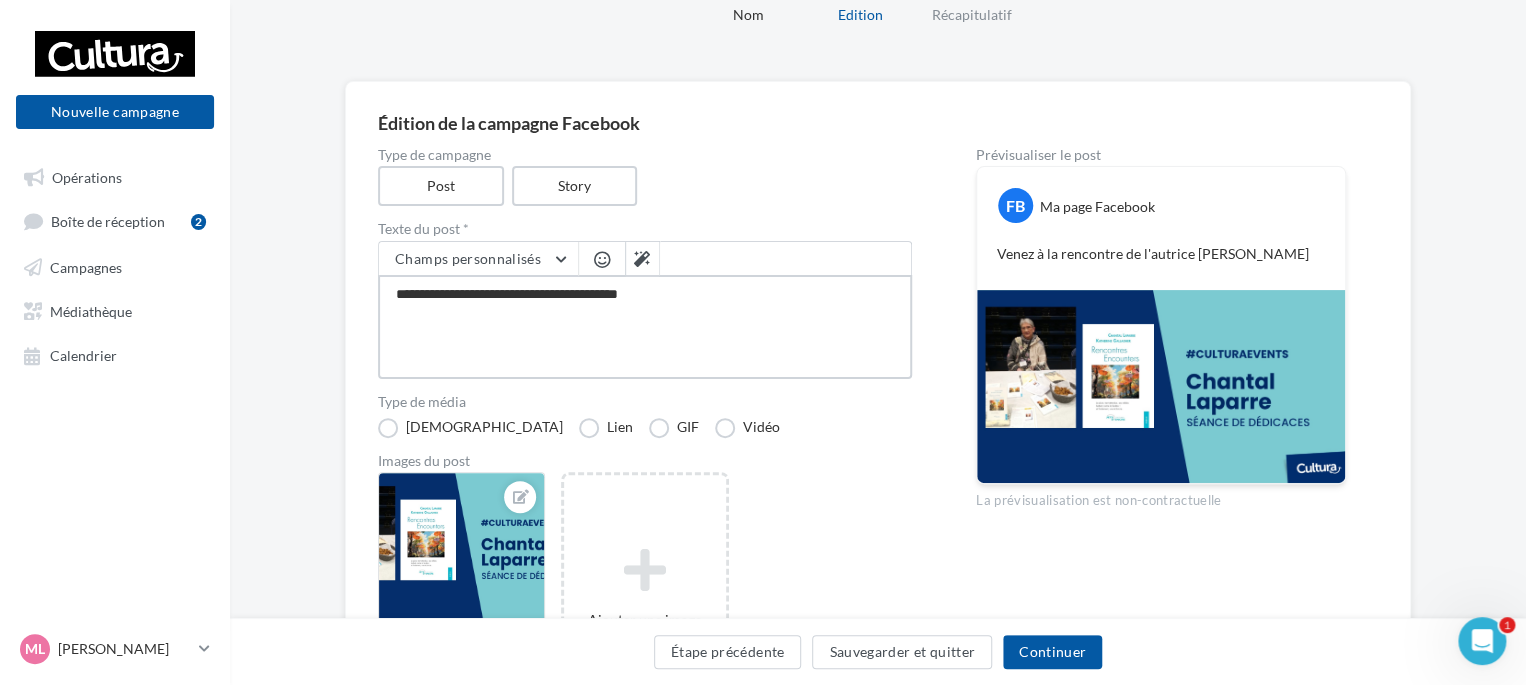 type on "**********" 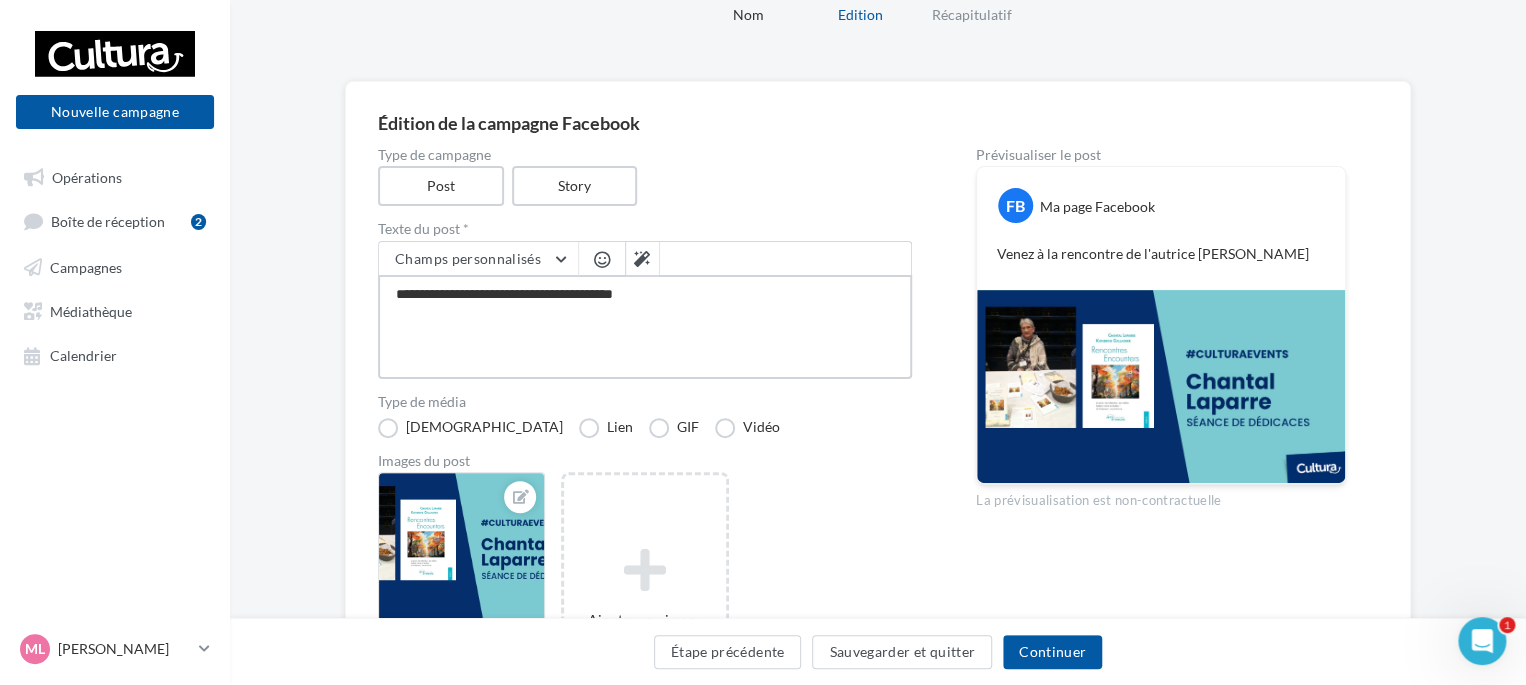 type on "**********" 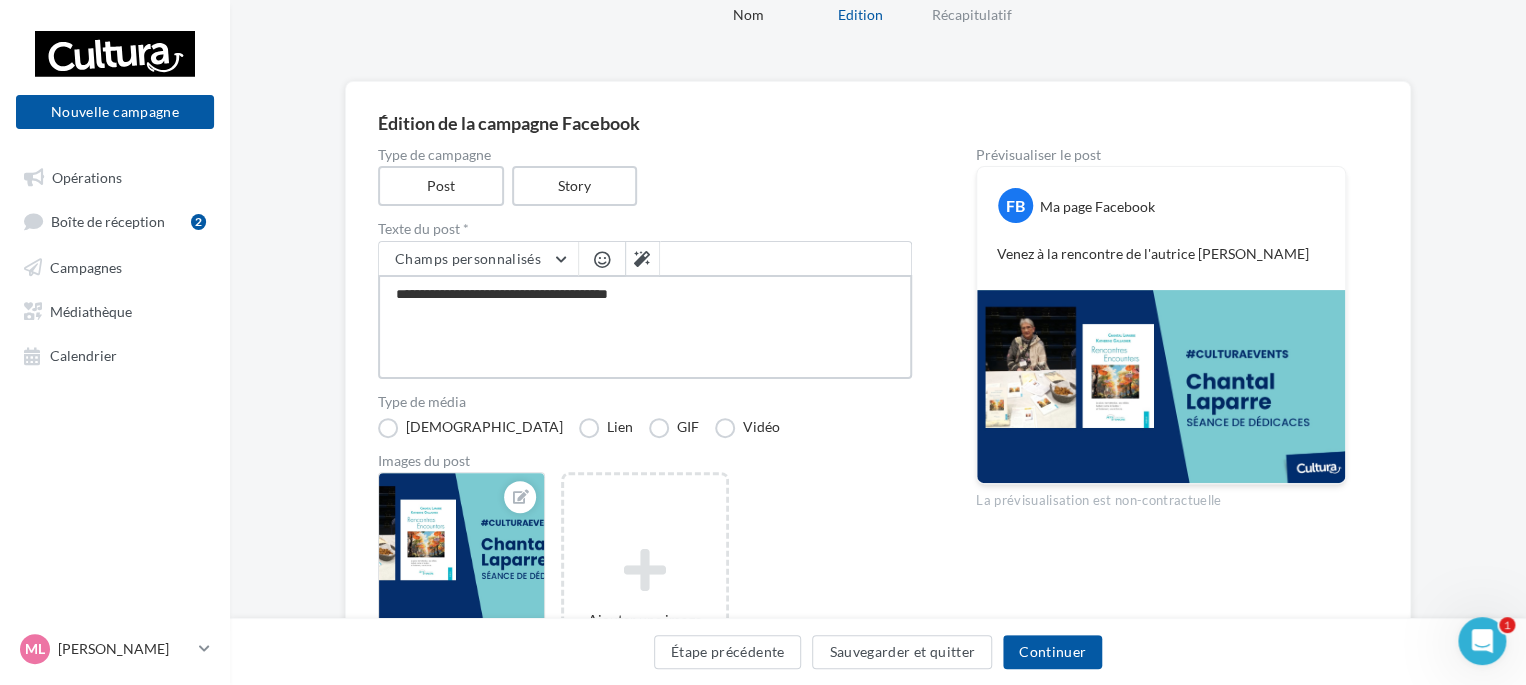 type on "**********" 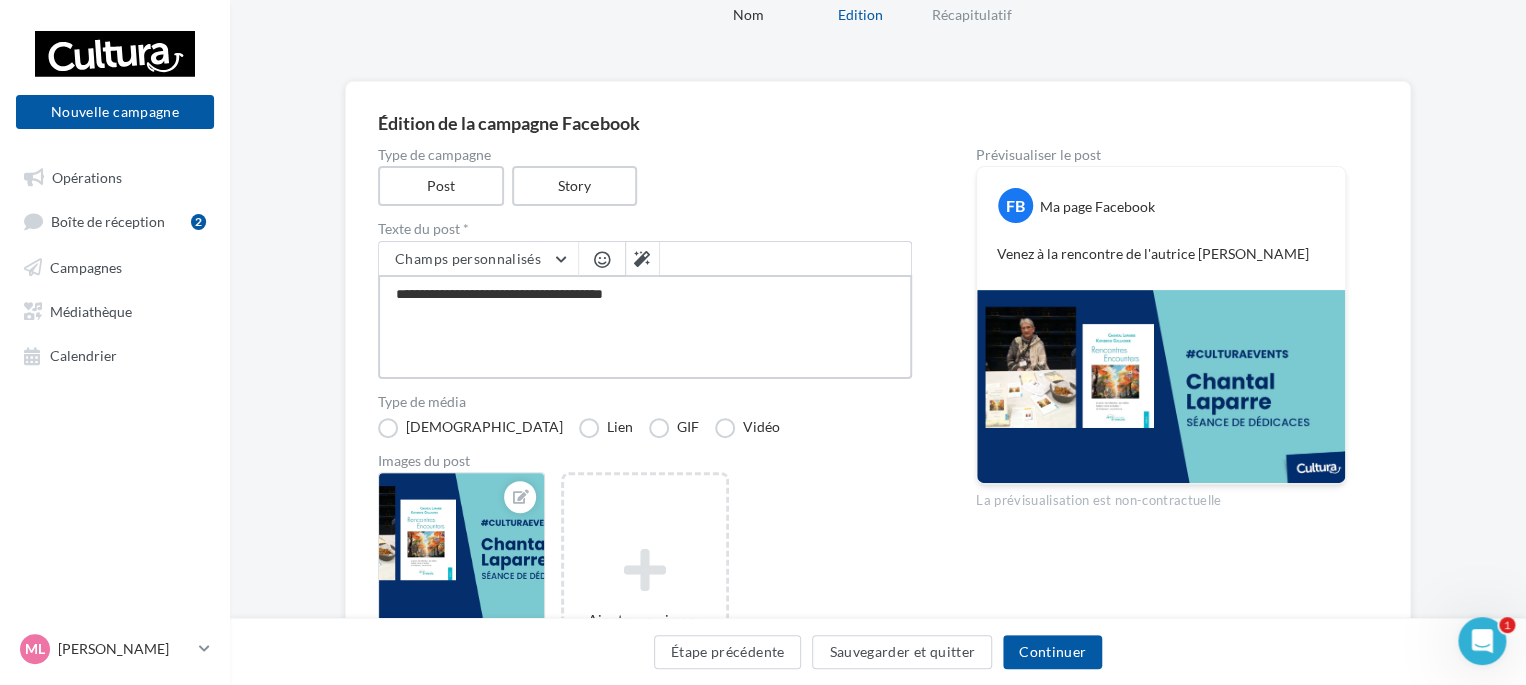 type on "**********" 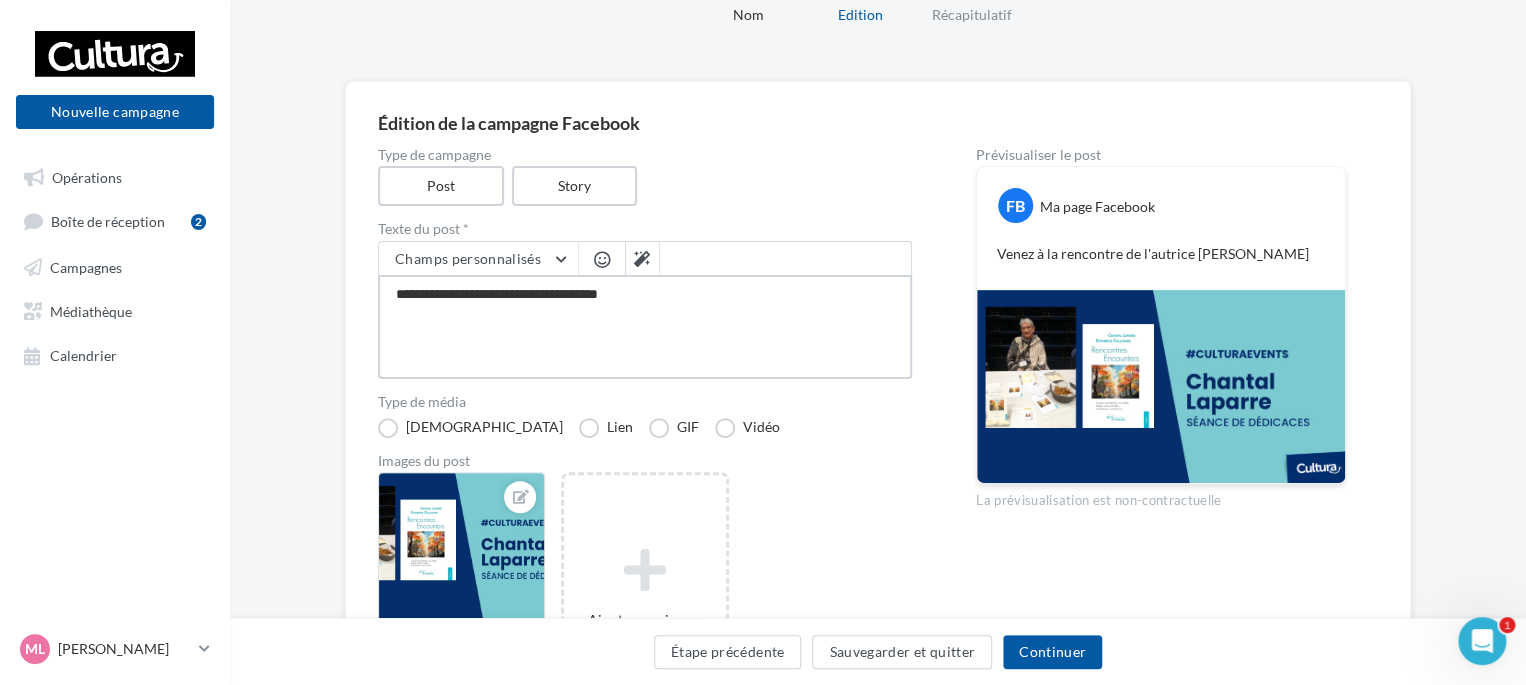 click on "**********" at bounding box center (645, 327) 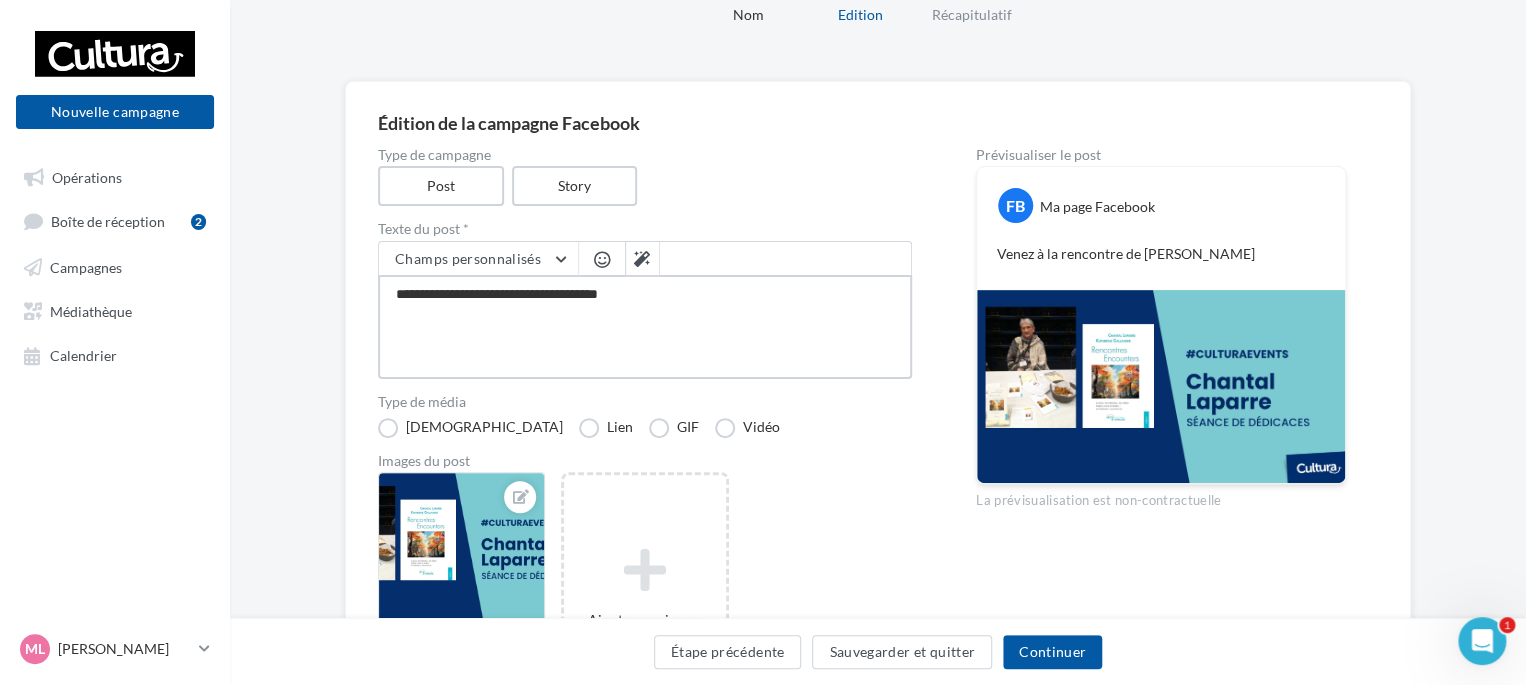 type on "**********" 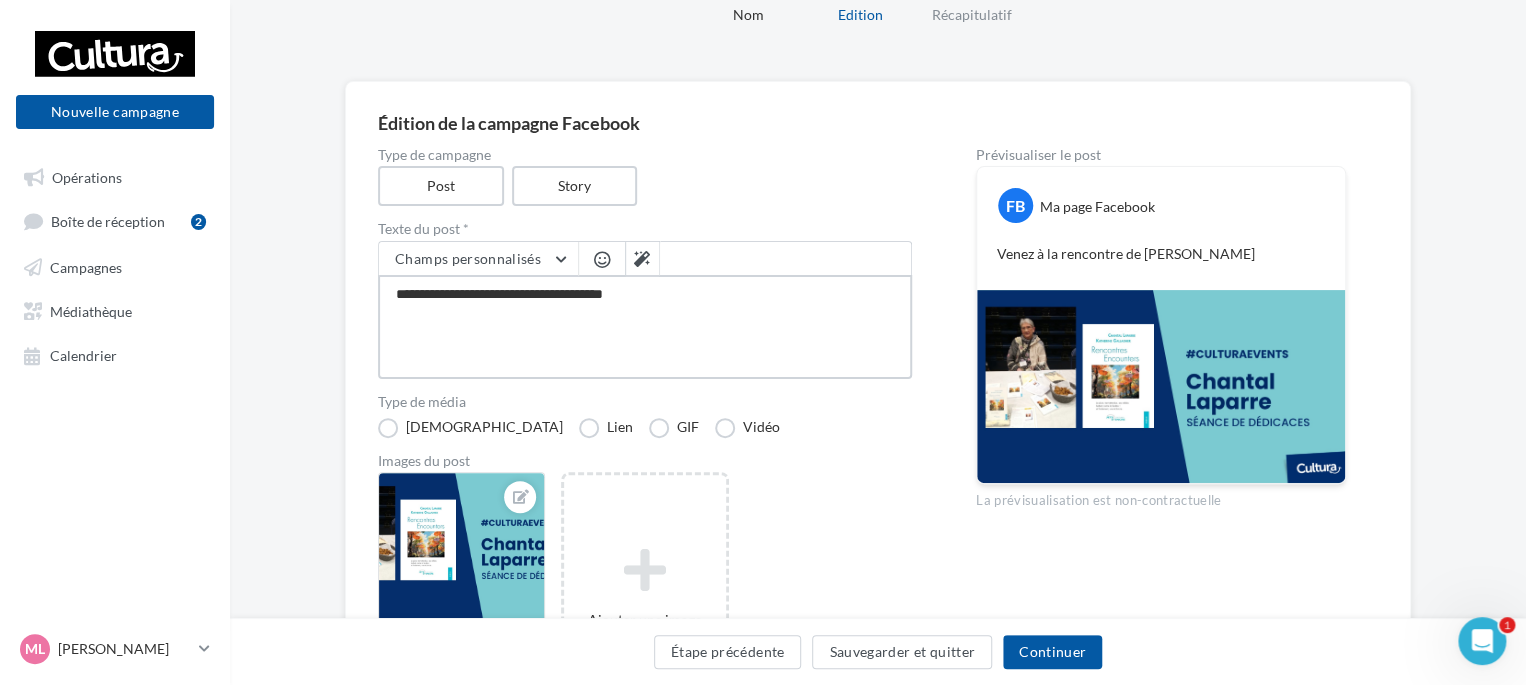 type on "**********" 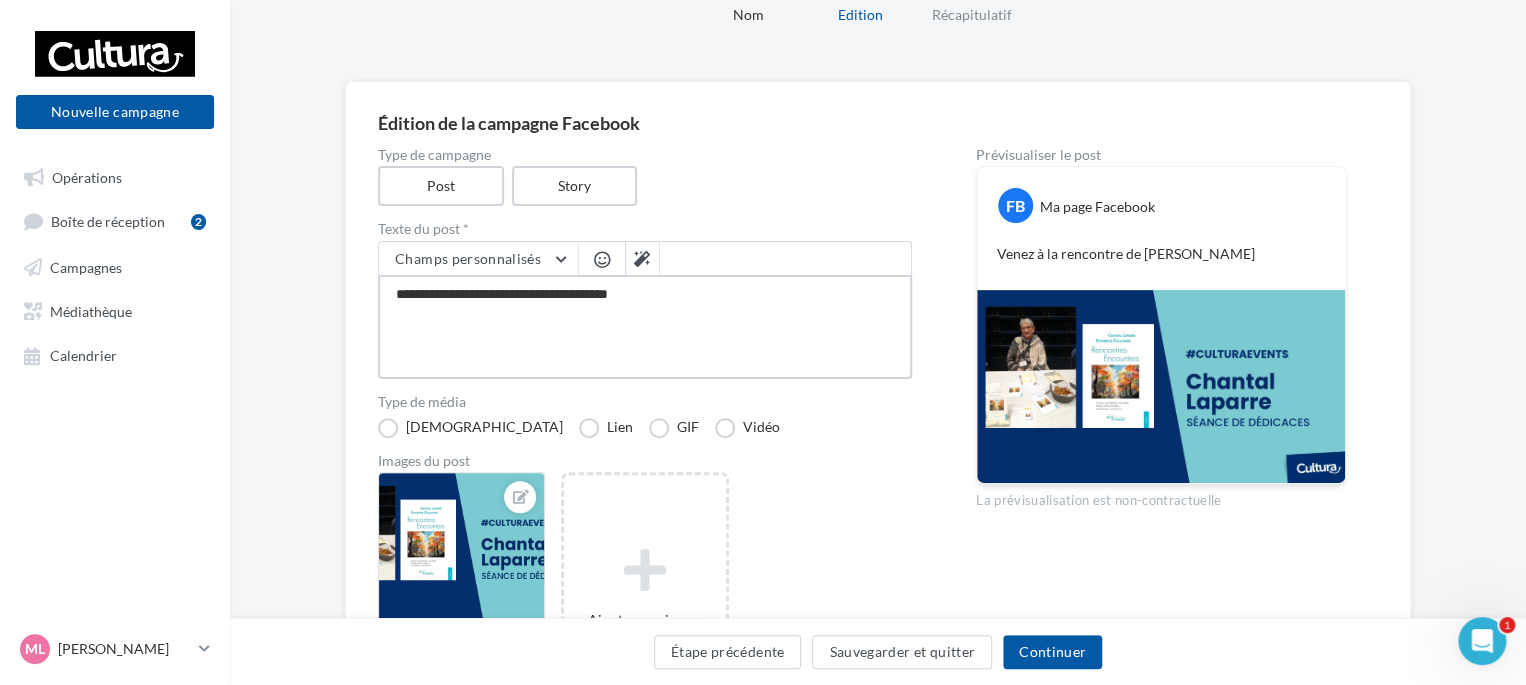 type on "**********" 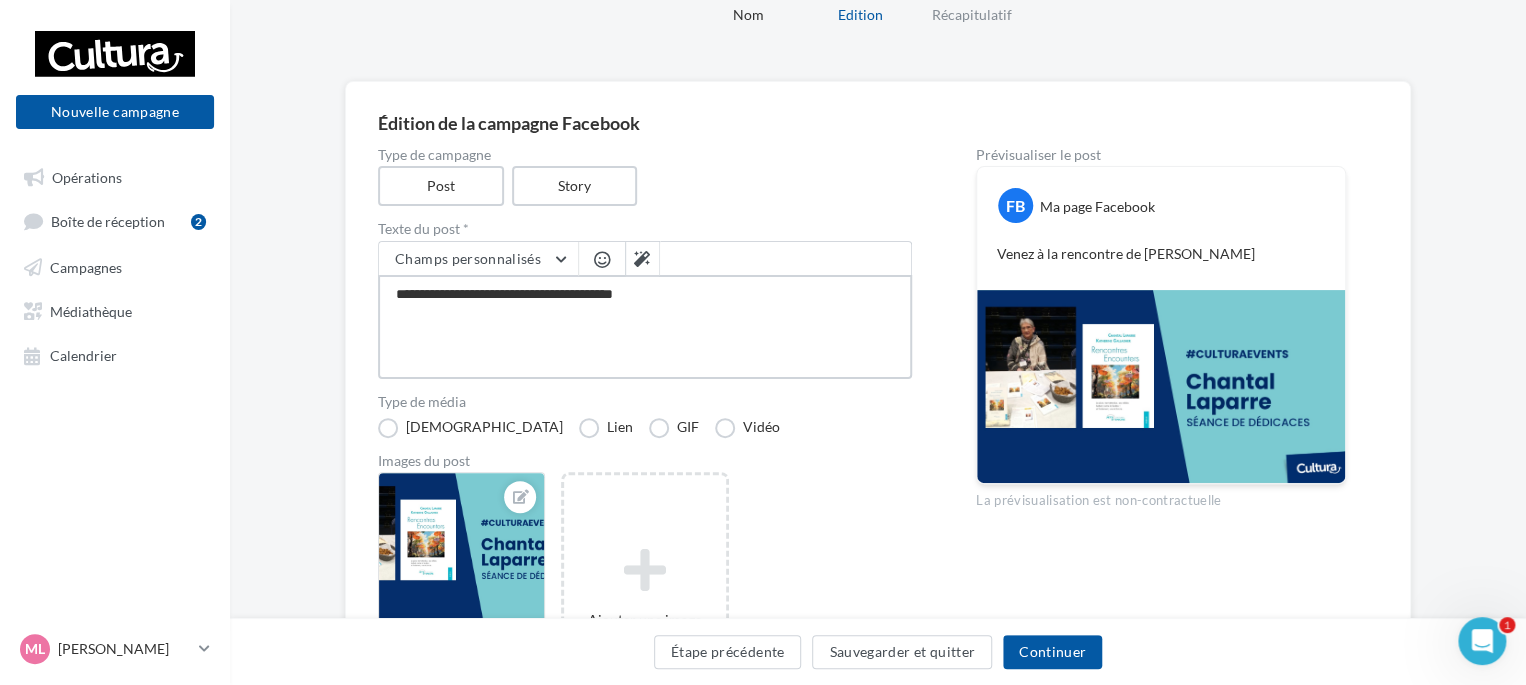 type on "**********" 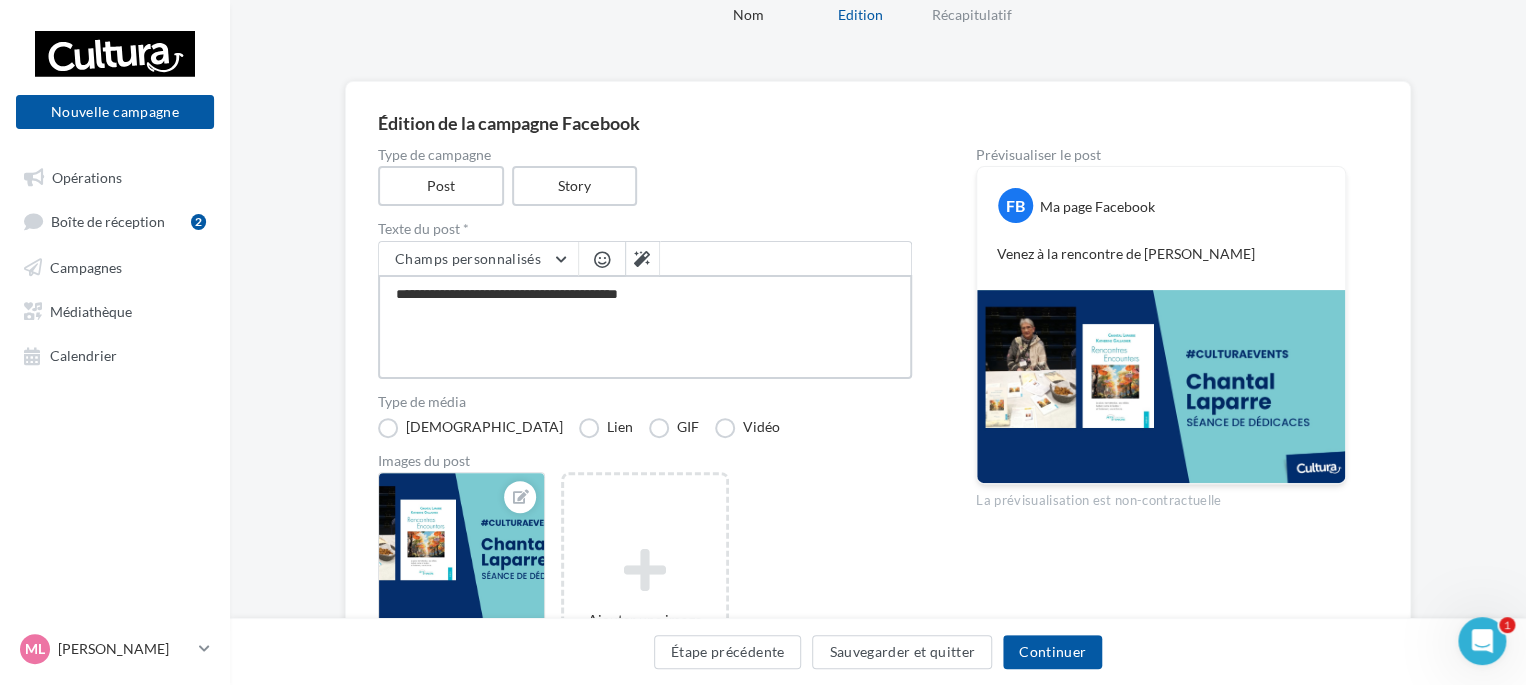 type on "**********" 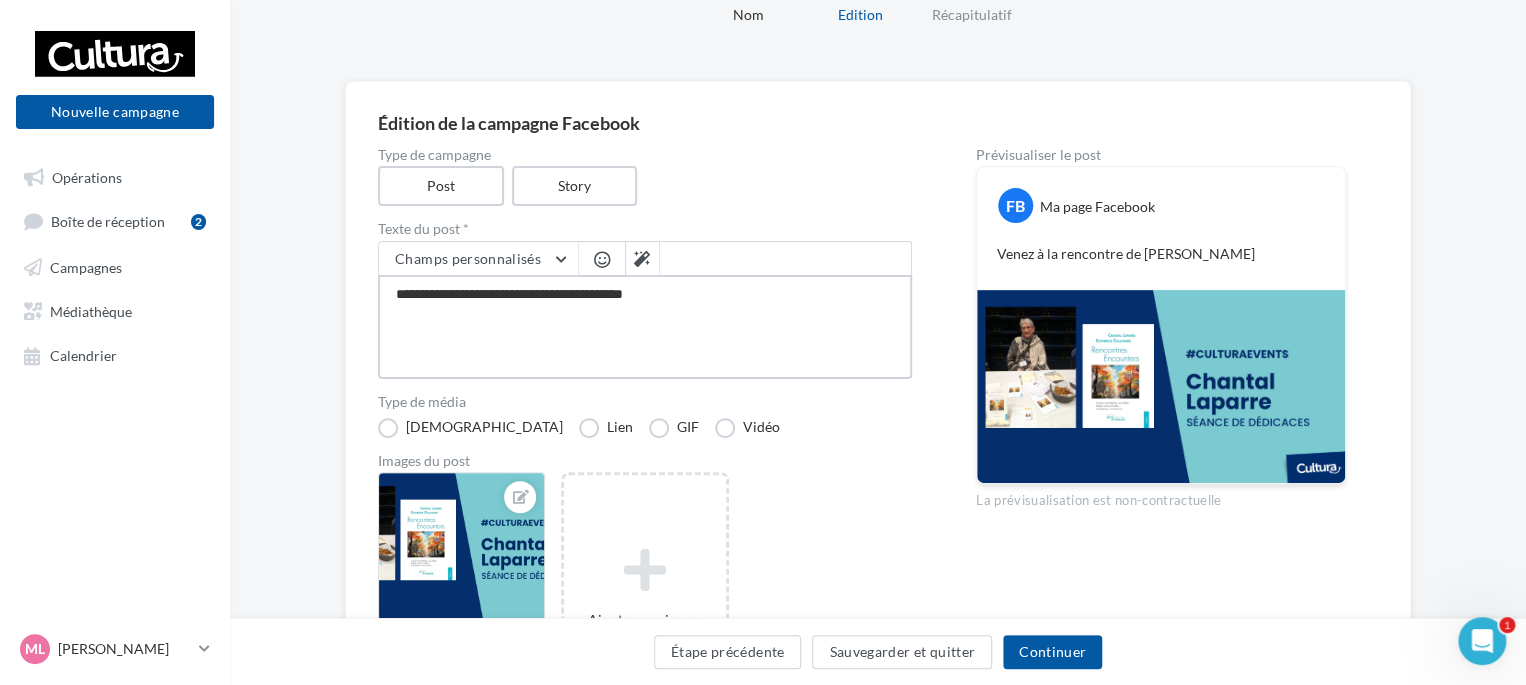 type 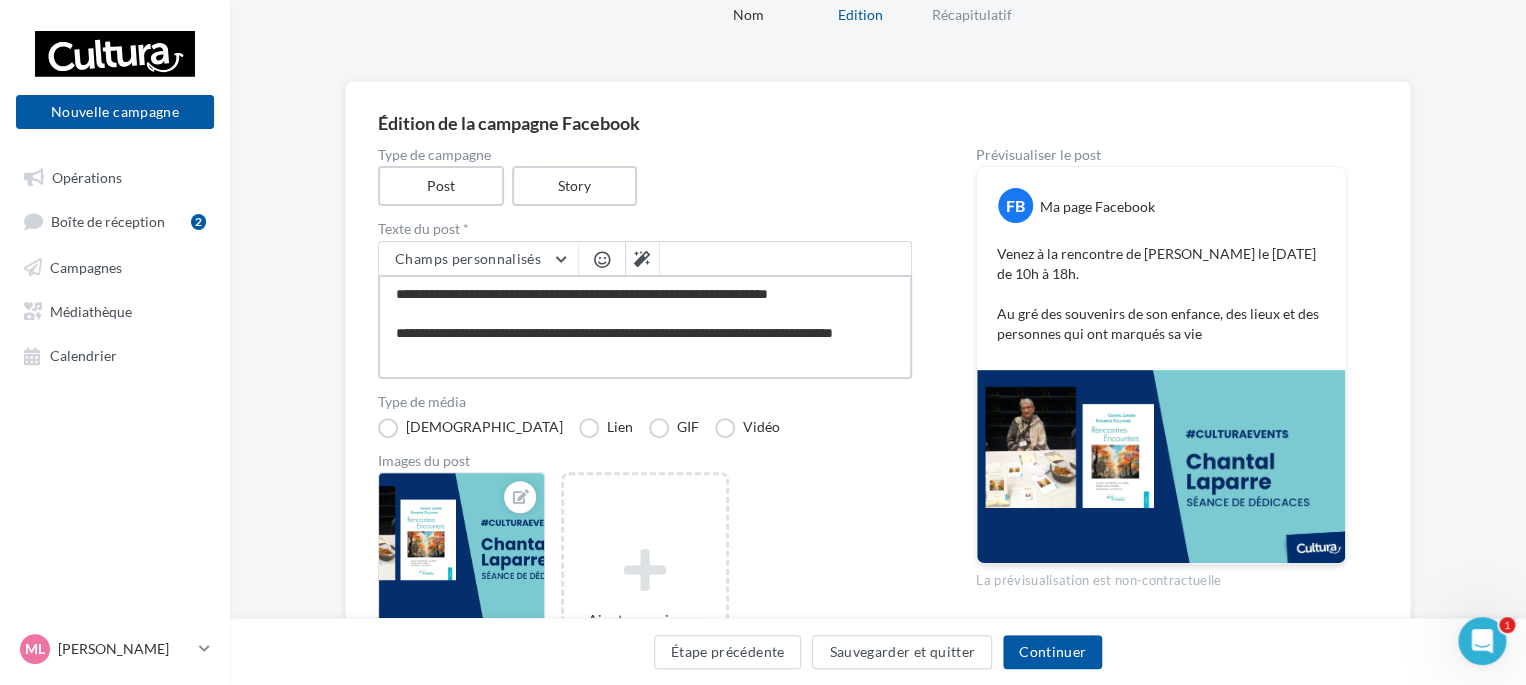 click on "**********" at bounding box center [645, 327] 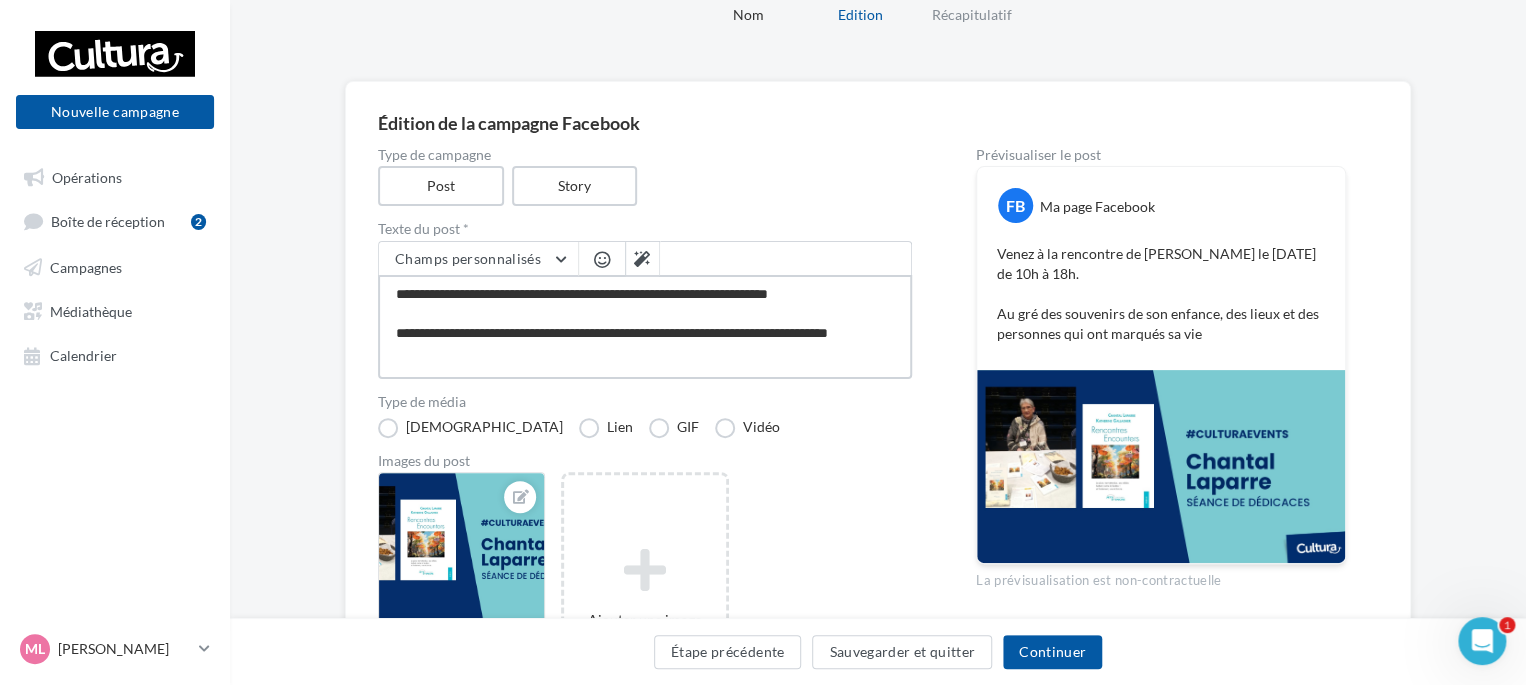click on "**********" at bounding box center [645, 327] 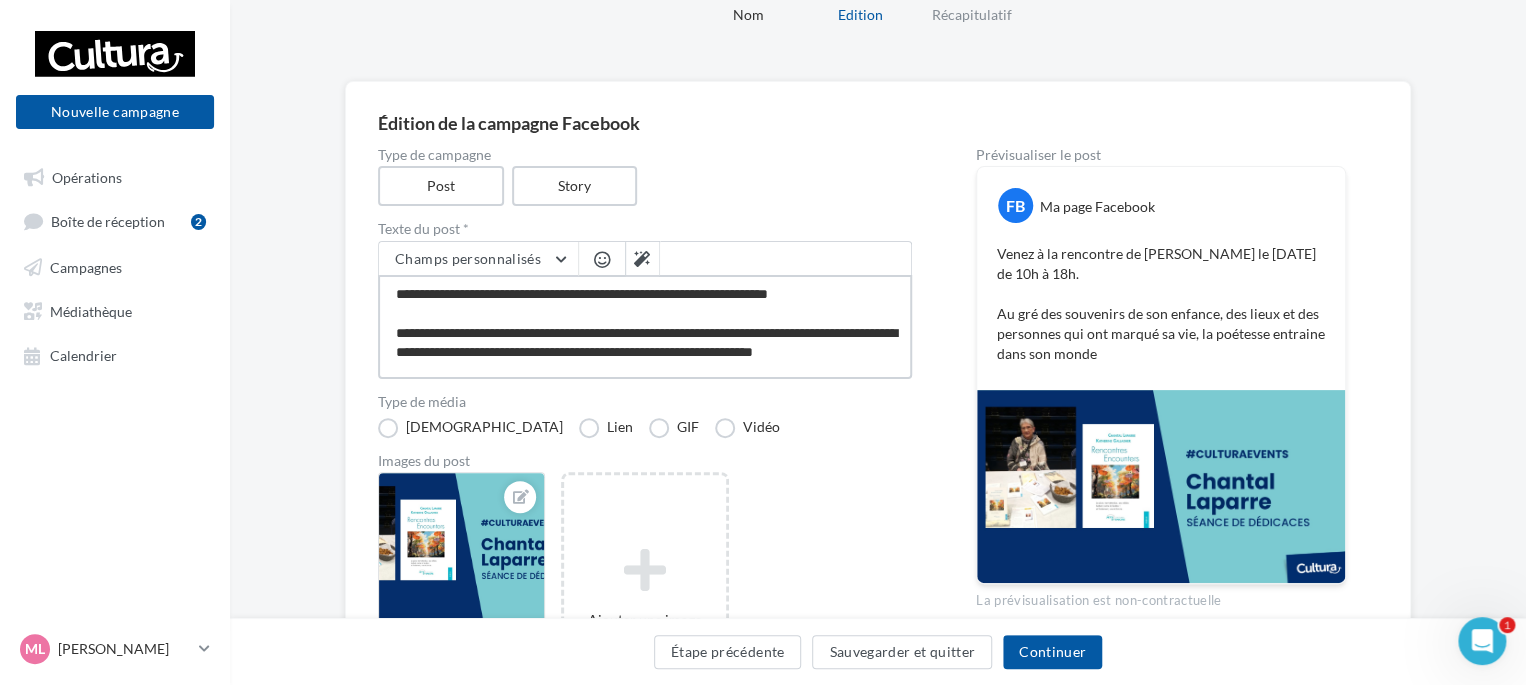 scroll, scrollTop: 0, scrollLeft: 0, axis: both 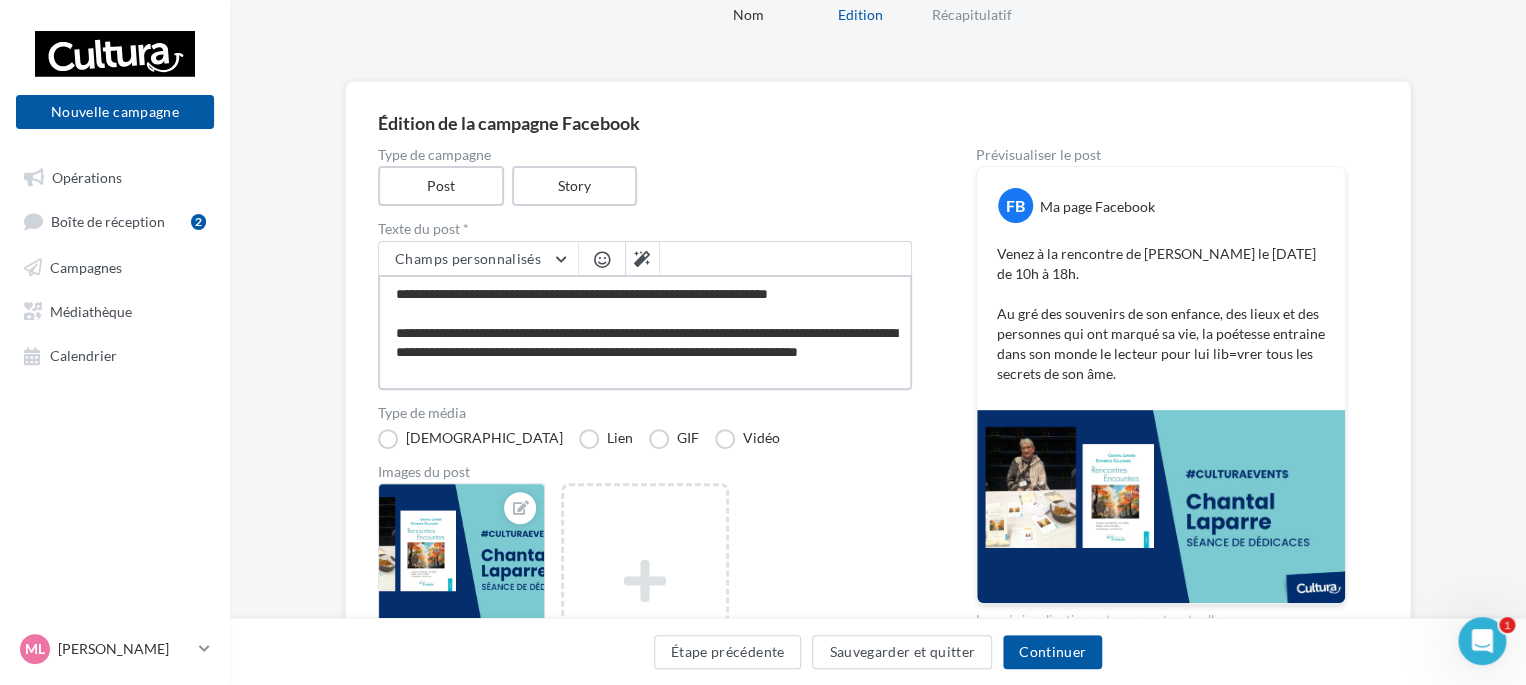 click on "**********" at bounding box center (645, 332) 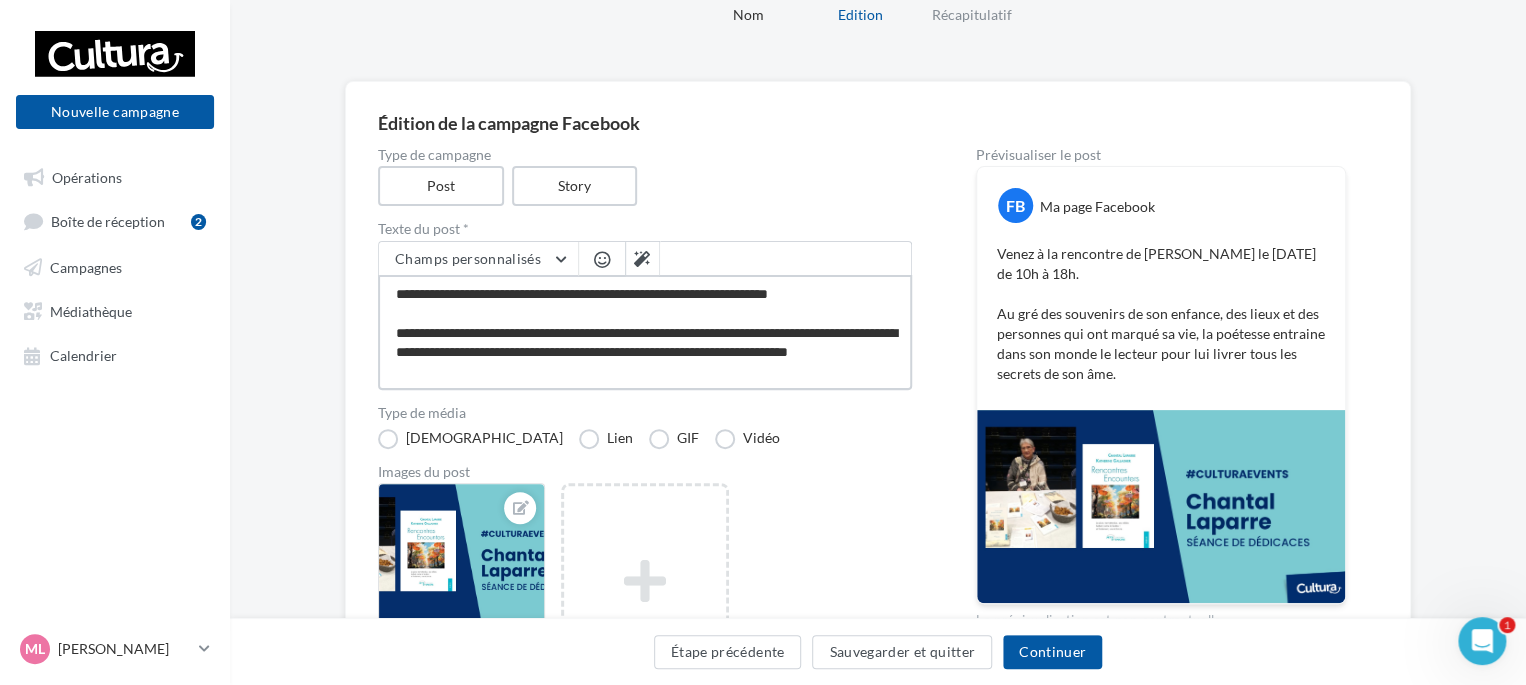 scroll, scrollTop: 187, scrollLeft: 0, axis: vertical 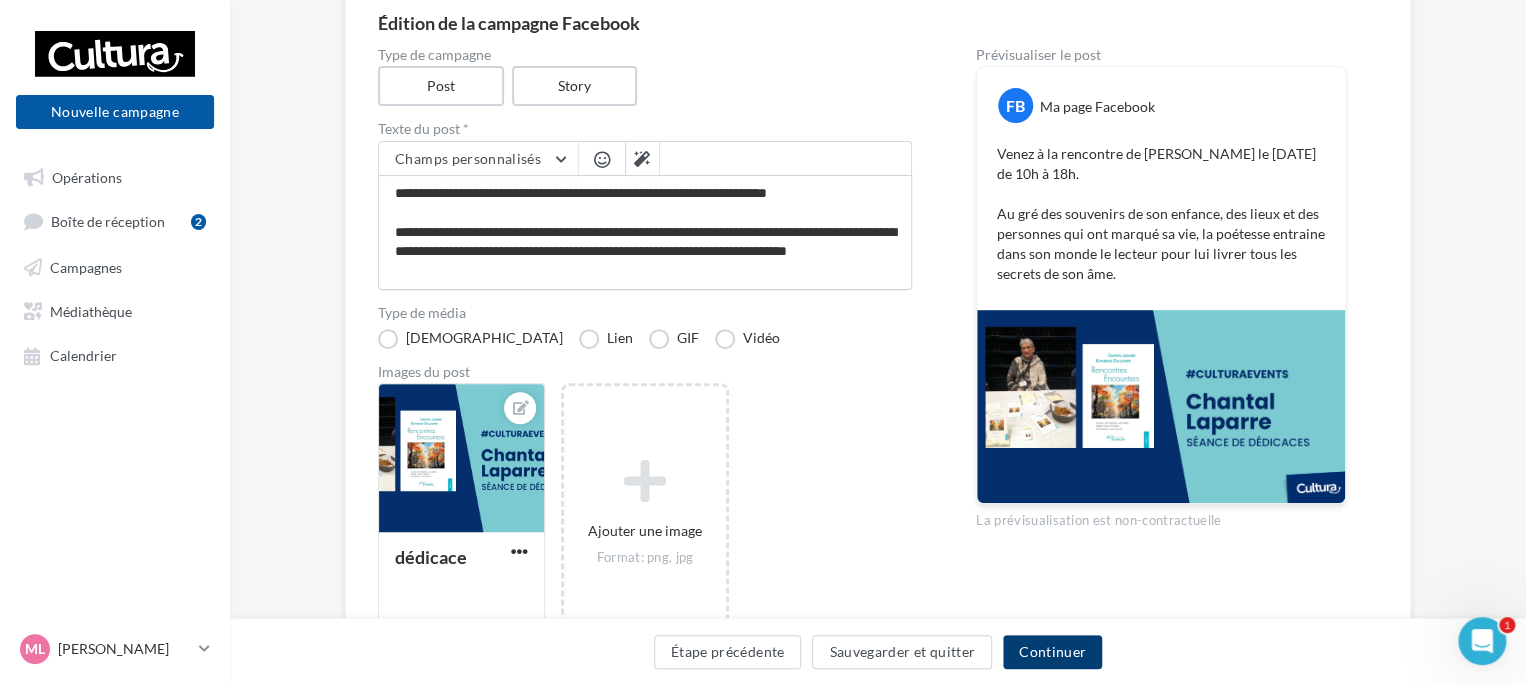 click on "Continuer" at bounding box center (1052, 652) 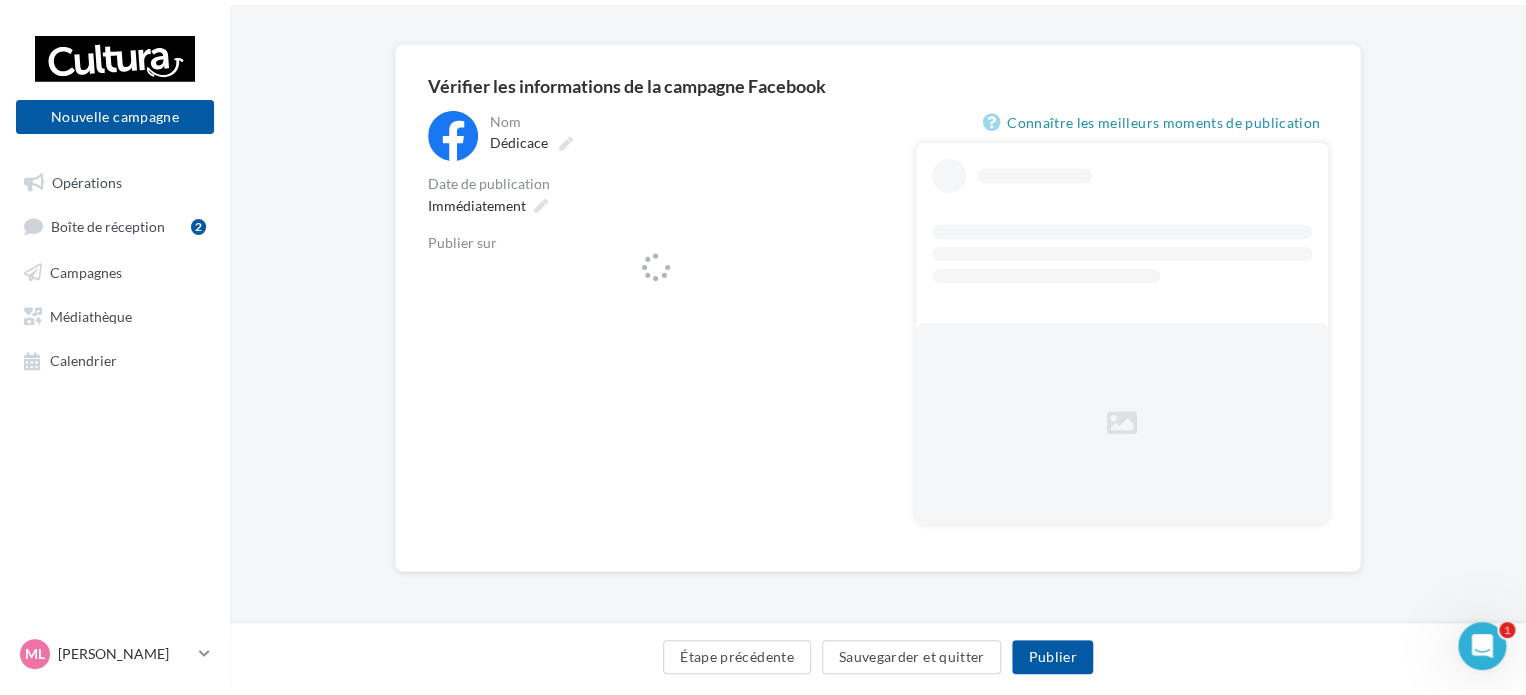 scroll, scrollTop: 0, scrollLeft: 0, axis: both 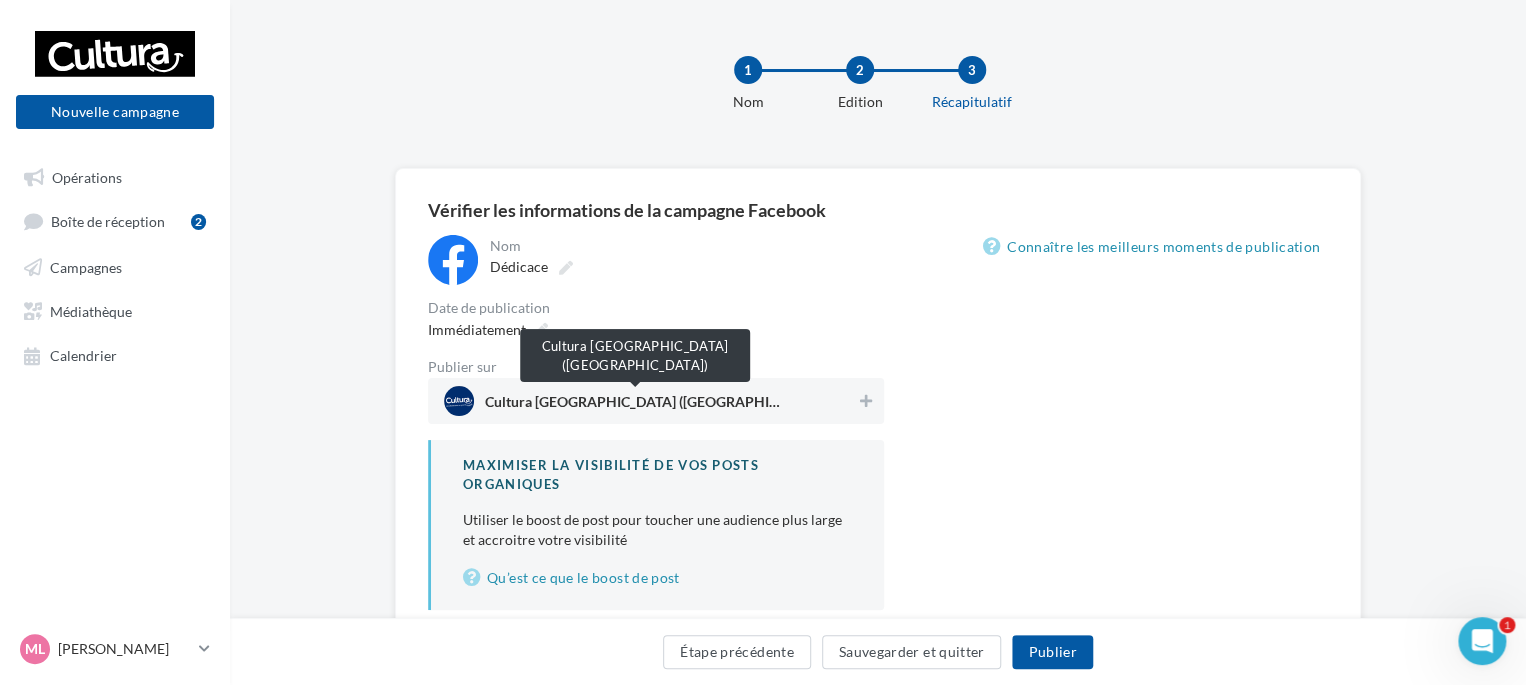 click on "Cultura Chasseneuil-Du-Poitou (Chasseneuil-du-Poitou)" at bounding box center (635, 406) 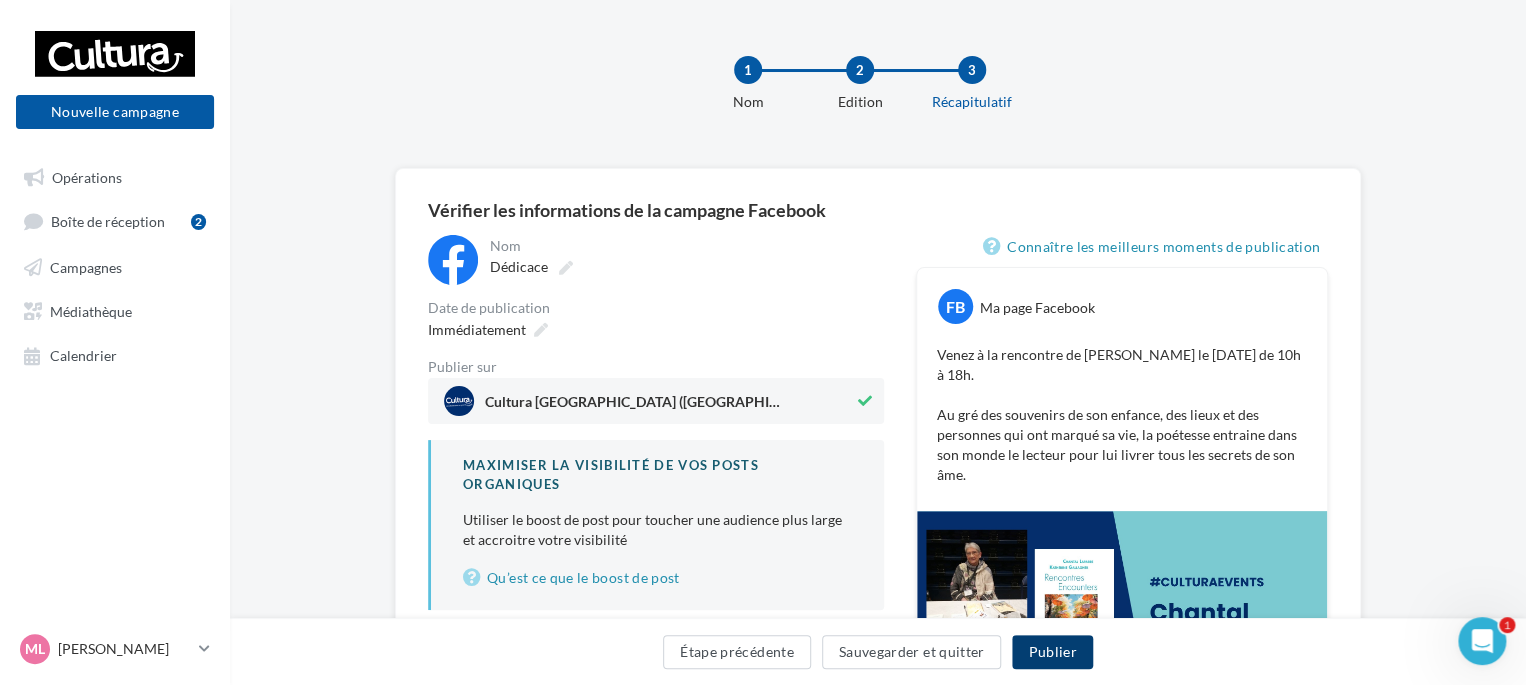 click on "Publier" at bounding box center [1052, 652] 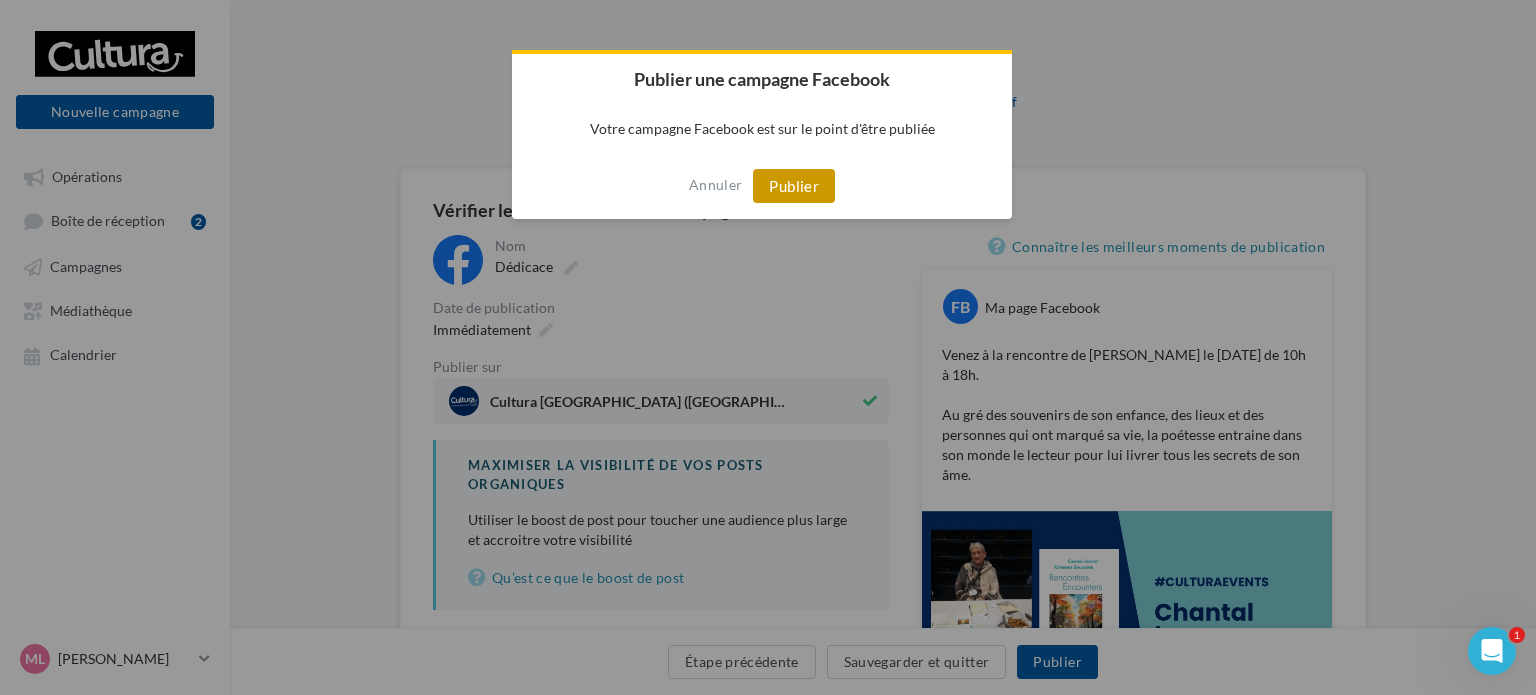 click on "Publier" at bounding box center (794, 186) 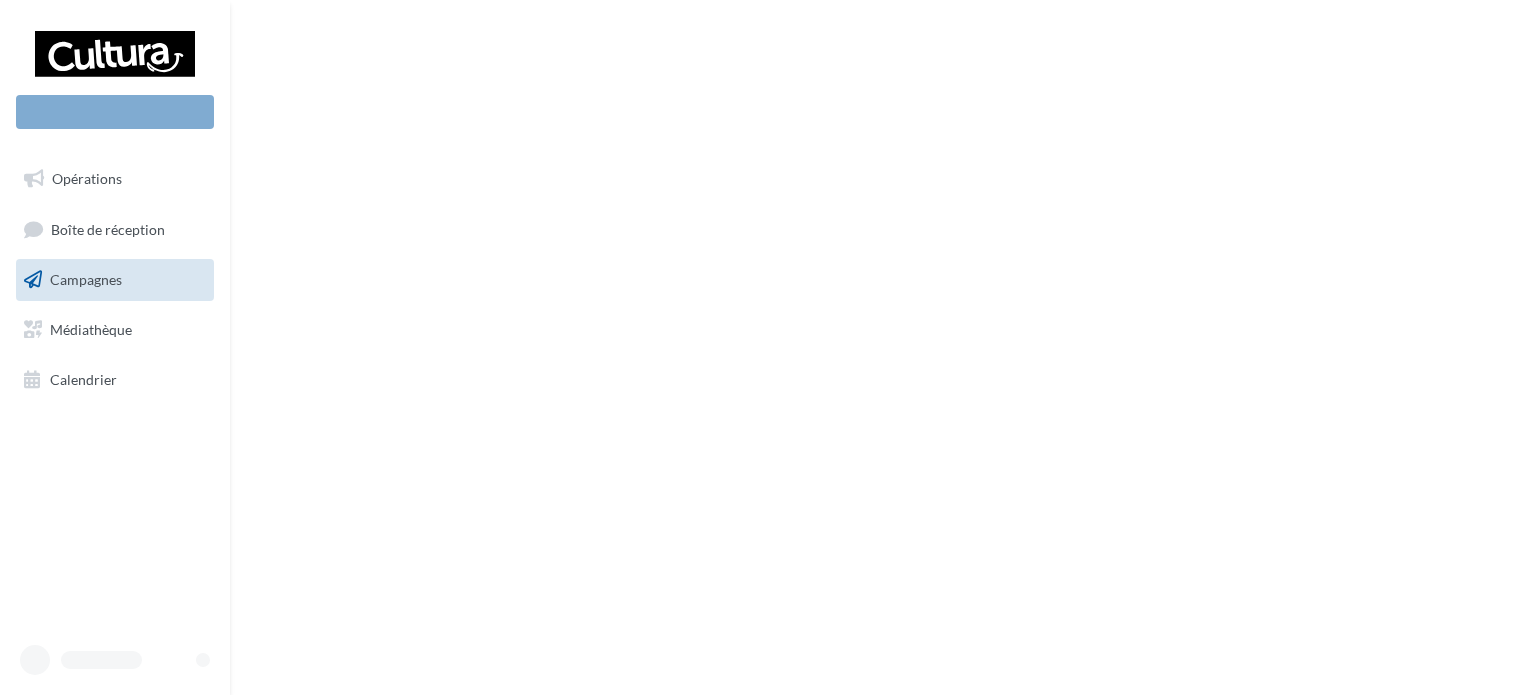 scroll, scrollTop: 0, scrollLeft: 0, axis: both 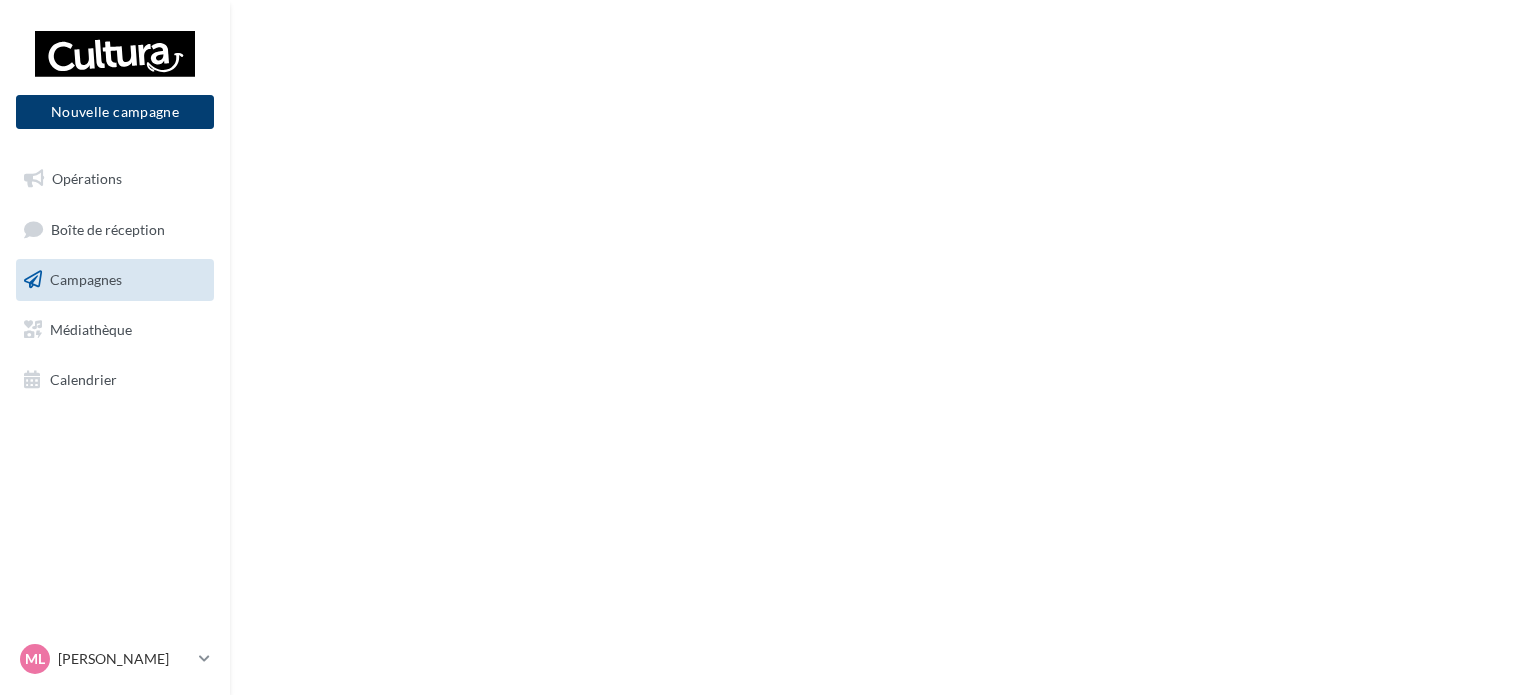 click on "Nouvelle campagne" at bounding box center [115, 112] 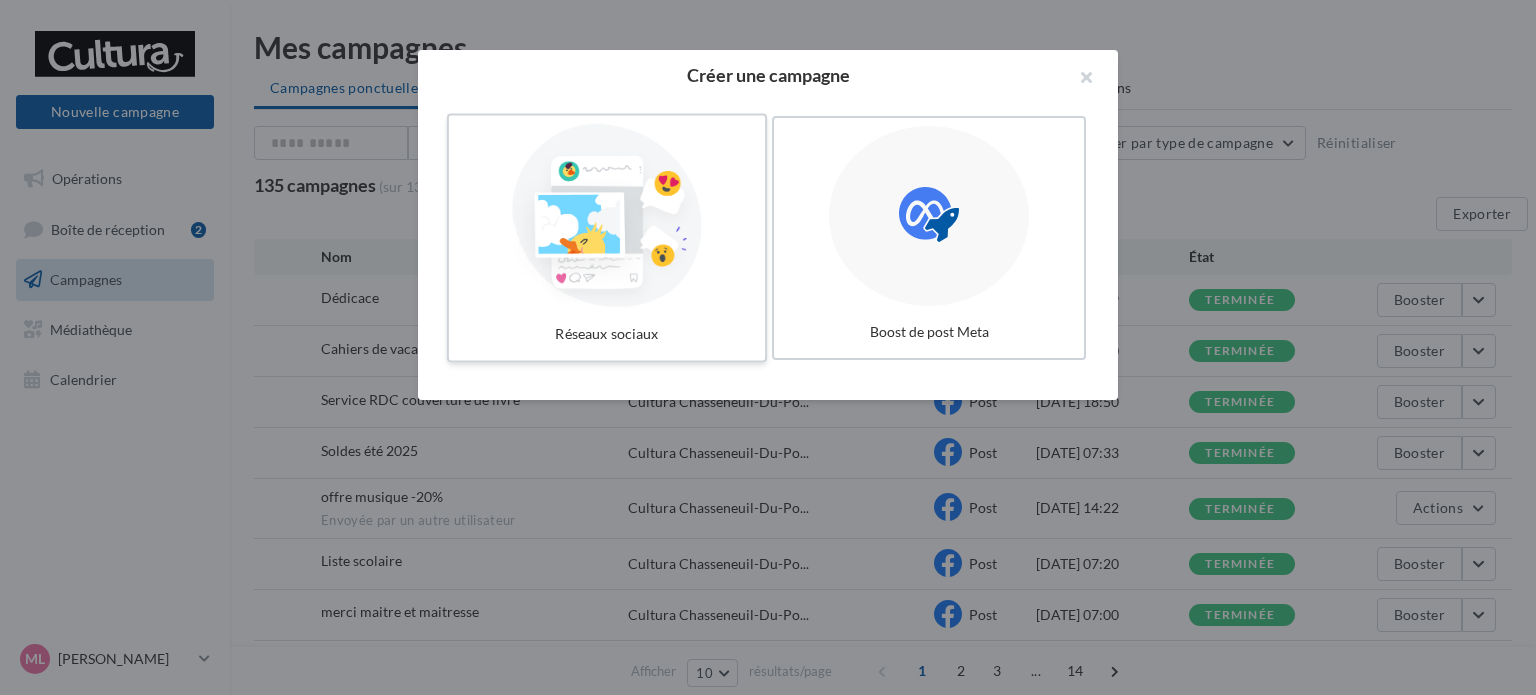 click on "Réseaux sociaux" at bounding box center (607, 334) 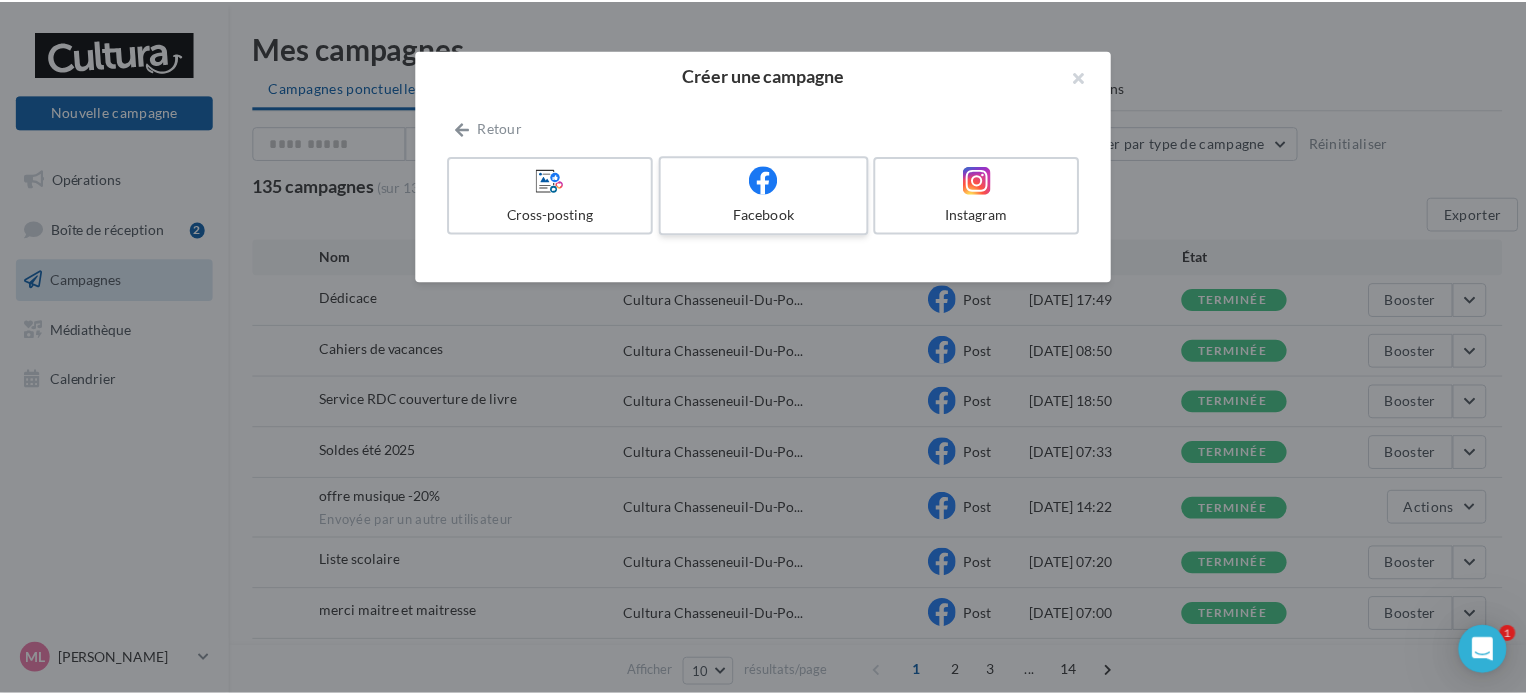 scroll, scrollTop: 0, scrollLeft: 0, axis: both 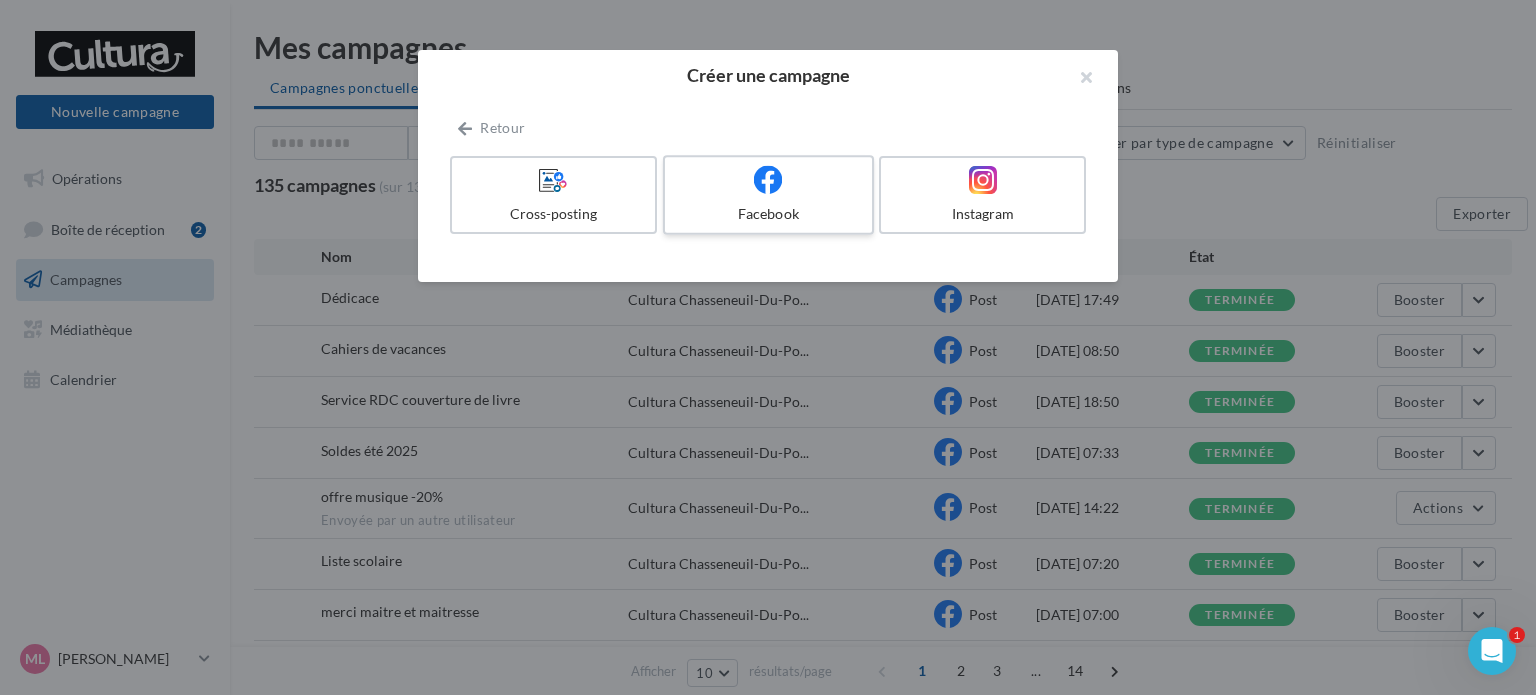 click at bounding box center (768, 179) 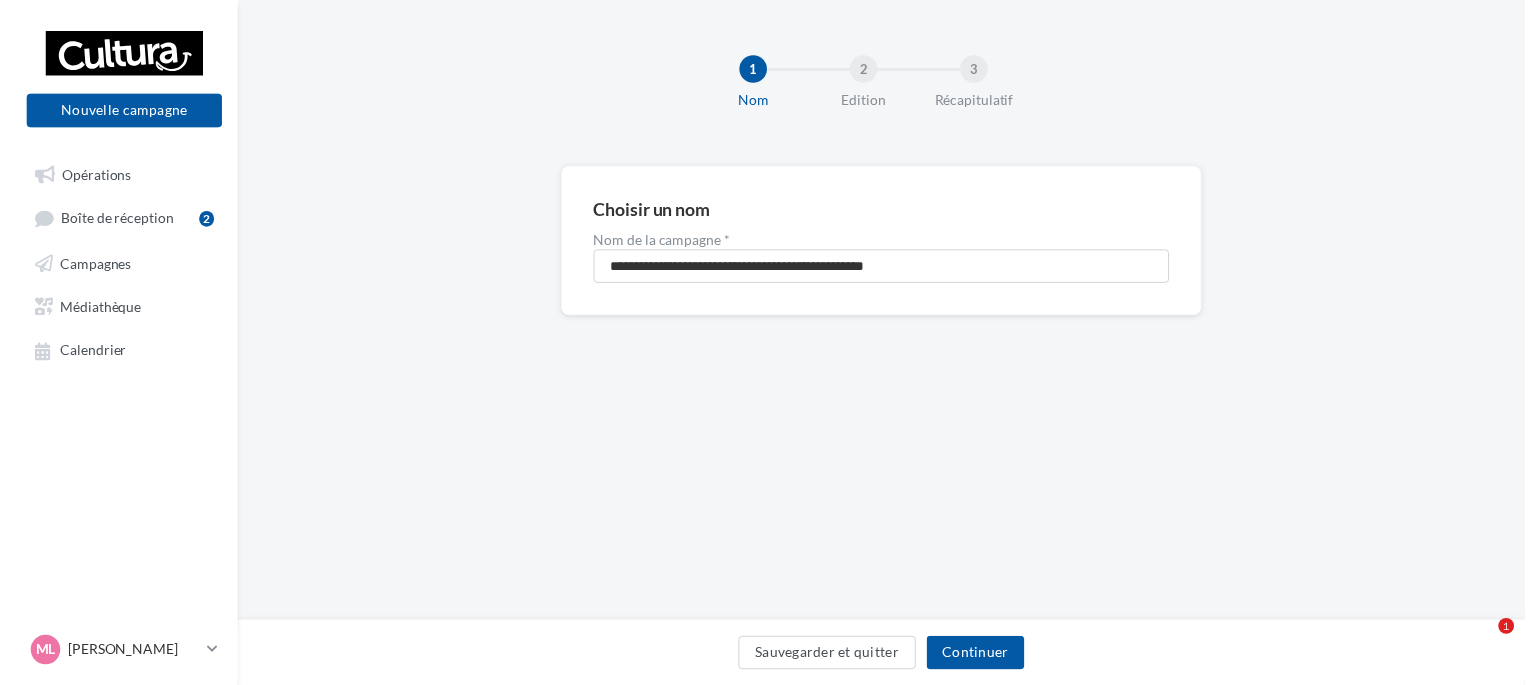 scroll, scrollTop: 0, scrollLeft: 0, axis: both 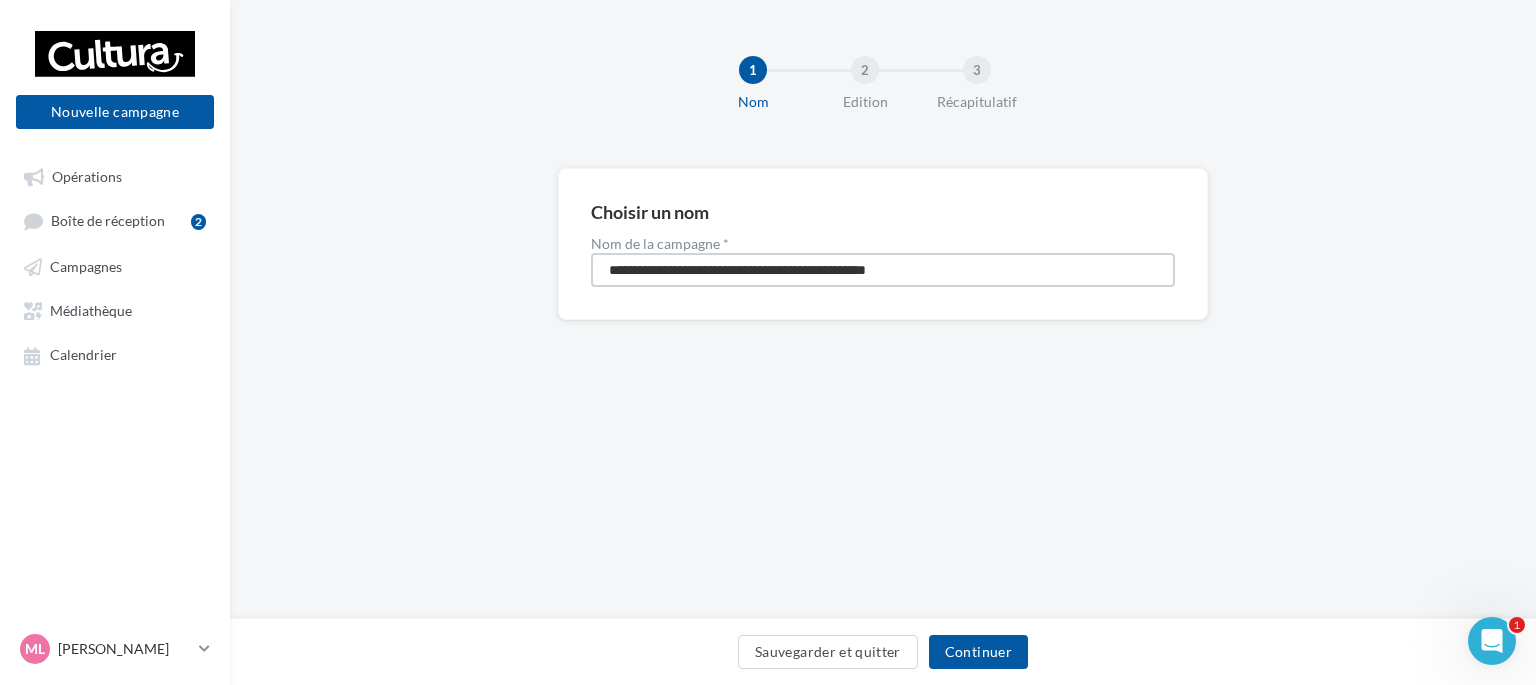 drag, startPoint x: 667, startPoint y: 261, endPoint x: 178, endPoint y: 245, distance: 489.2617 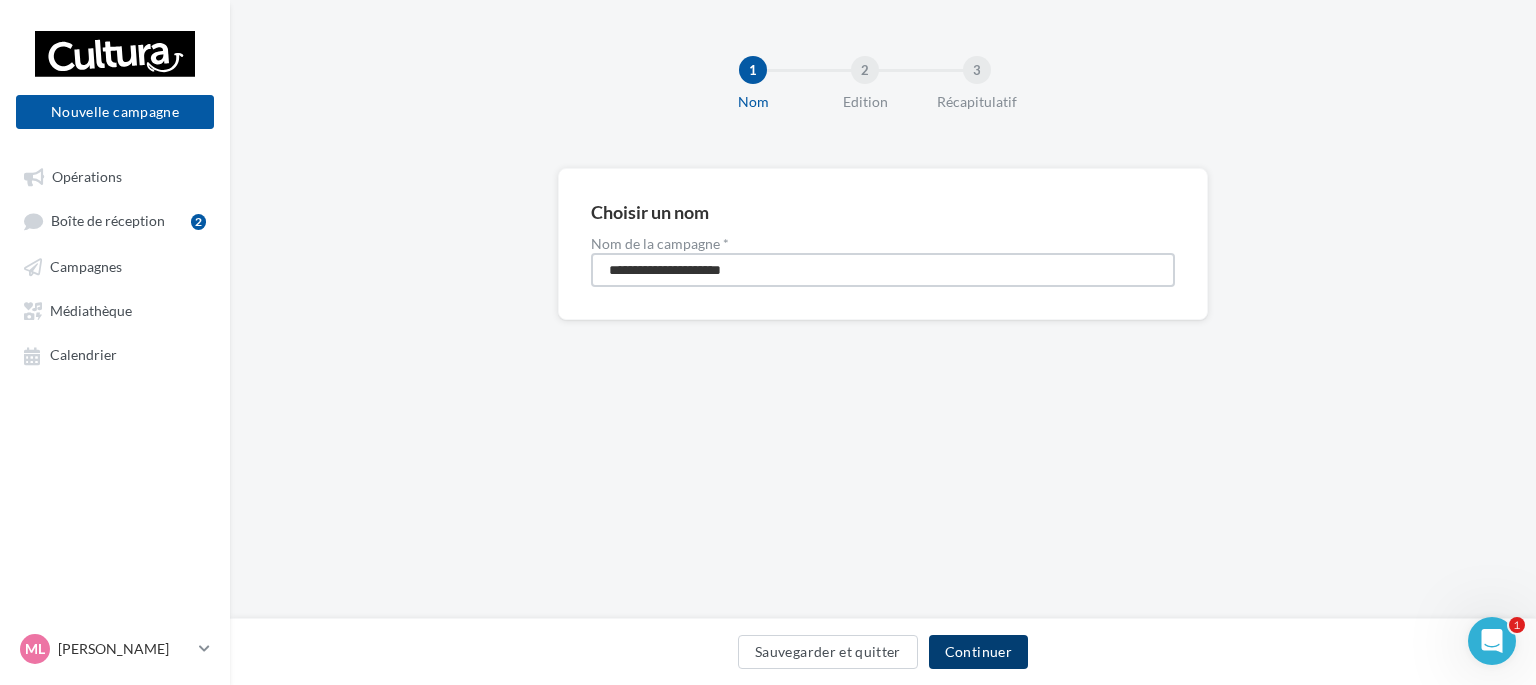 type on "**********" 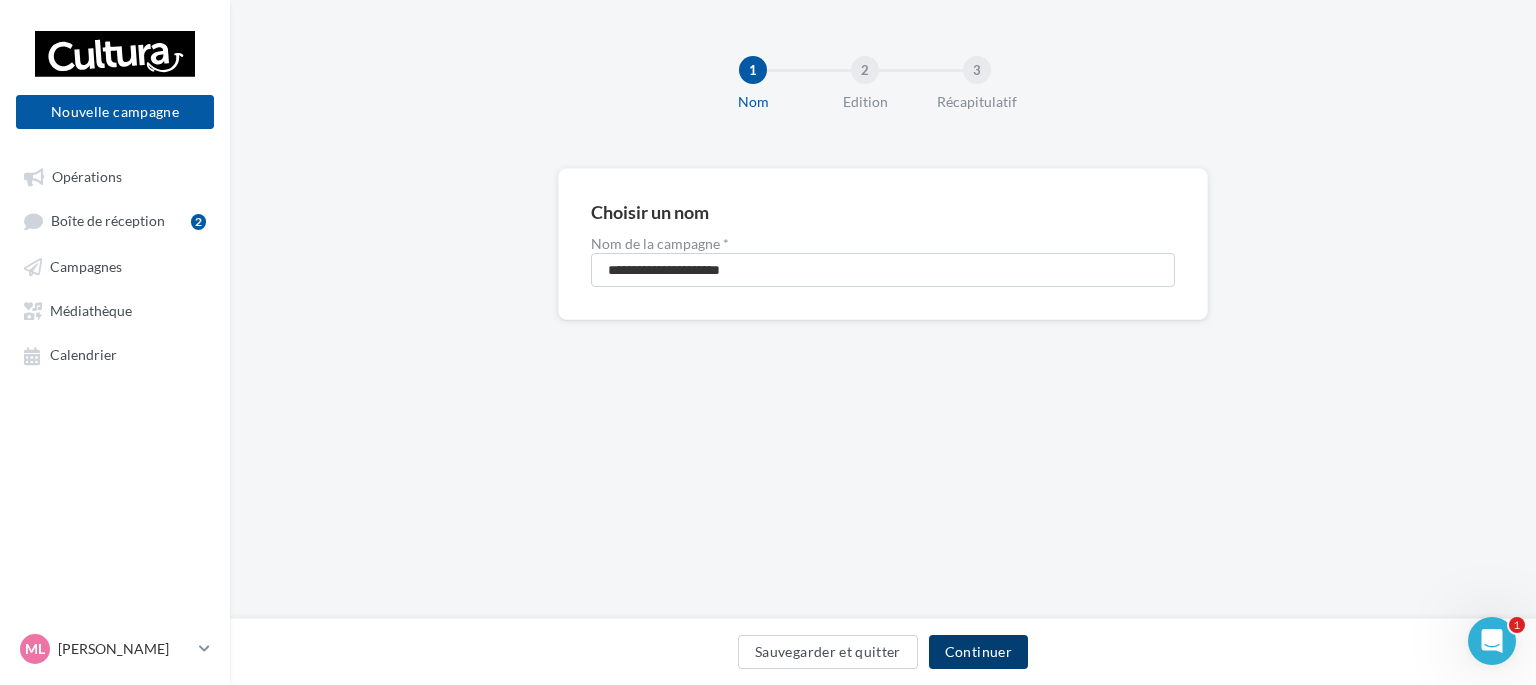 click on "Continuer" at bounding box center (978, 652) 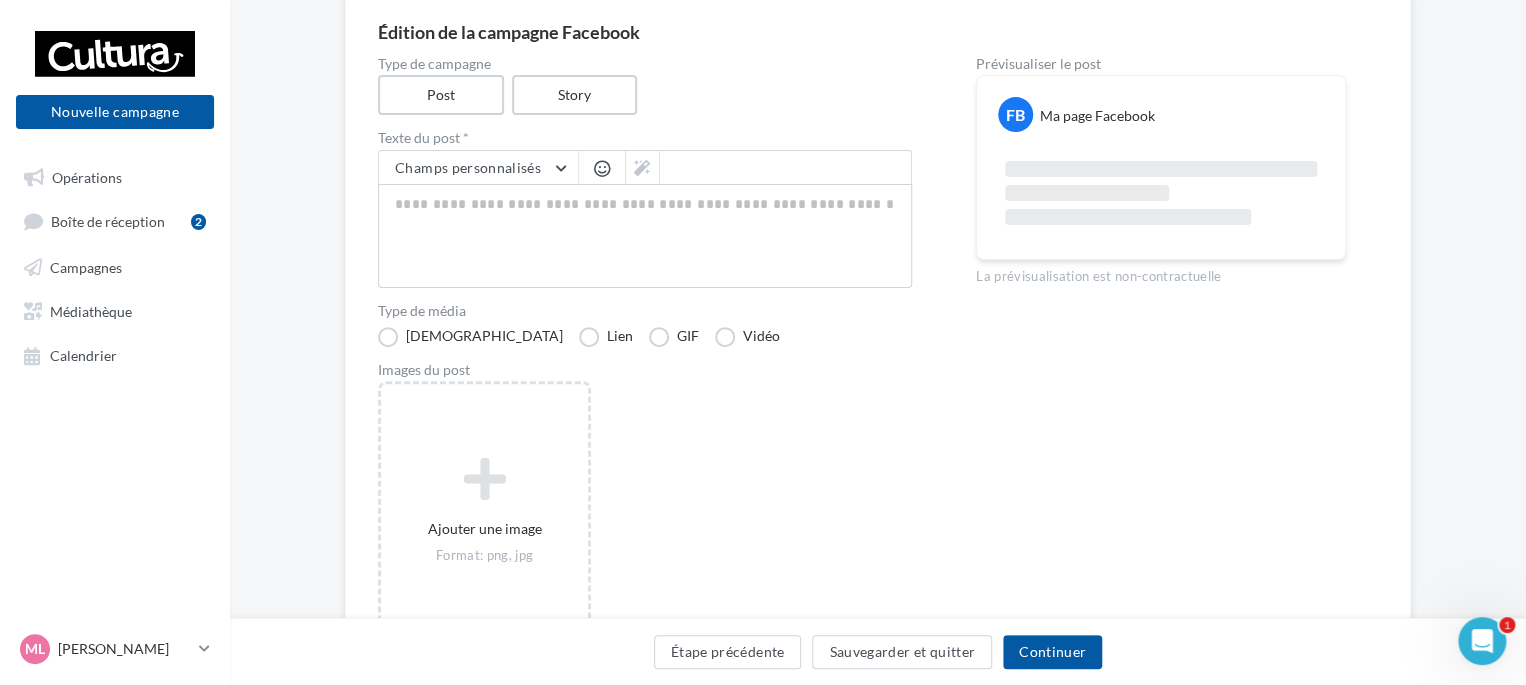 scroll, scrollTop: 200, scrollLeft: 0, axis: vertical 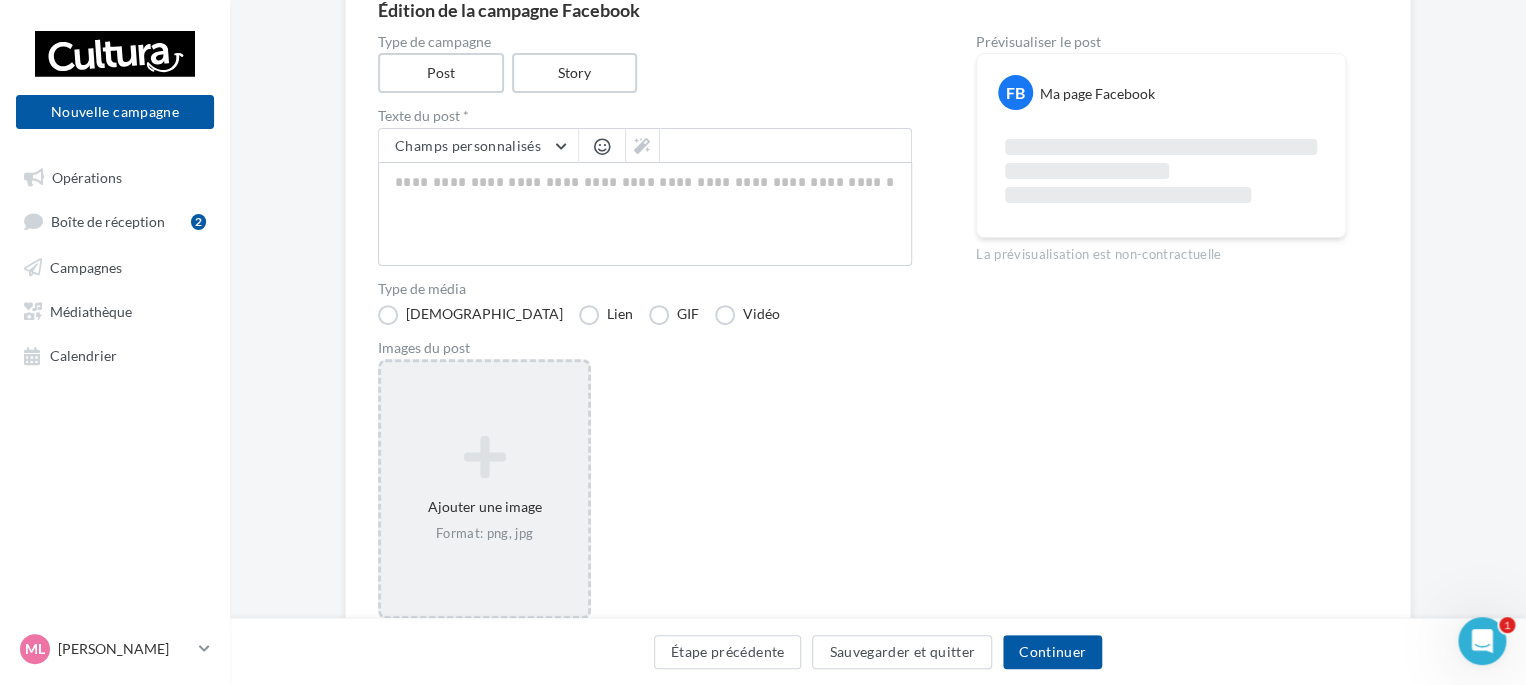 click at bounding box center [484, 457] 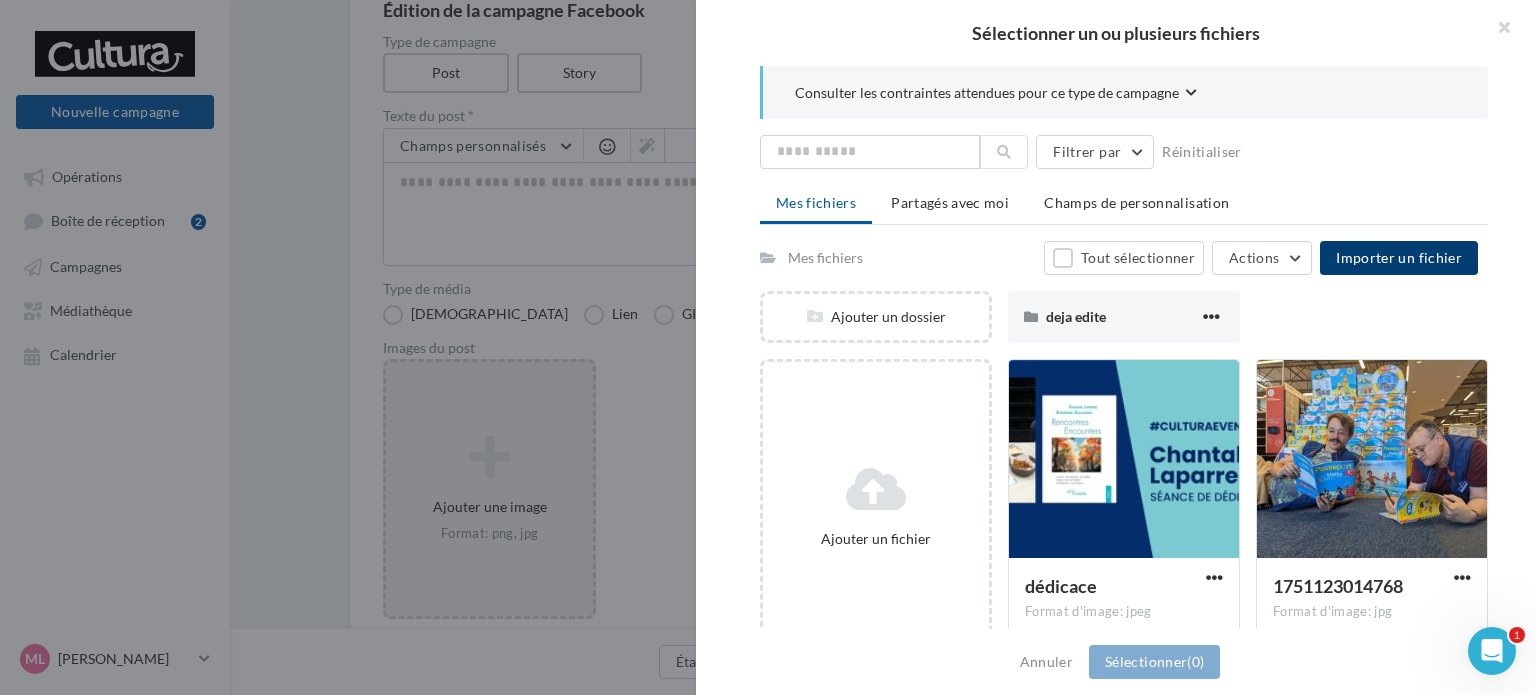 click on "Importer un fichier" at bounding box center [1399, 258] 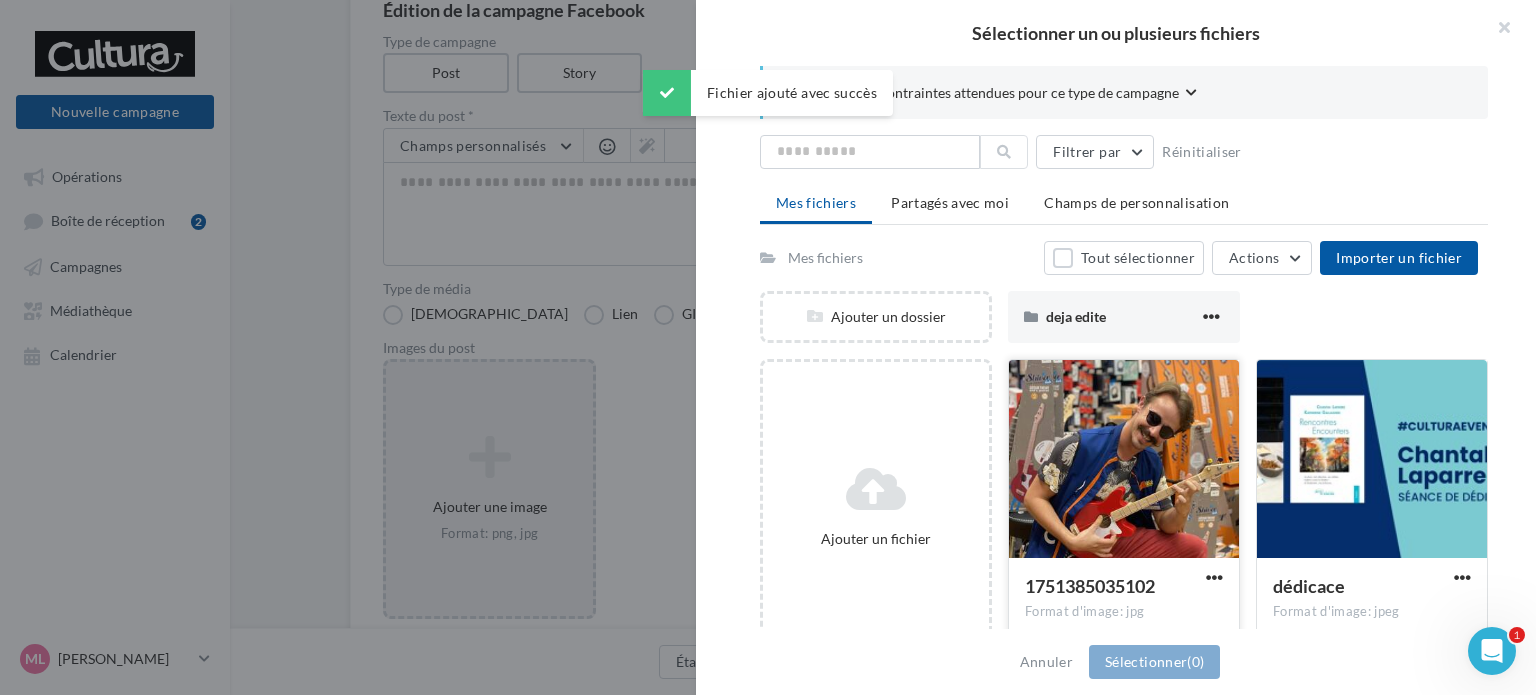 click at bounding box center [1124, 460] 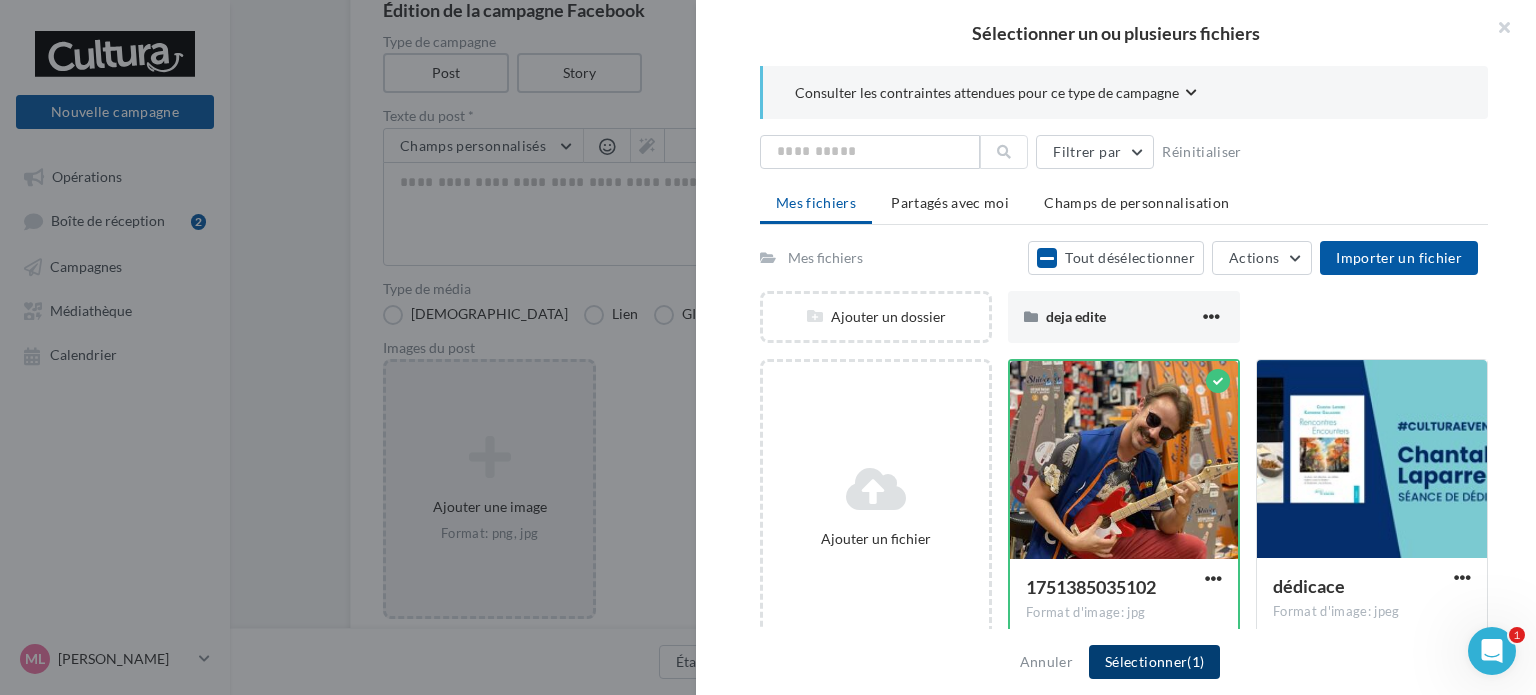 click on "Sélectionner   (1)" at bounding box center (1154, 662) 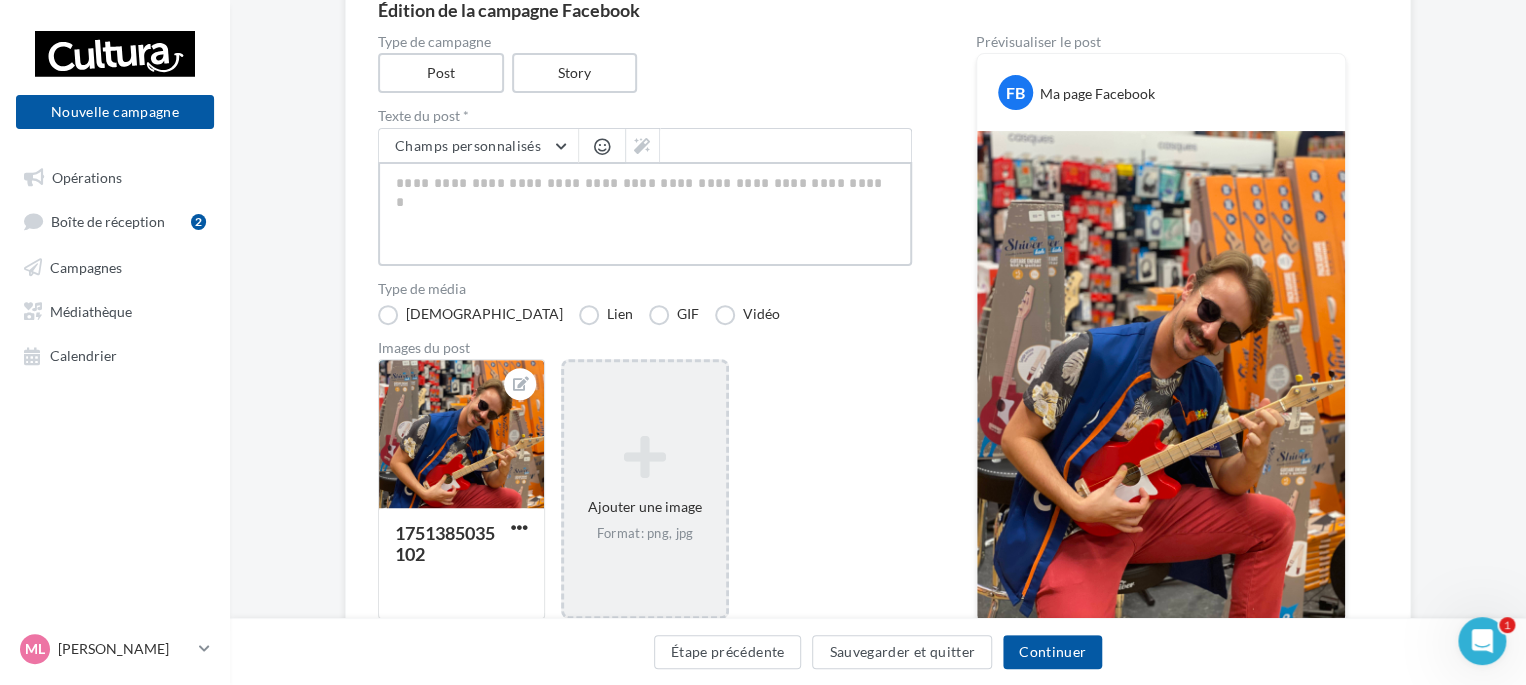 paste on "**********" 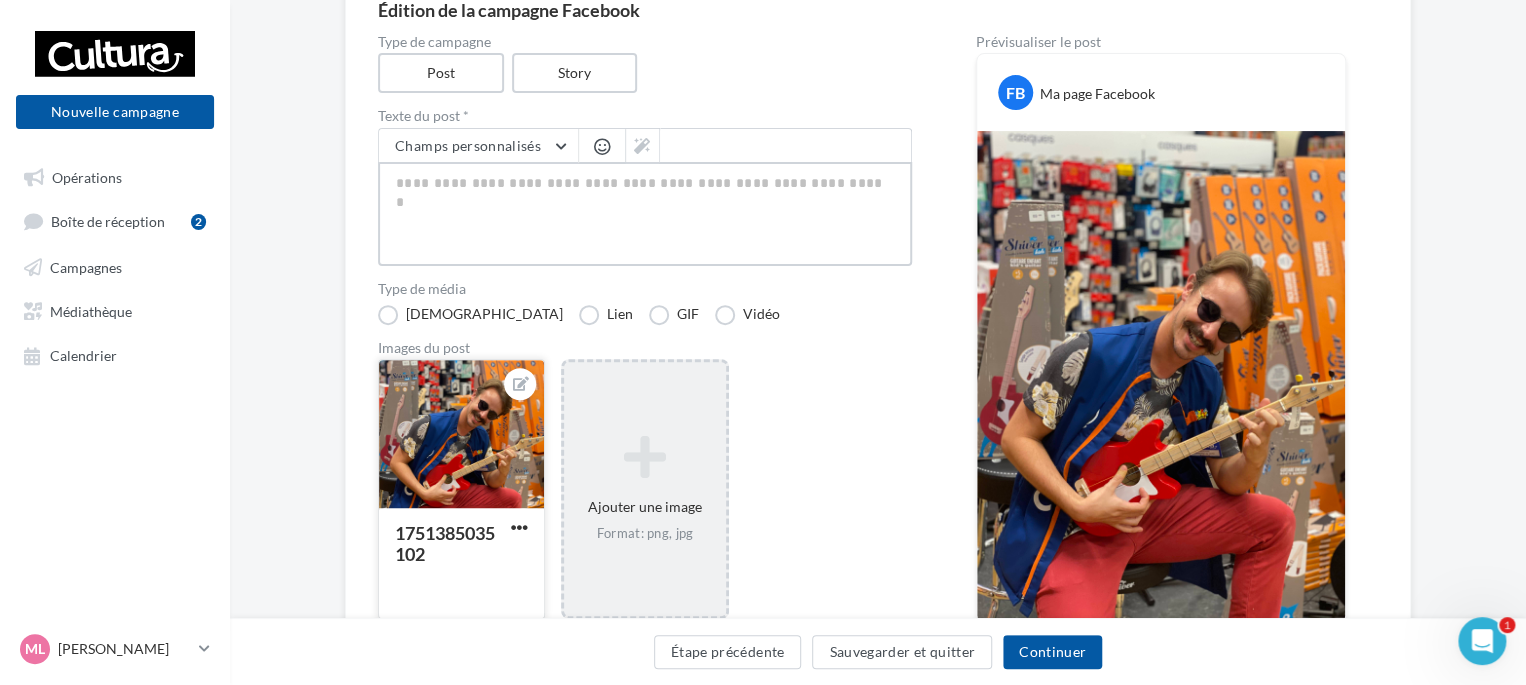 type on "**********" 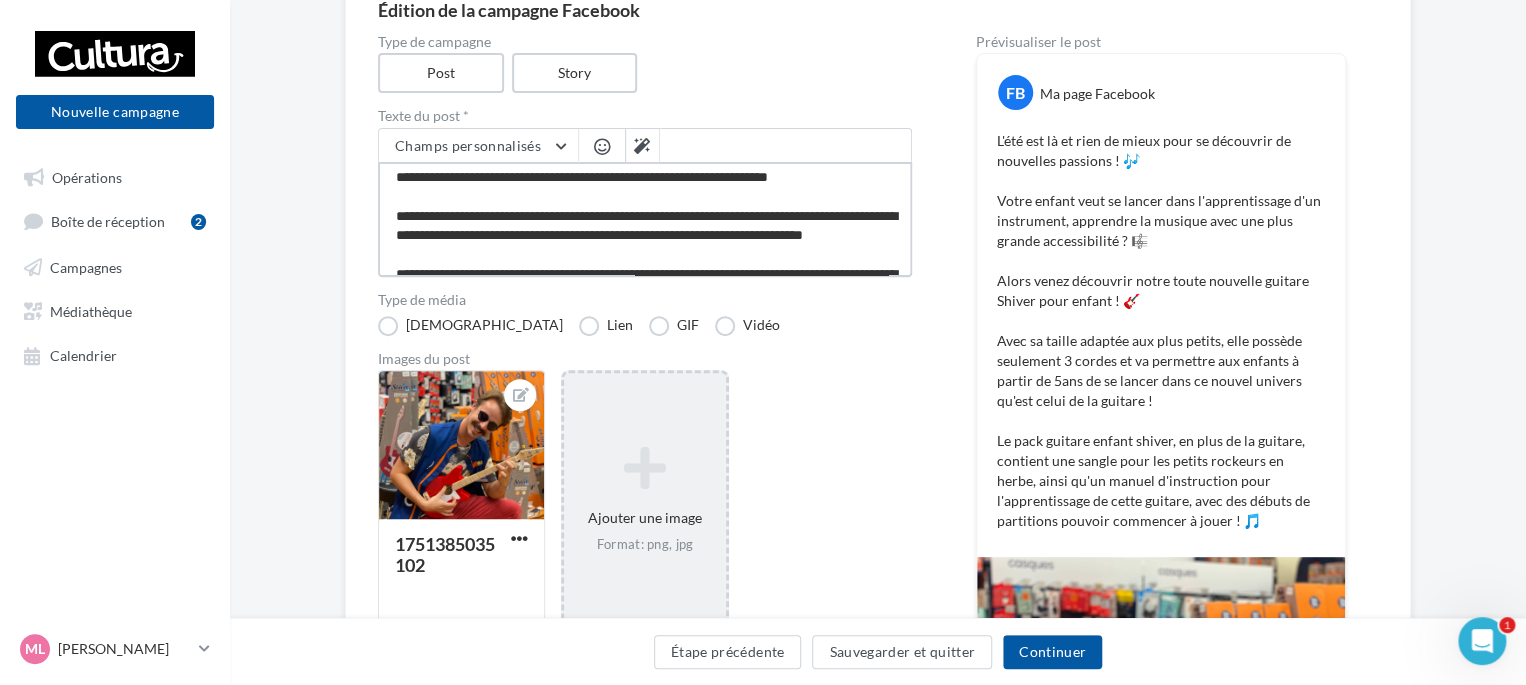 scroll, scrollTop: 173, scrollLeft: 0, axis: vertical 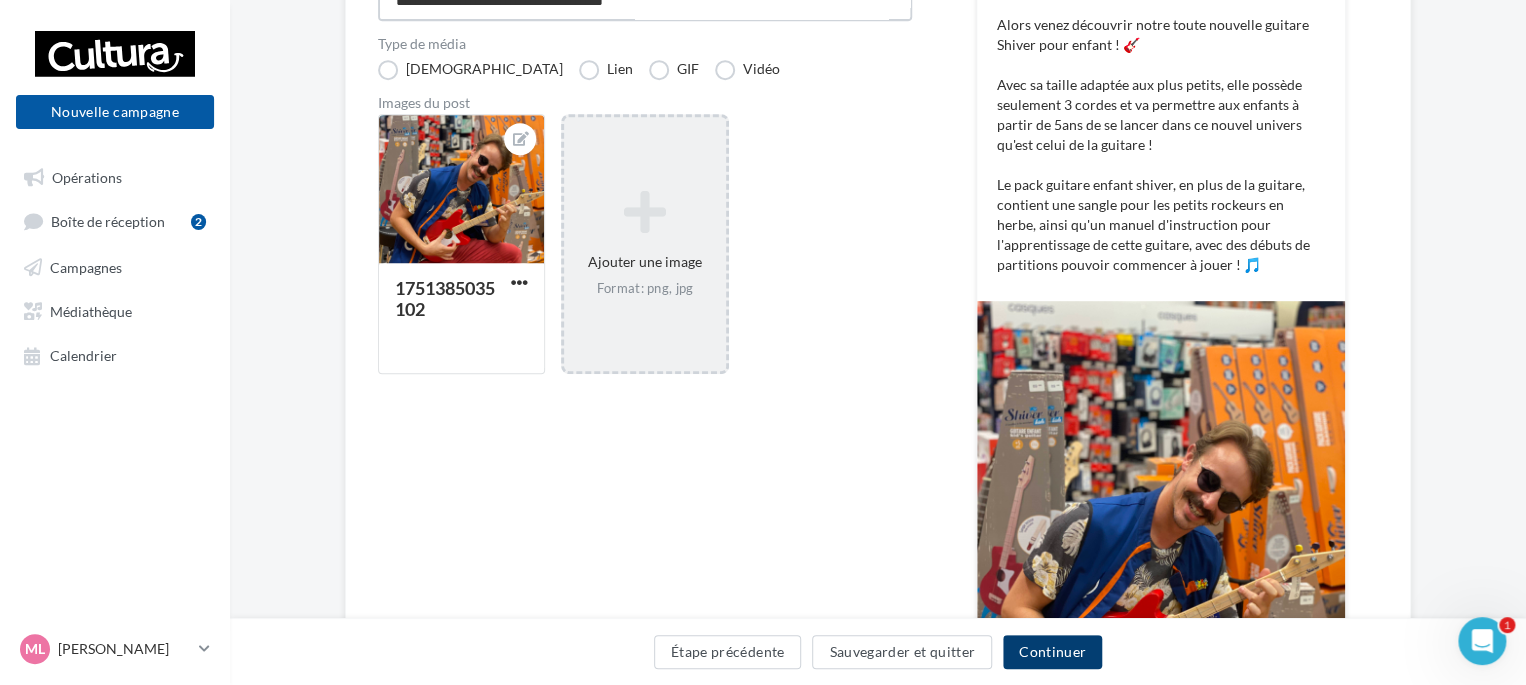 type on "**********" 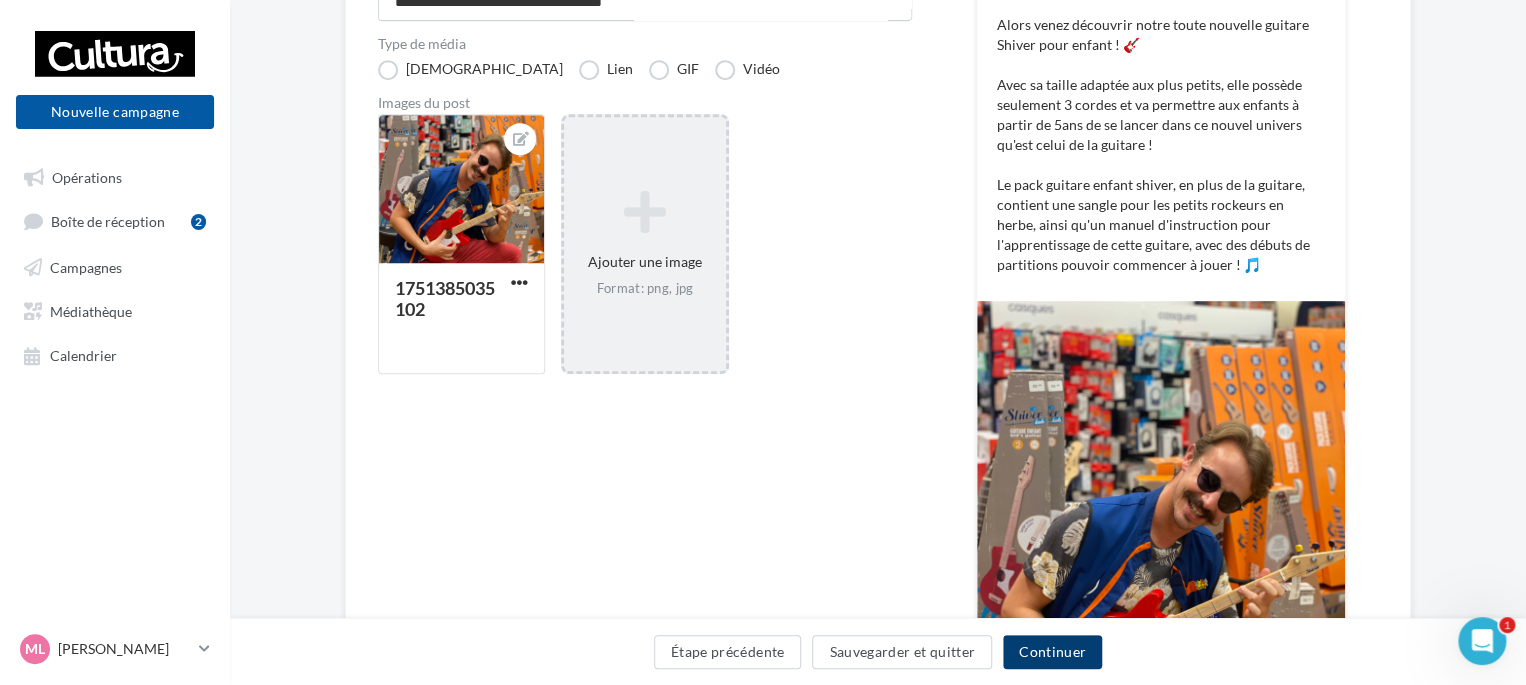 click on "Continuer" at bounding box center [1052, 652] 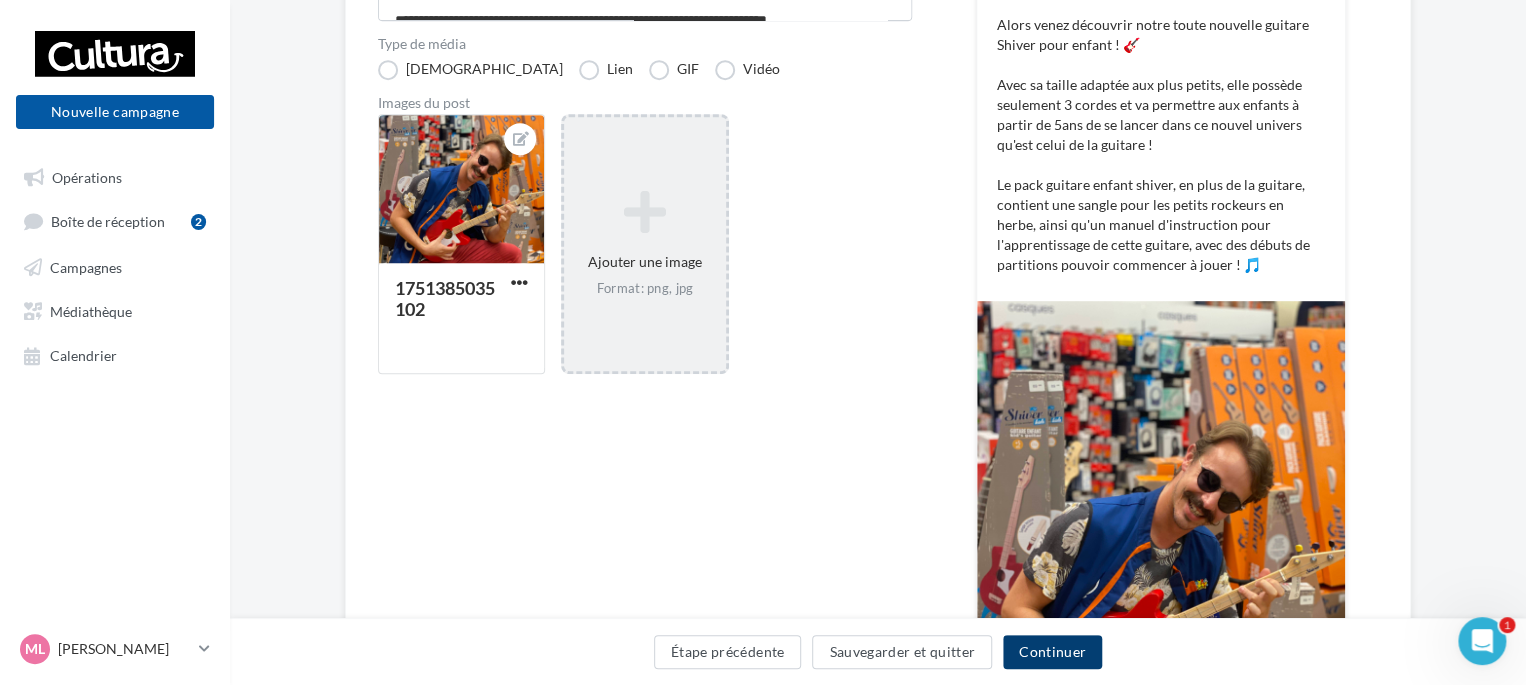 scroll, scrollTop: 0, scrollLeft: 0, axis: both 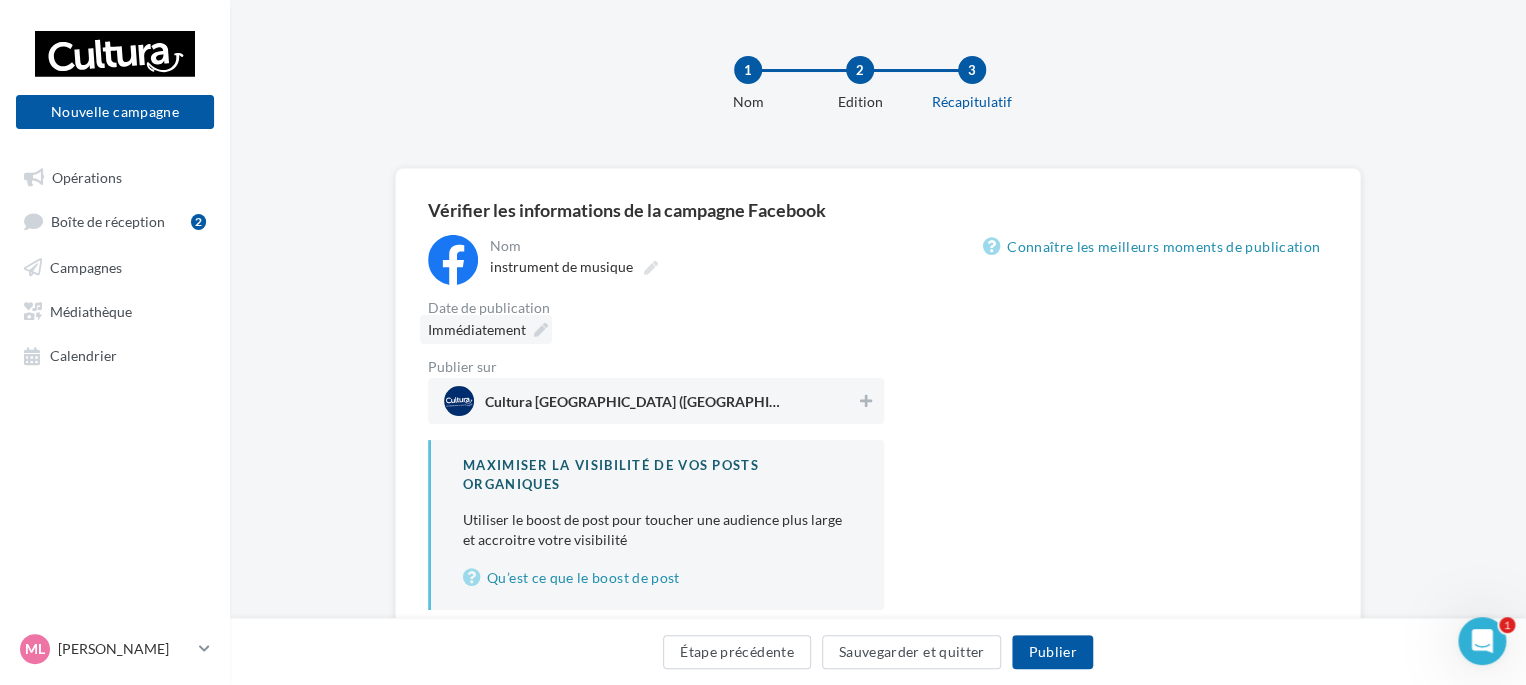click on "Immédiatement" at bounding box center [477, 329] 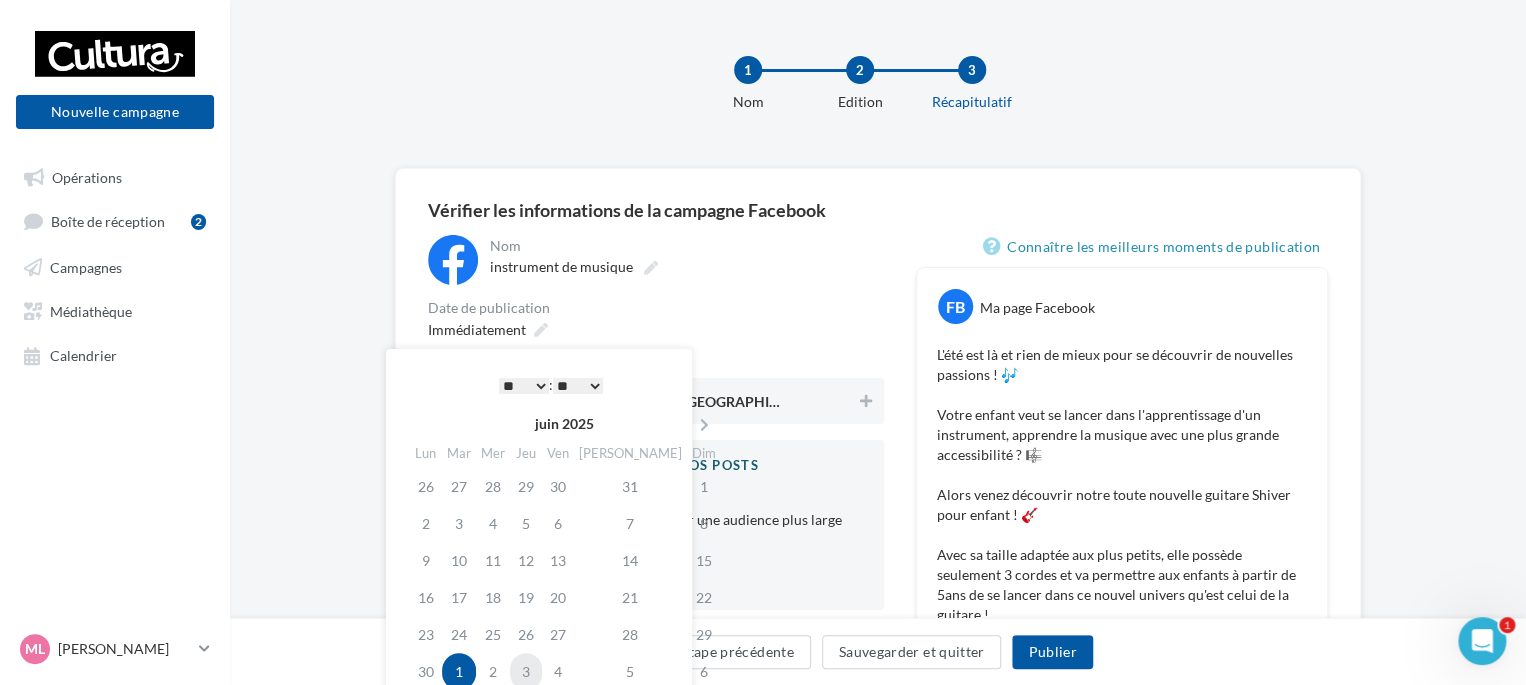 click on "3" at bounding box center [526, 671] 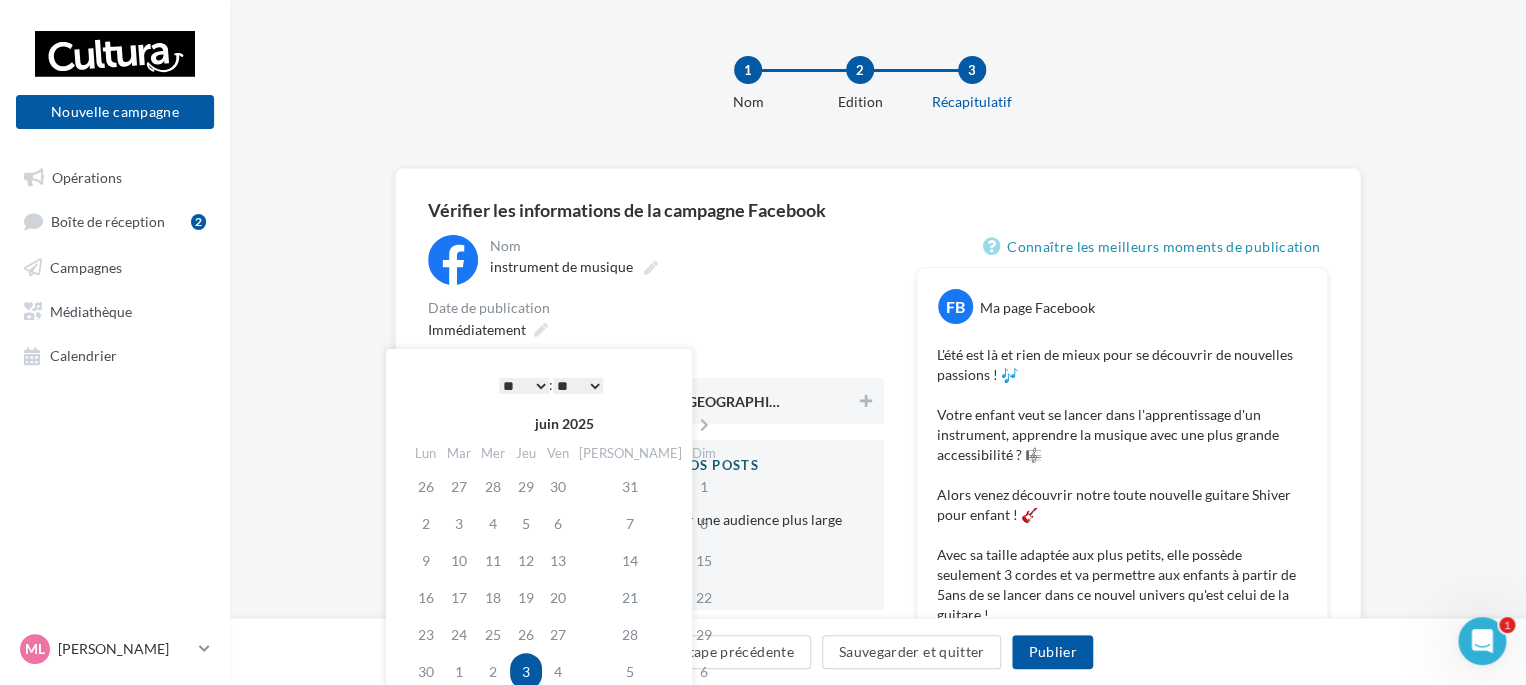 click on "* * * * * * * * * * ** ** ** ** ** ** ** ** ** ** ** ** ** **" at bounding box center [524, 386] 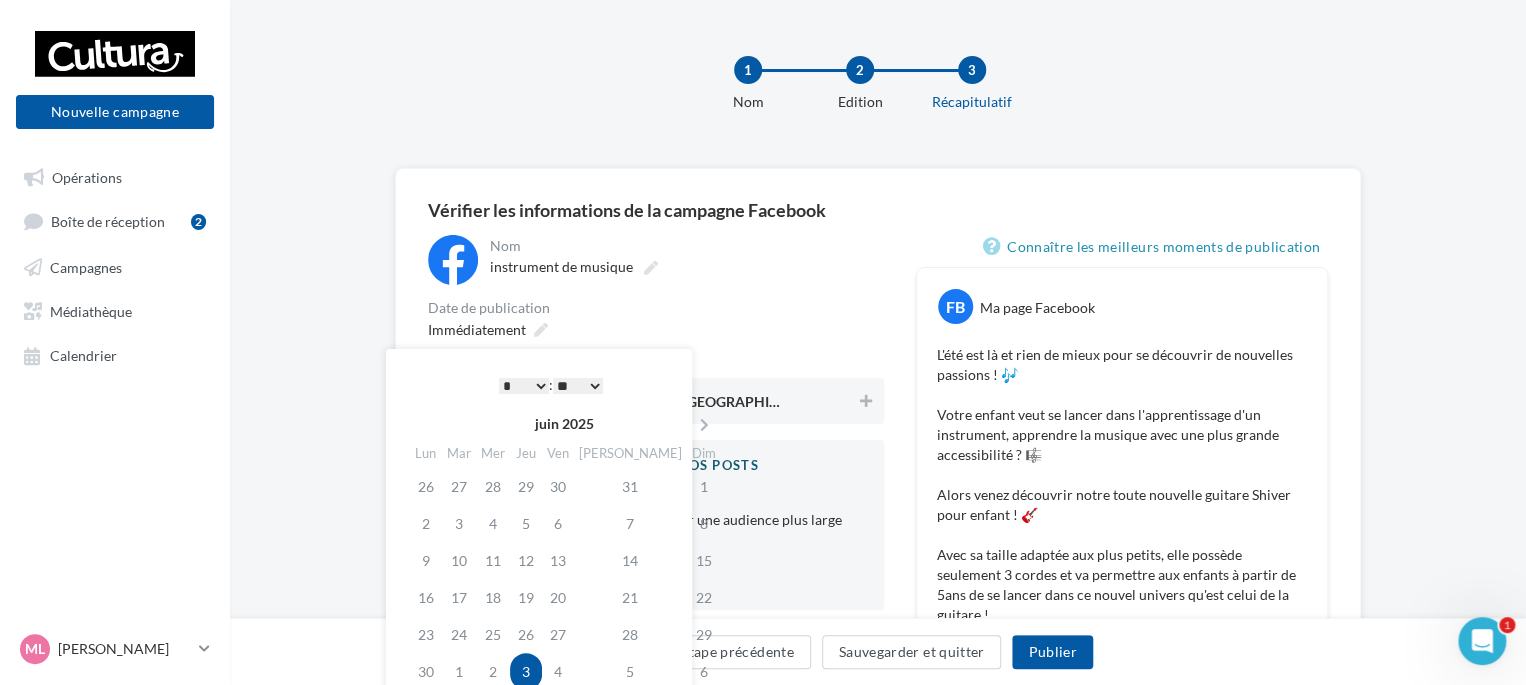 click on "* * * * * * * * * * ** ** ** ** ** ** ** ** ** ** ** ** ** **" at bounding box center (524, 386) 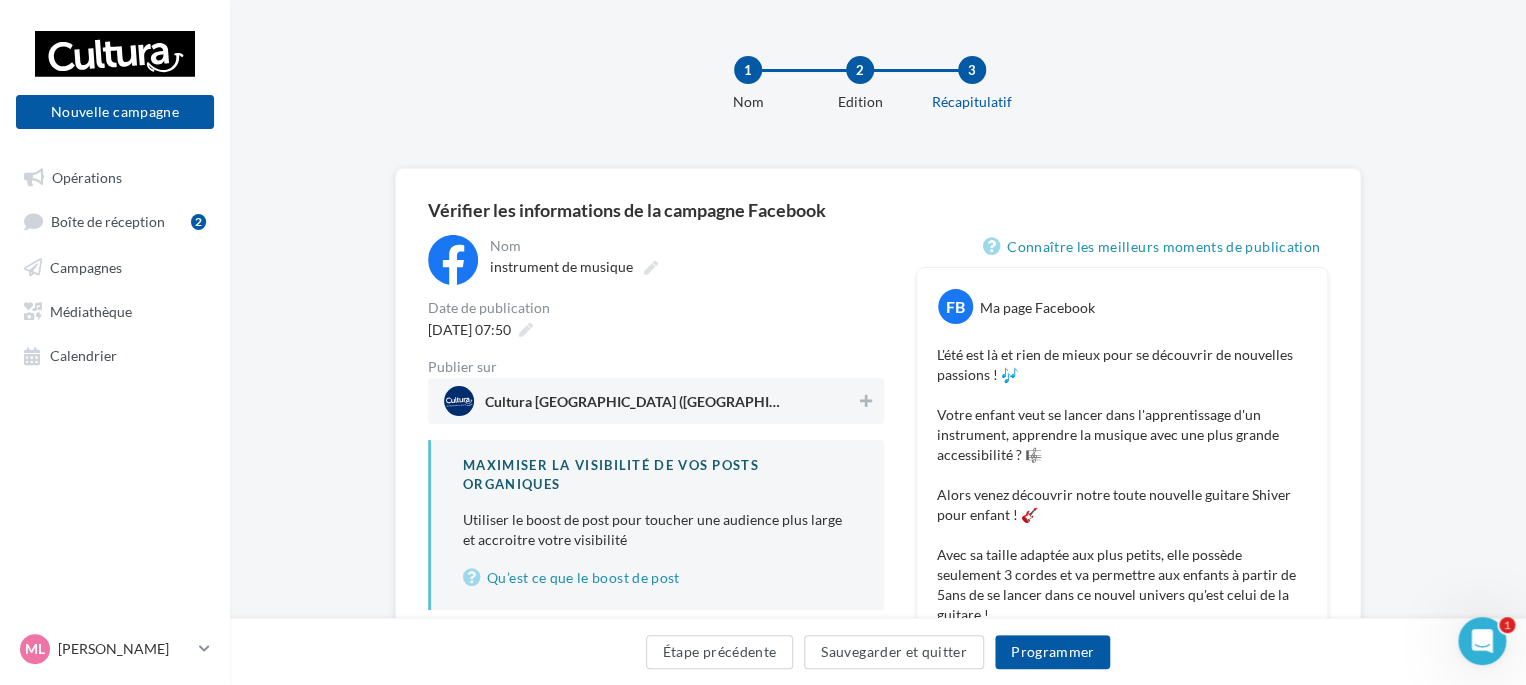click on "03/07/2025 à 07:50" at bounding box center [656, 329] 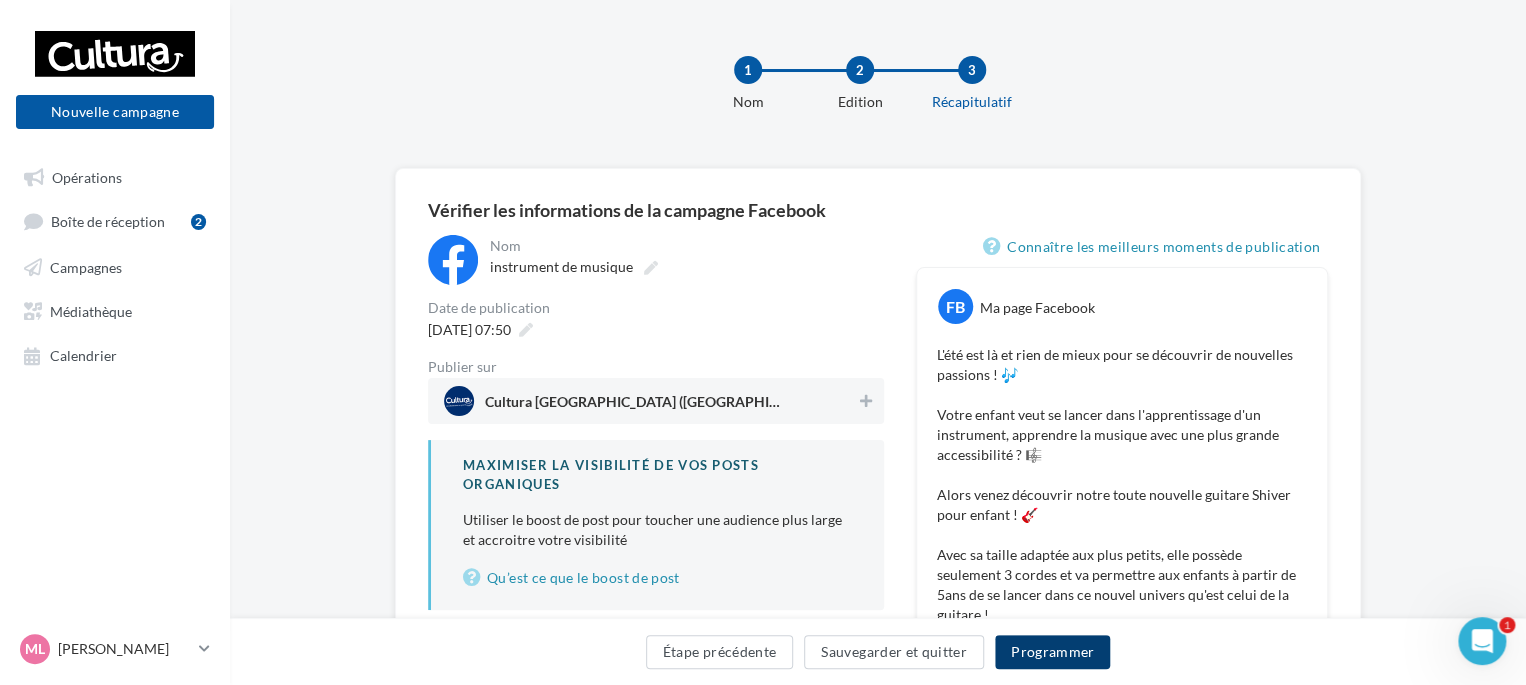 click on "Programmer" at bounding box center (1053, 652) 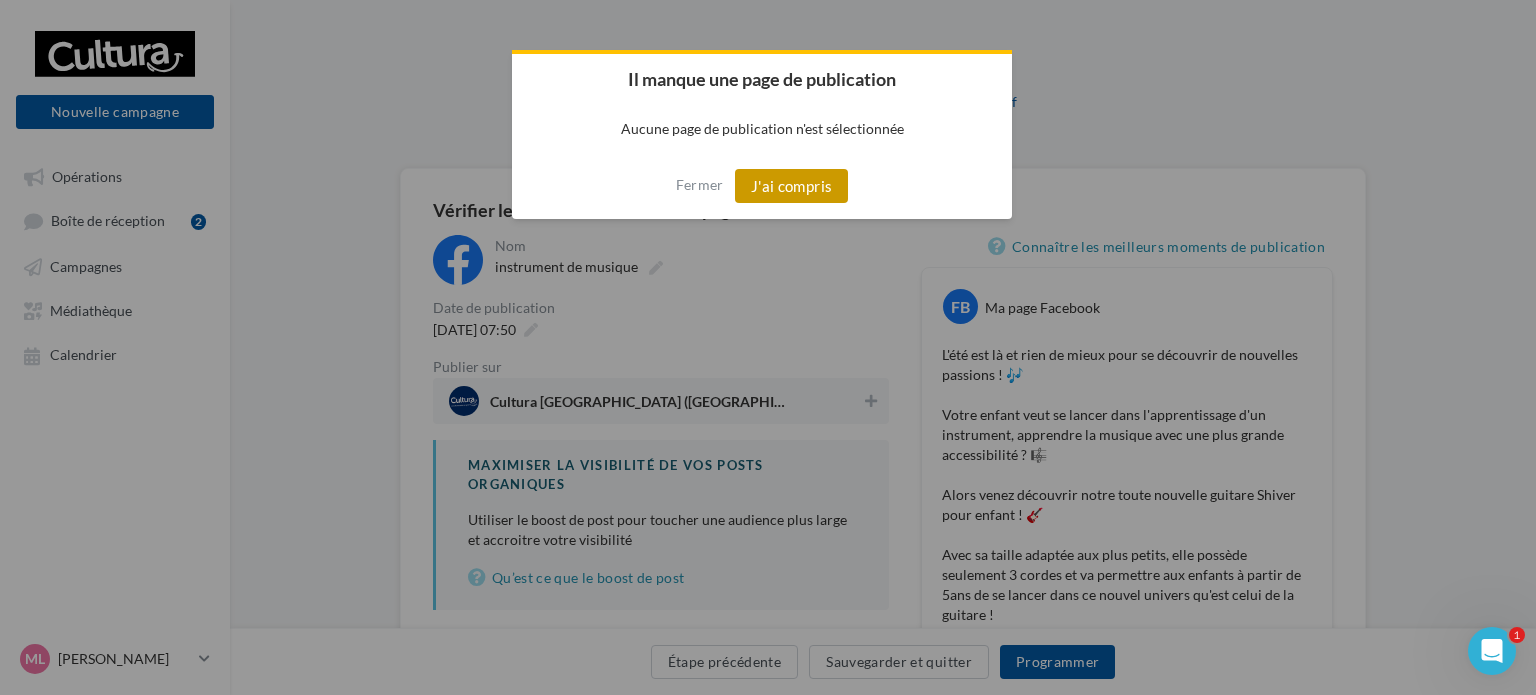 click on "J'ai compris" at bounding box center [792, 186] 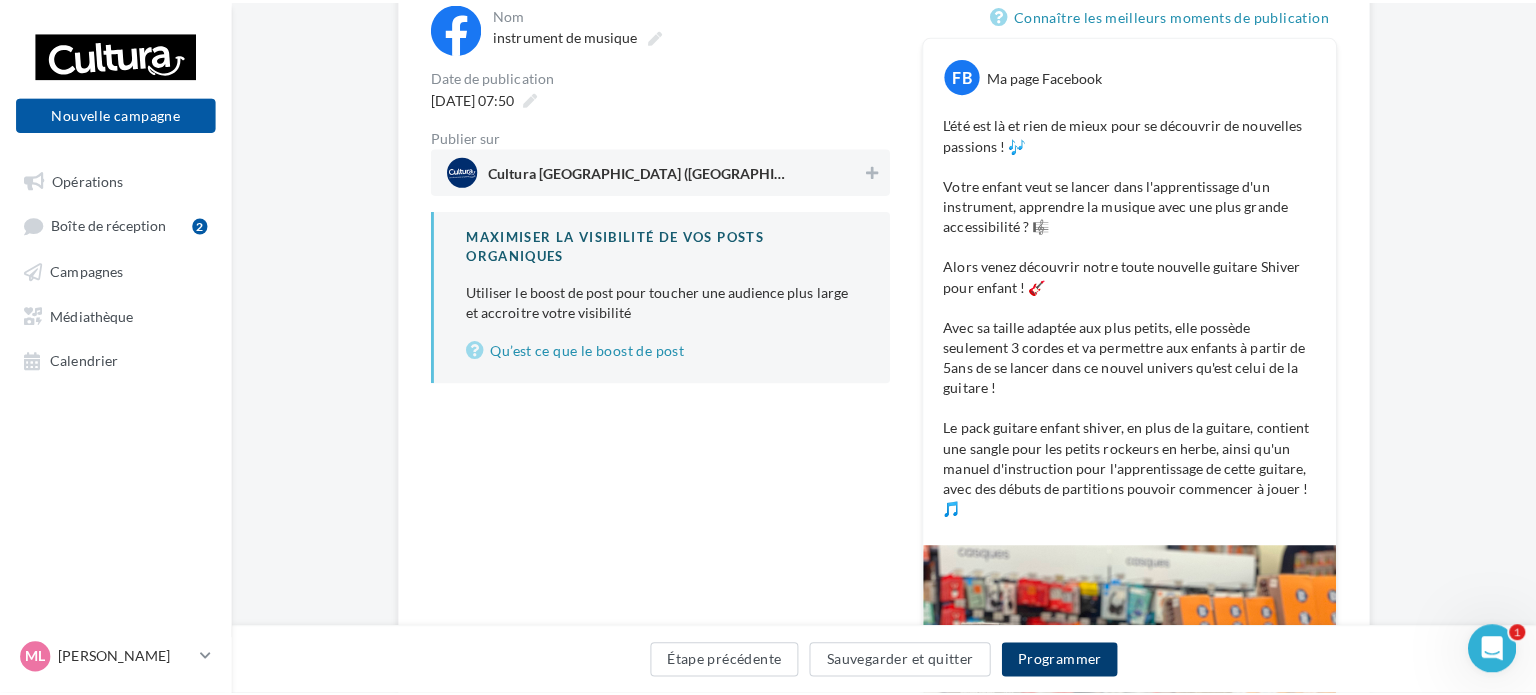 scroll, scrollTop: 300, scrollLeft: 0, axis: vertical 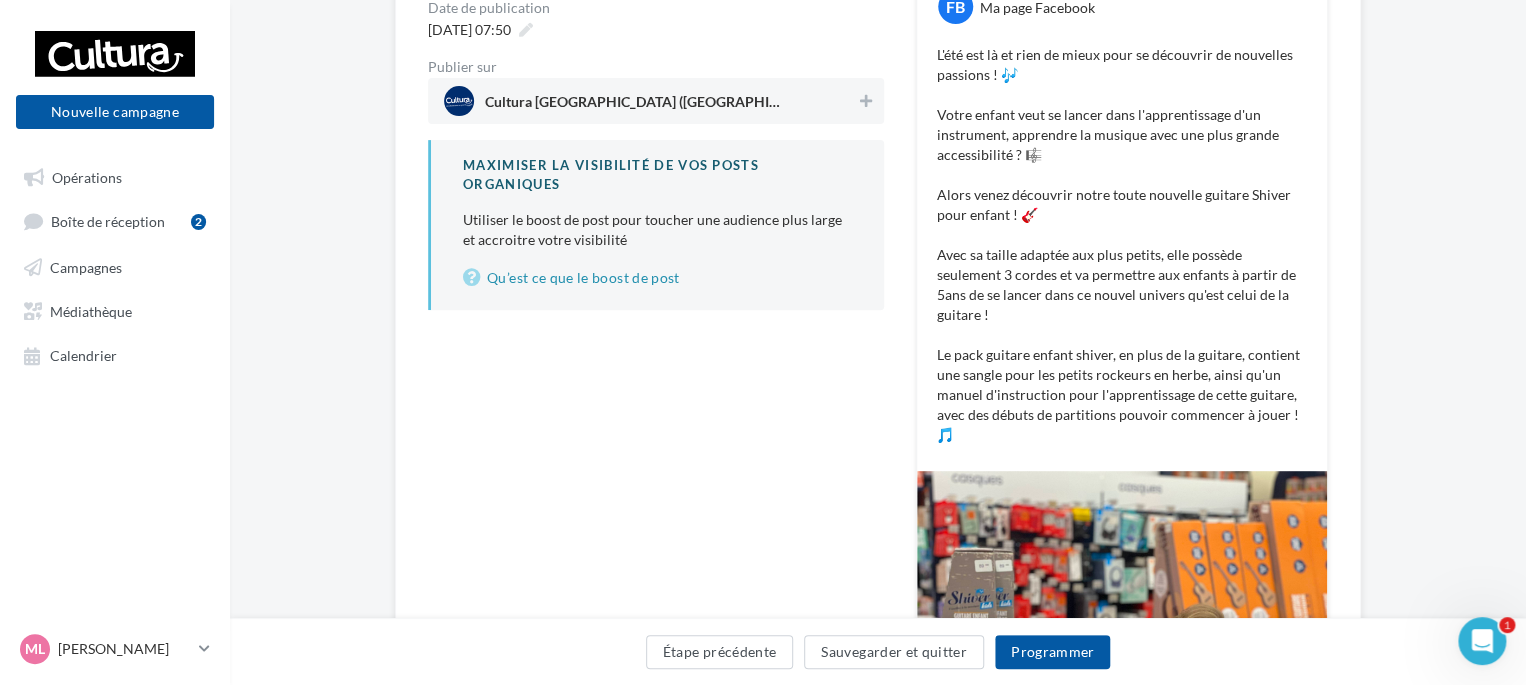 click on "Cultura Chasseneuil-Du-Poitou (Chasseneuil-du-Poitou)" at bounding box center (650, 101) 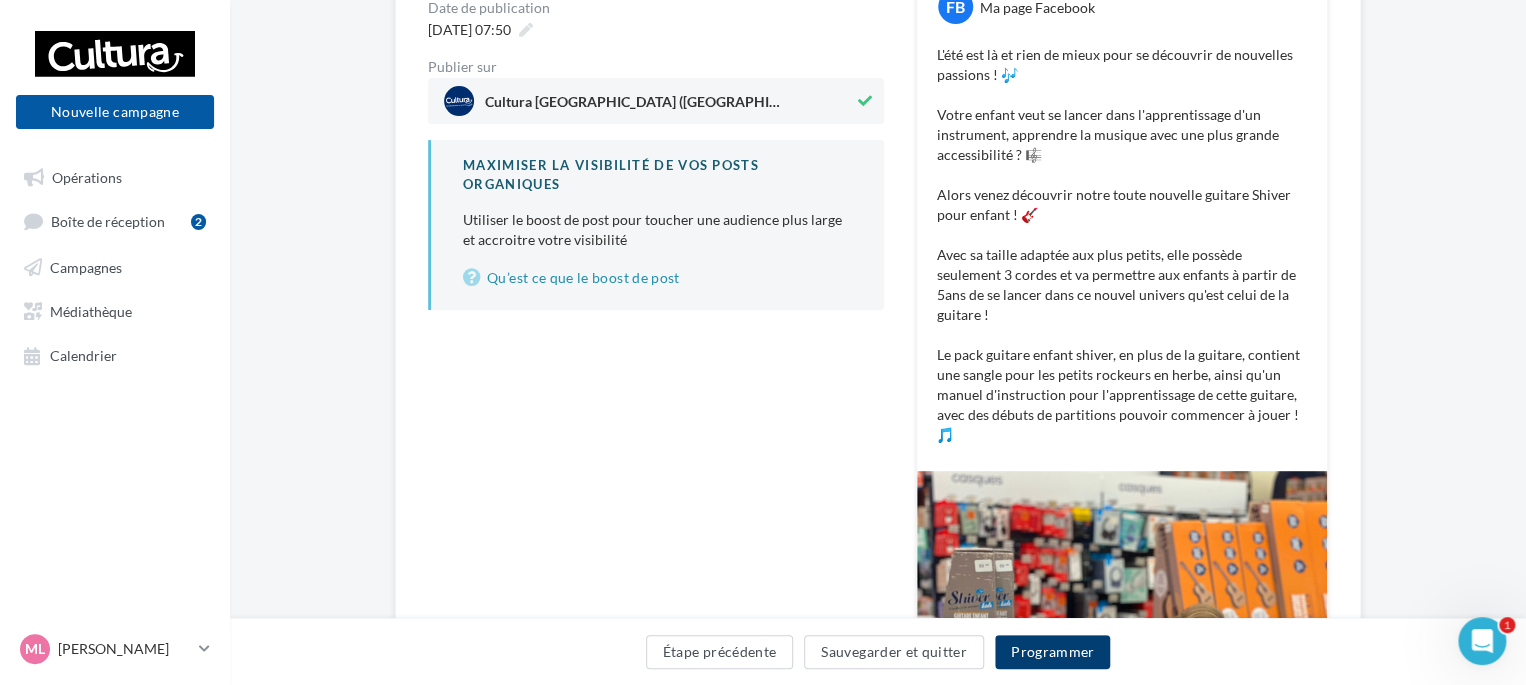 click on "Programmer" at bounding box center (1053, 652) 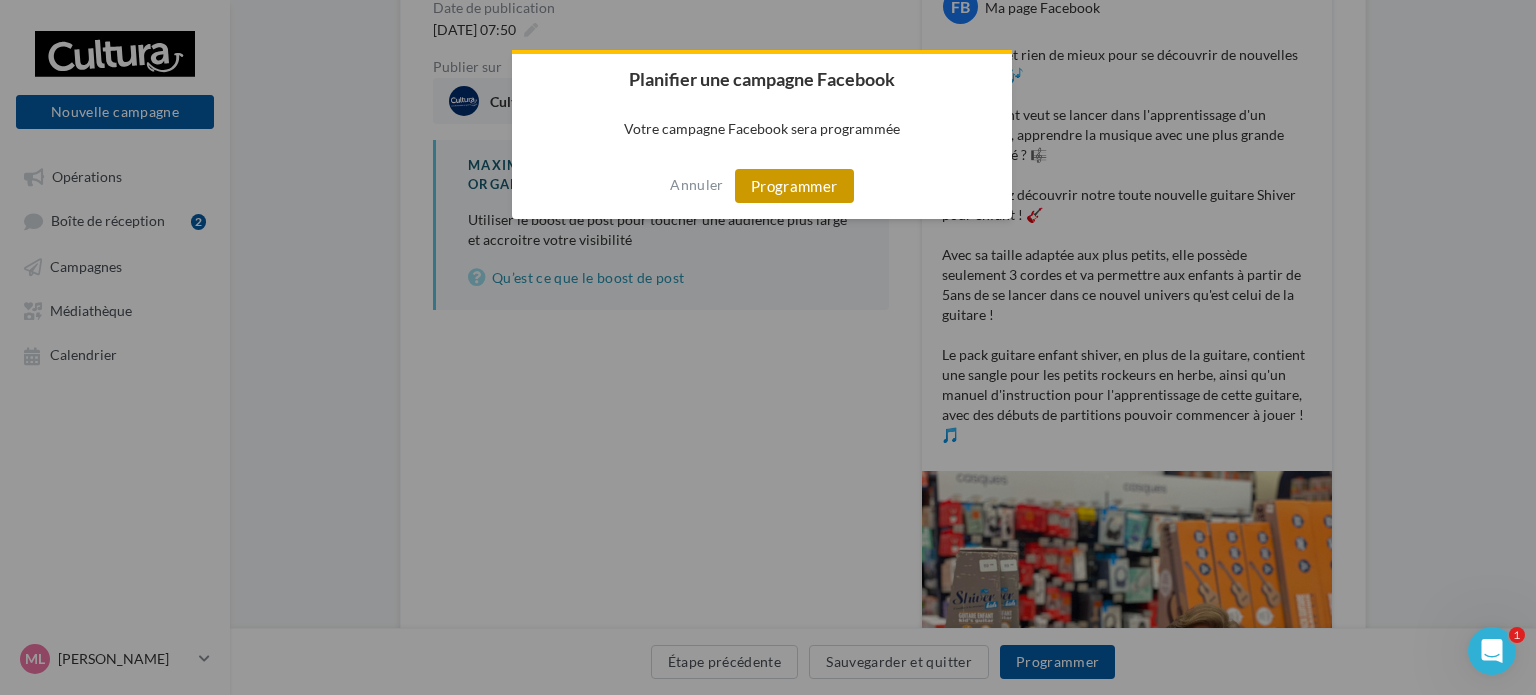 click on "Programmer" at bounding box center [794, 186] 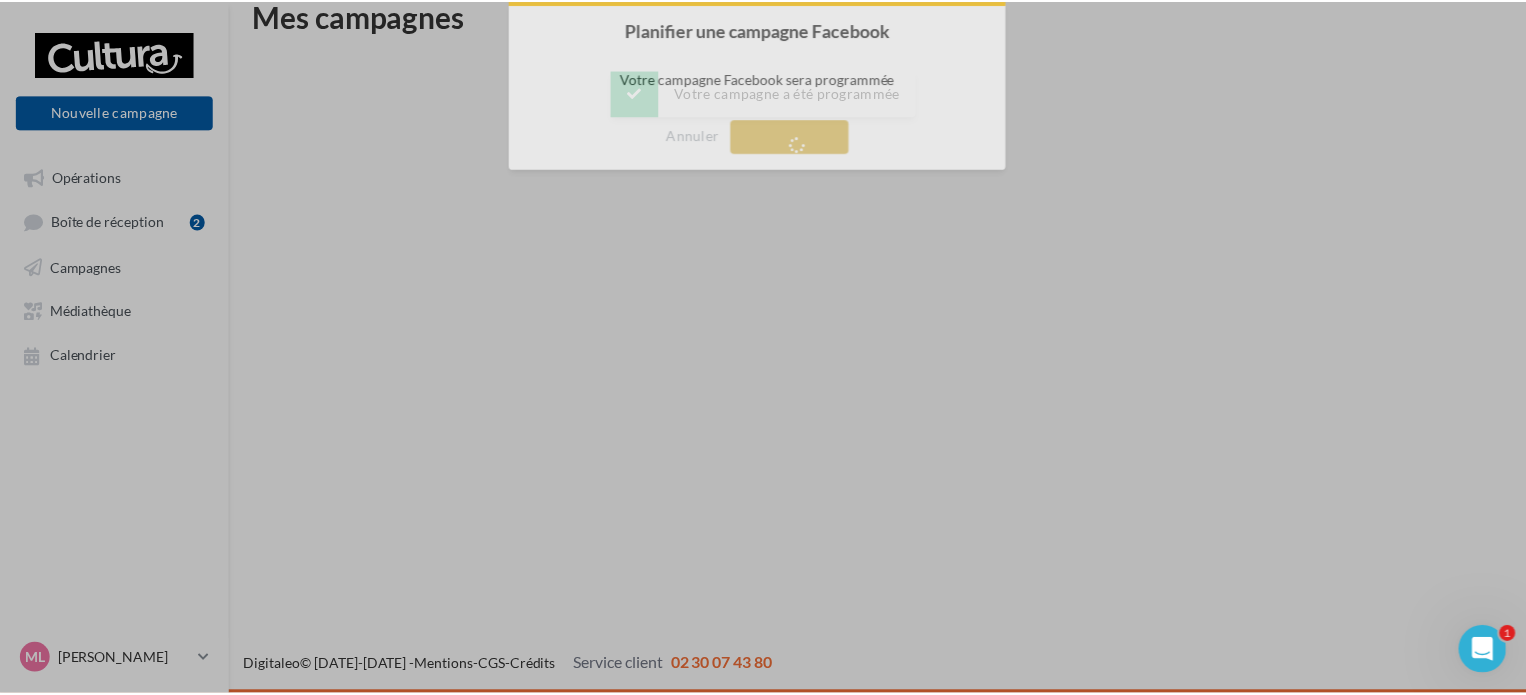 scroll, scrollTop: 32, scrollLeft: 0, axis: vertical 